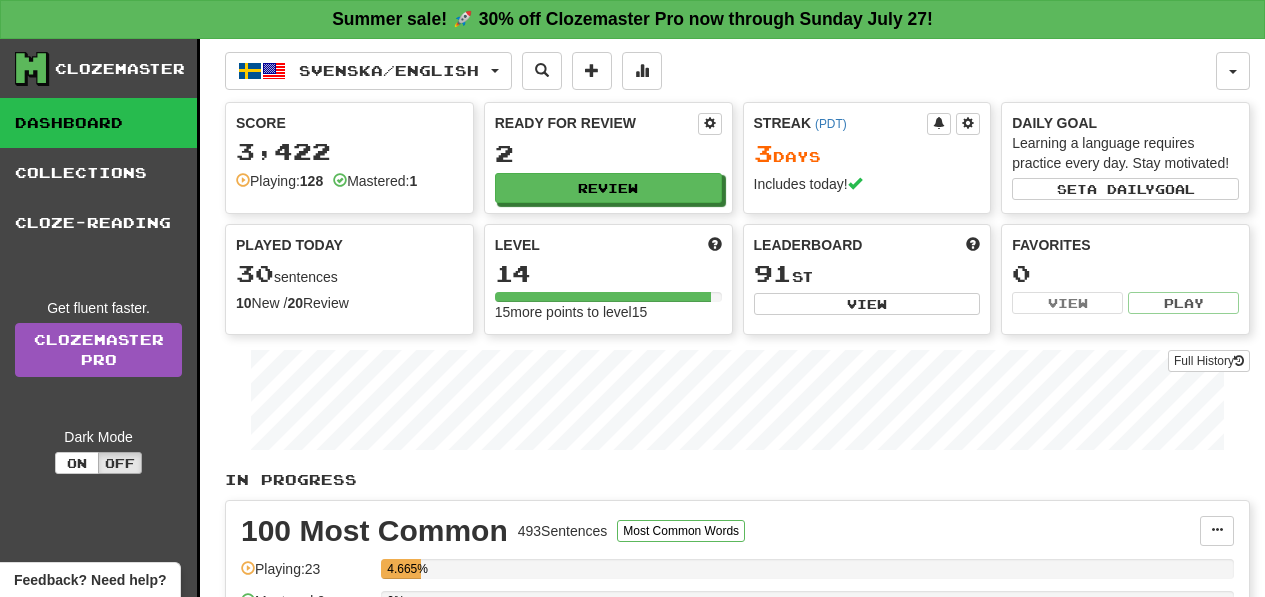 scroll, scrollTop: 0, scrollLeft: 0, axis: both 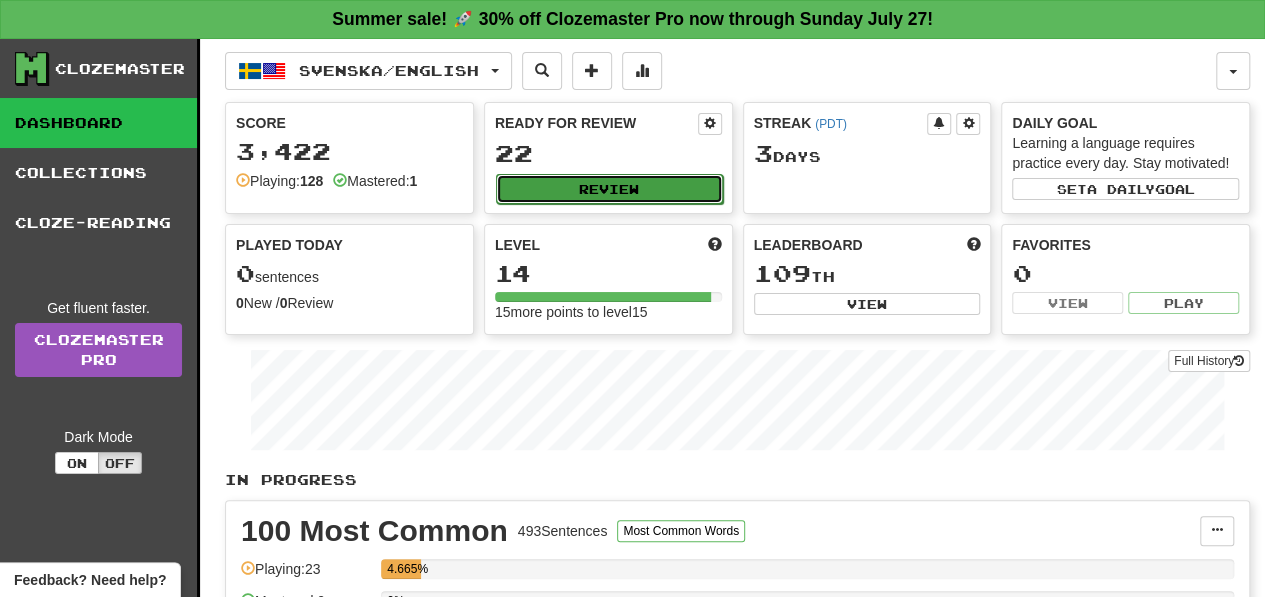 click on "Review" at bounding box center (609, 189) 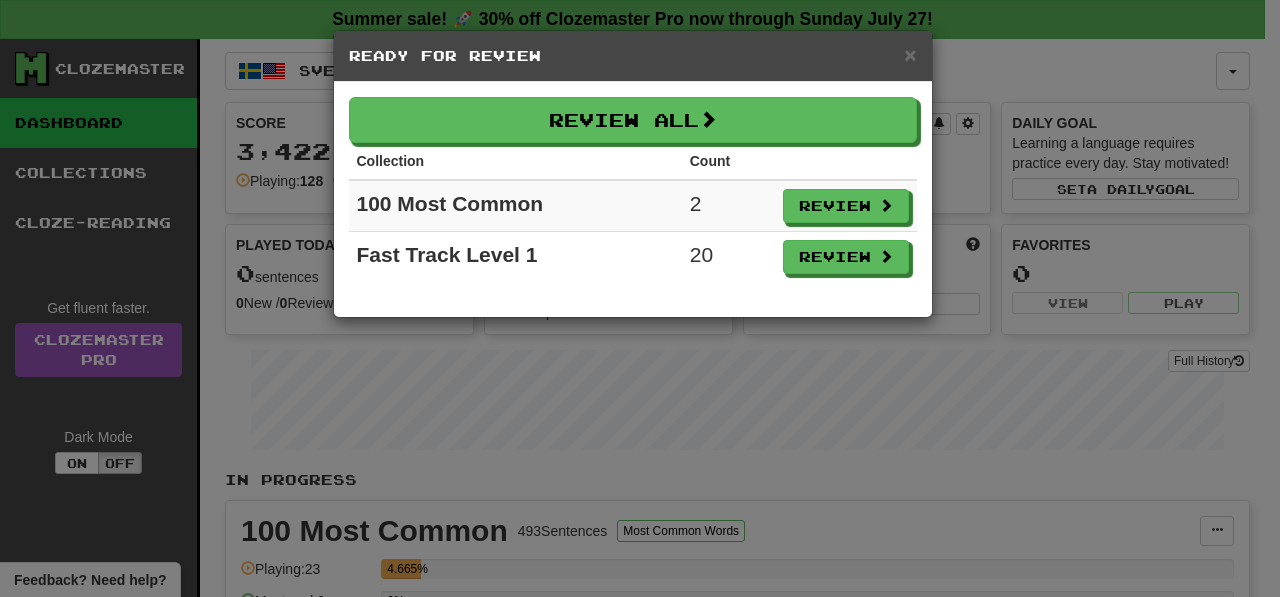 click on "× Ready for Review Review All  Collection Count 100 Most Common 2 Review Fast Track Level 1 20 Review" at bounding box center [640, 298] 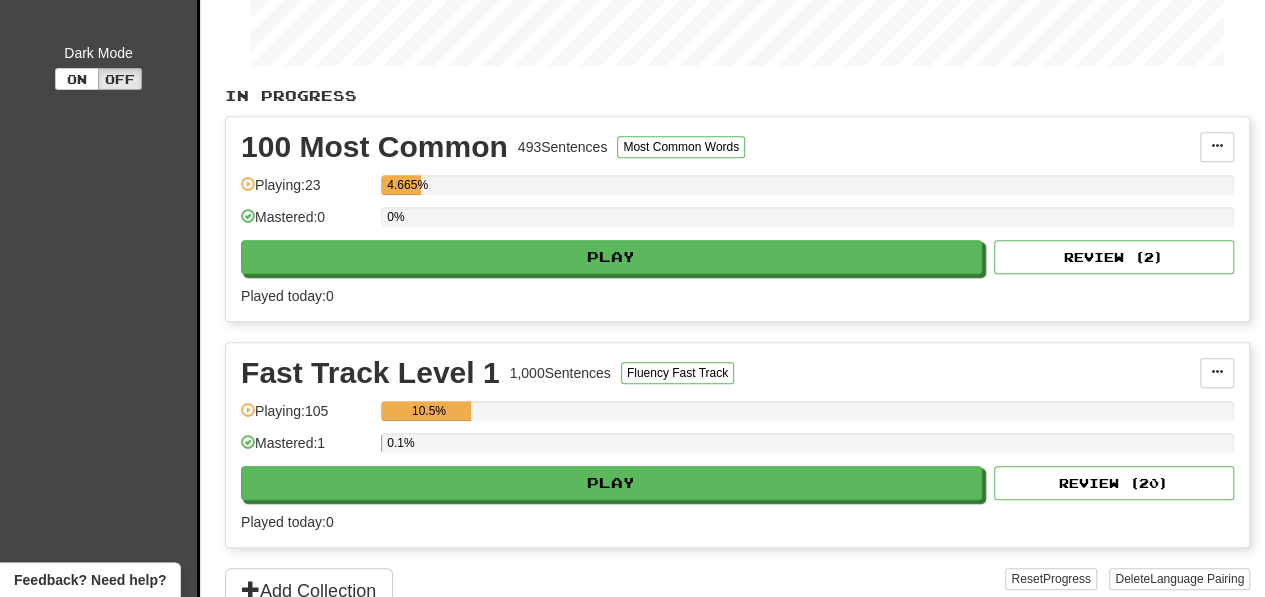 scroll, scrollTop: 382, scrollLeft: 0, axis: vertical 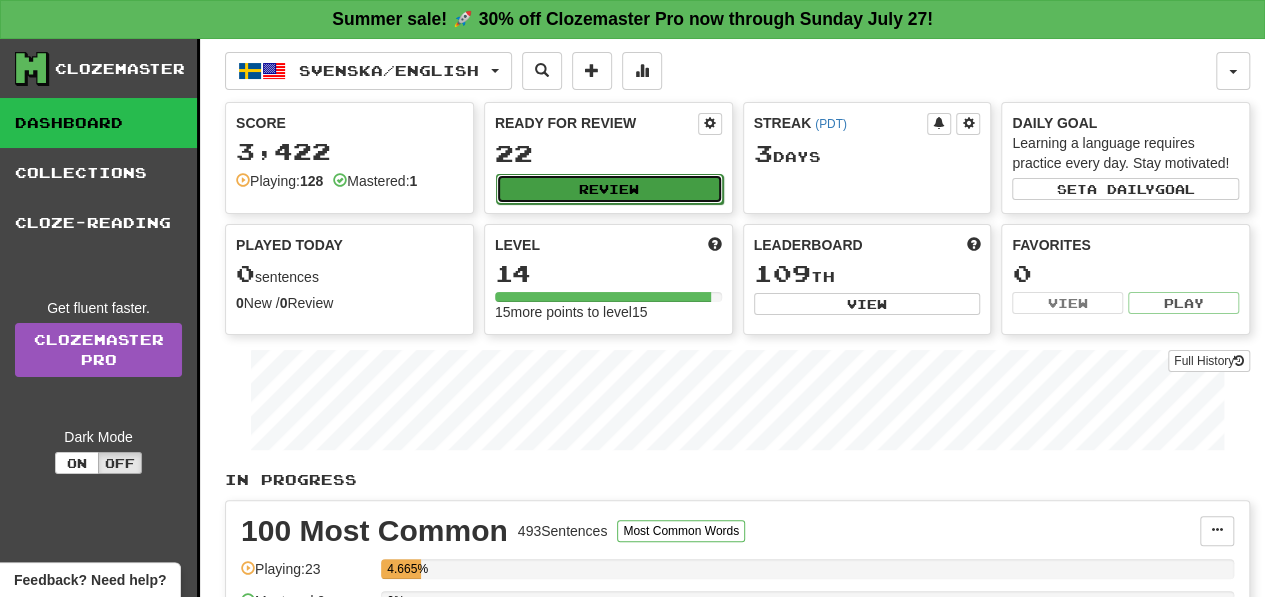 click on "Review" at bounding box center [609, 189] 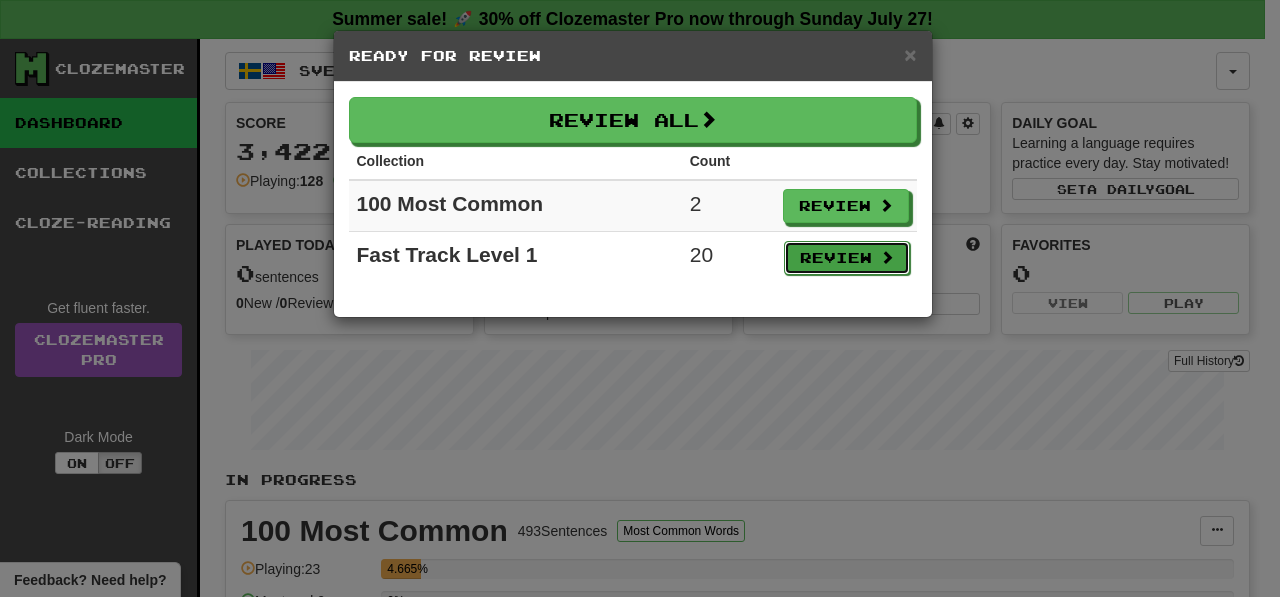 click on "Review" at bounding box center [847, 258] 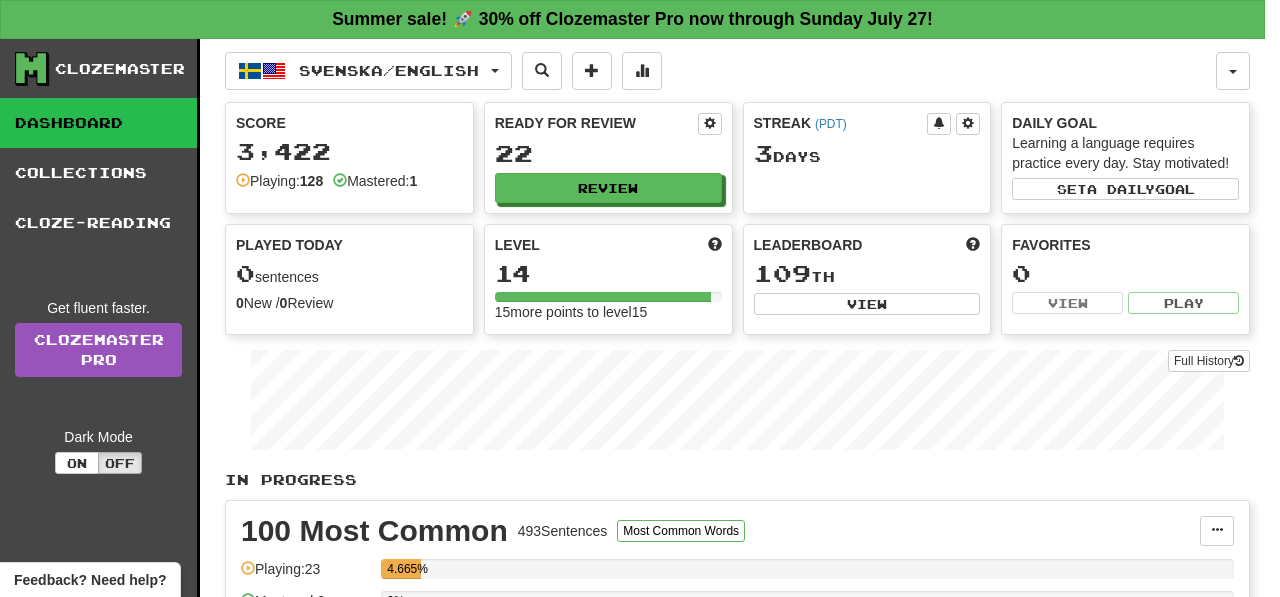 select on "**" 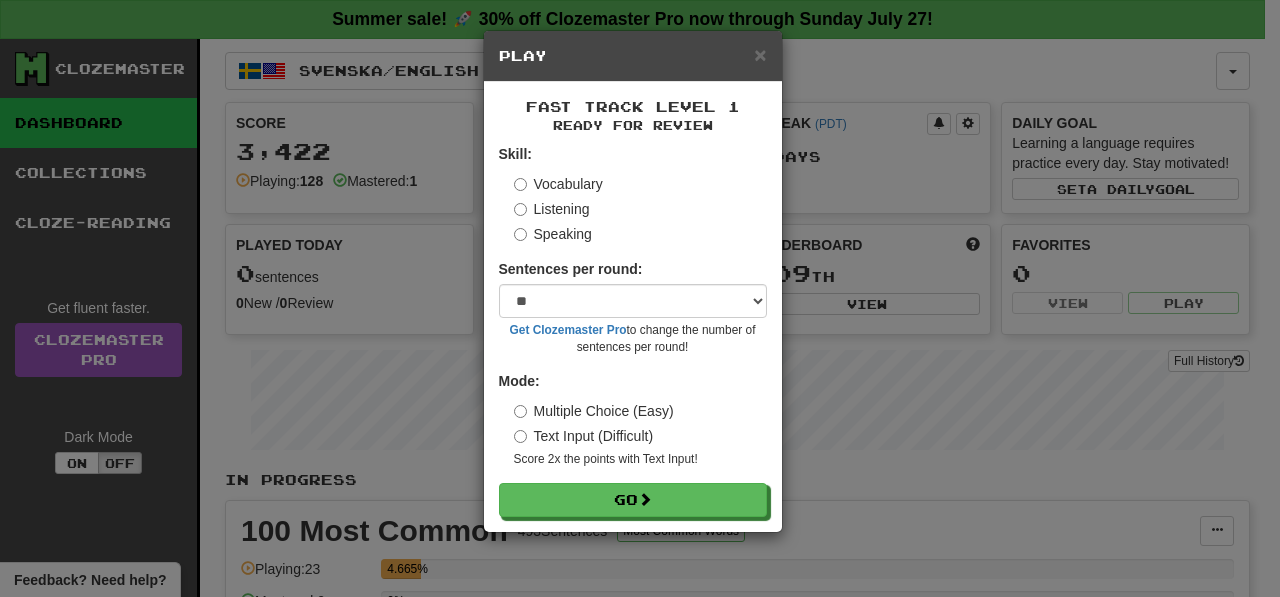 click on "Listening" at bounding box center [552, 209] 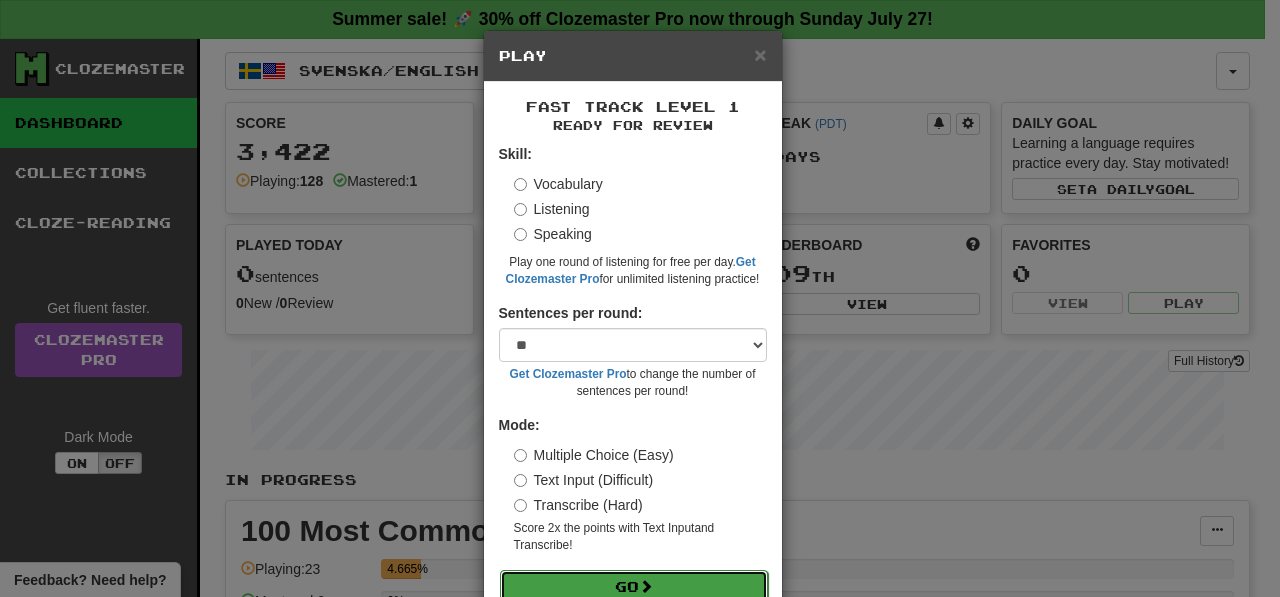 click at bounding box center [646, 586] 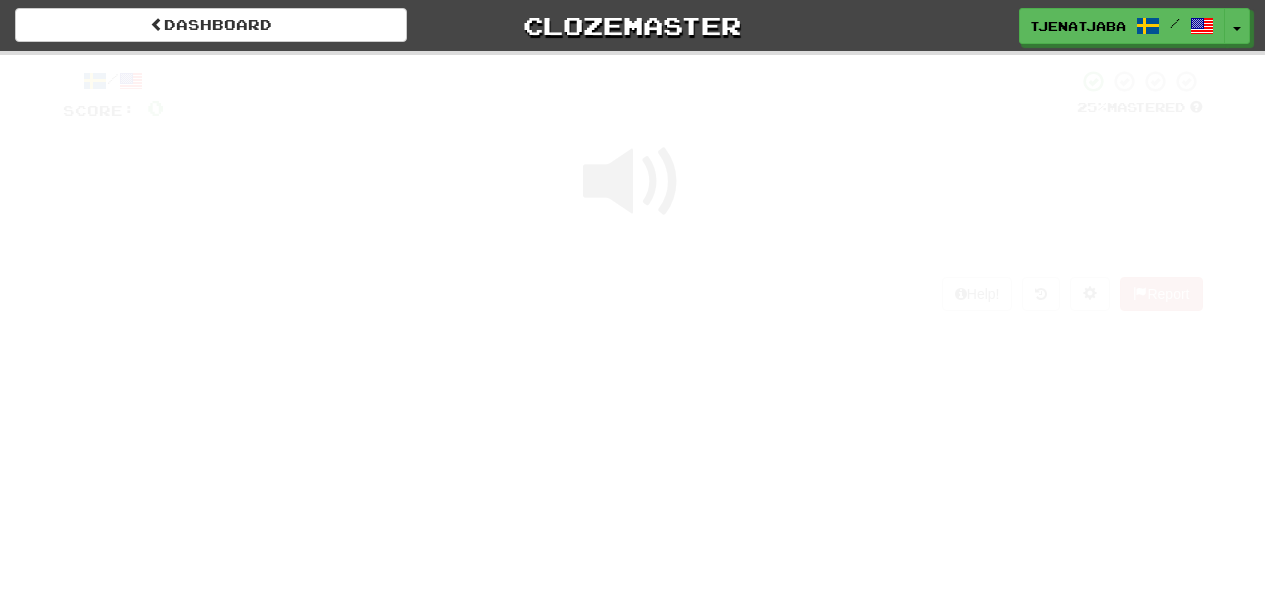 scroll, scrollTop: 0, scrollLeft: 0, axis: both 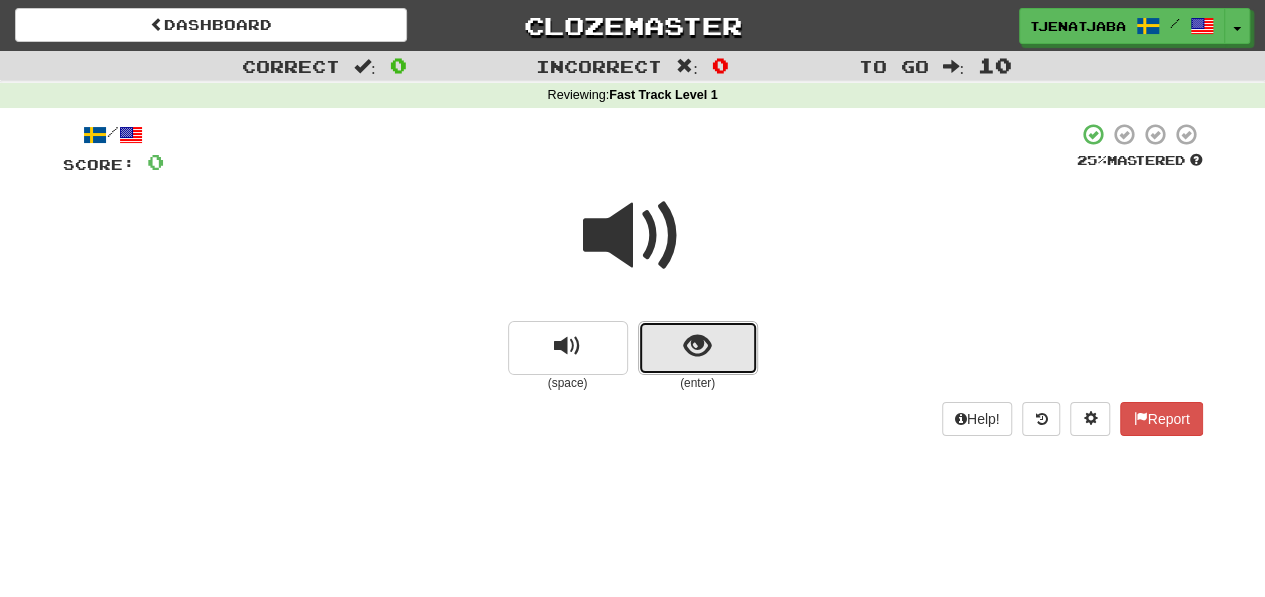 click at bounding box center (698, 348) 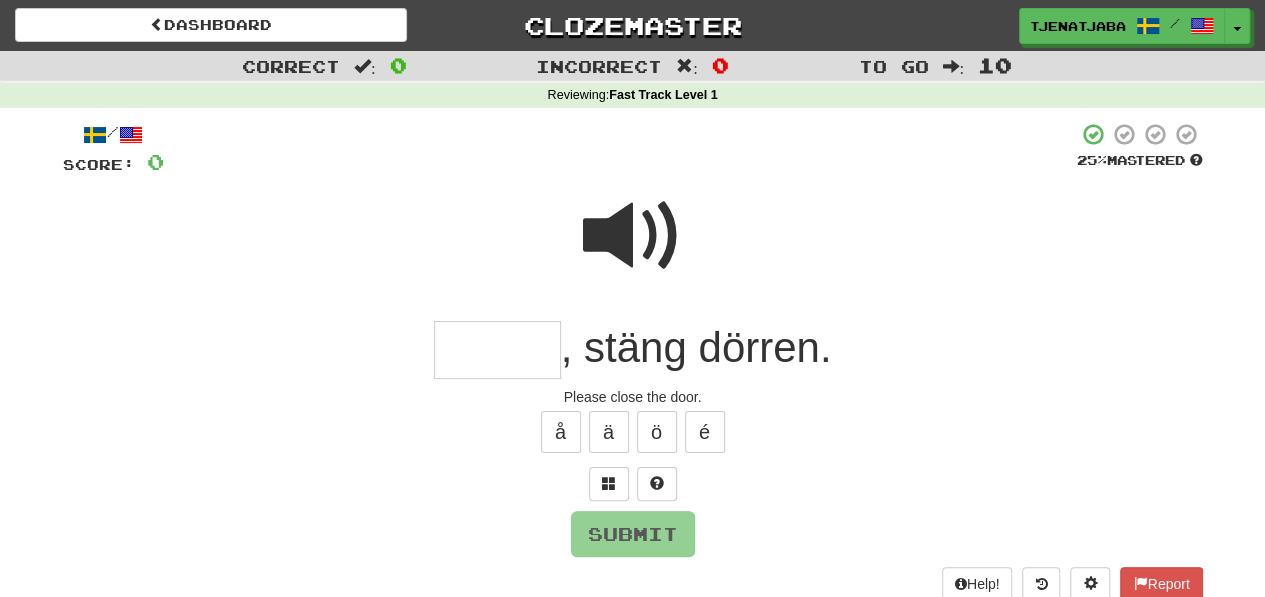 click at bounding box center (497, 350) 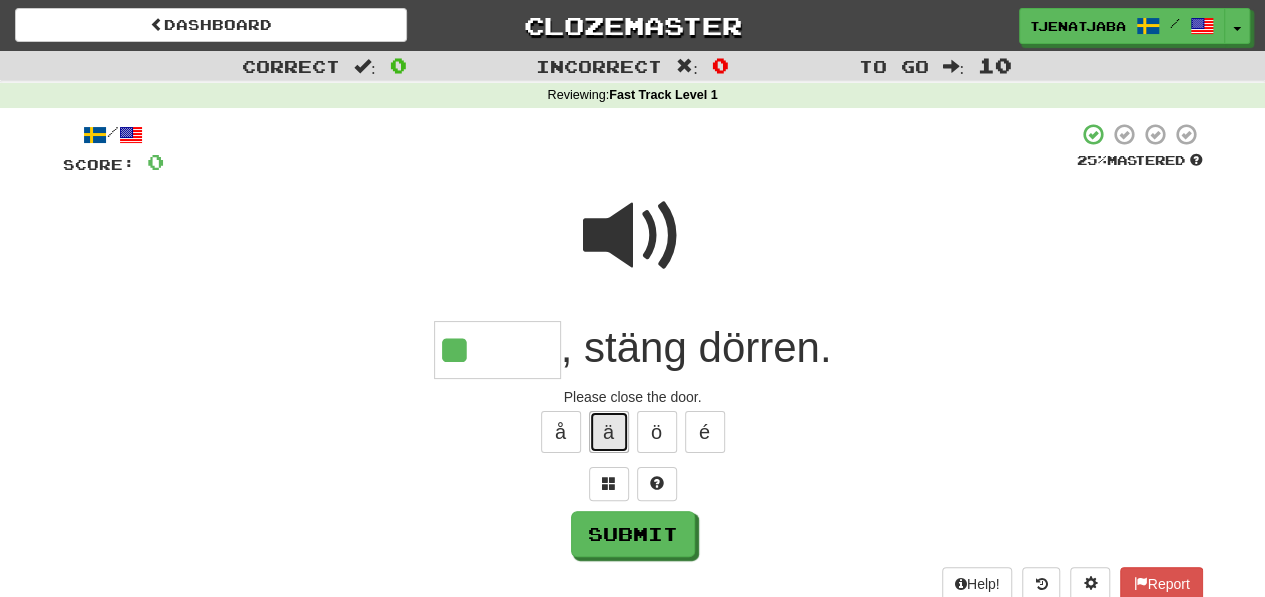 click on "ä" at bounding box center [609, 432] 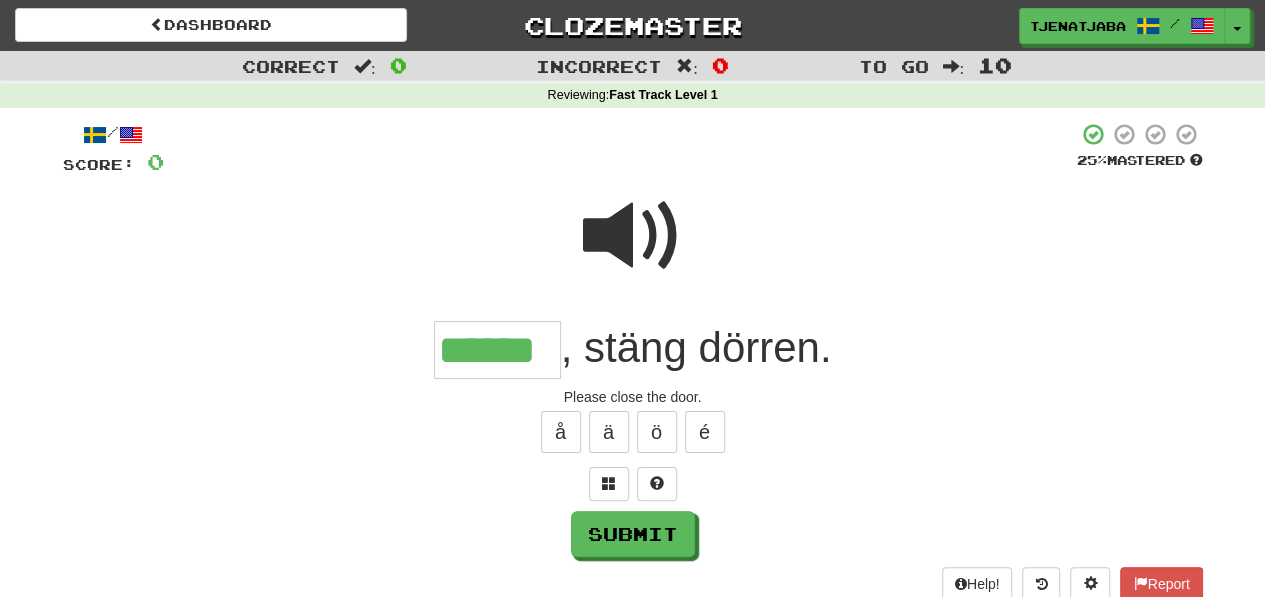 type on "******" 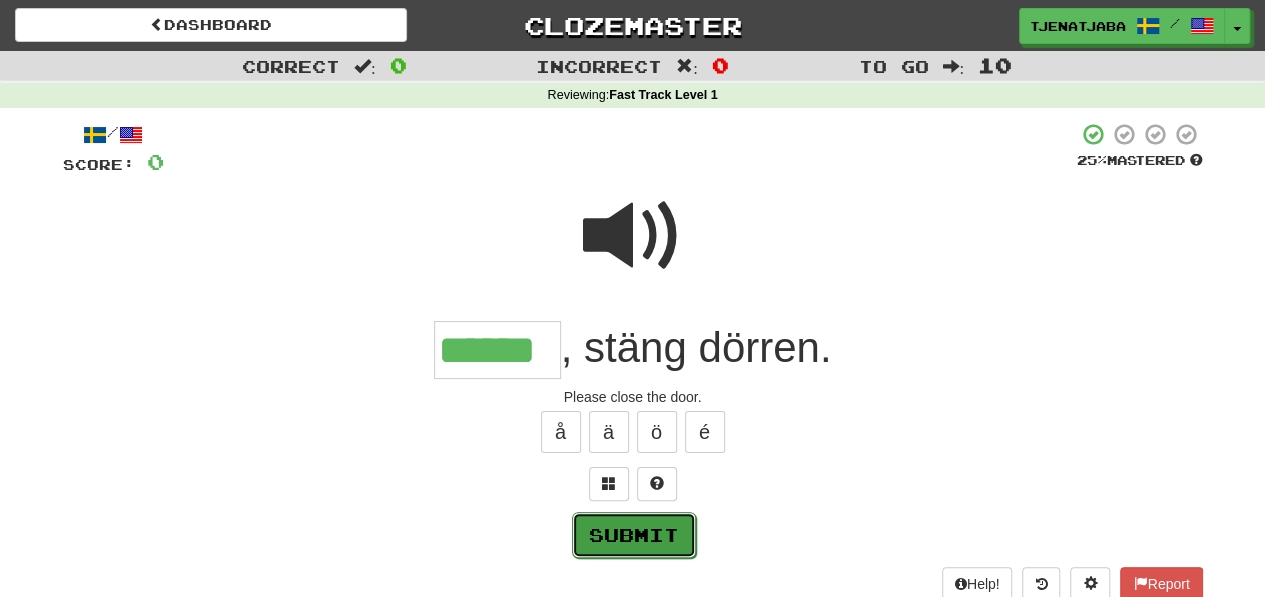 click on "Submit" at bounding box center (634, 535) 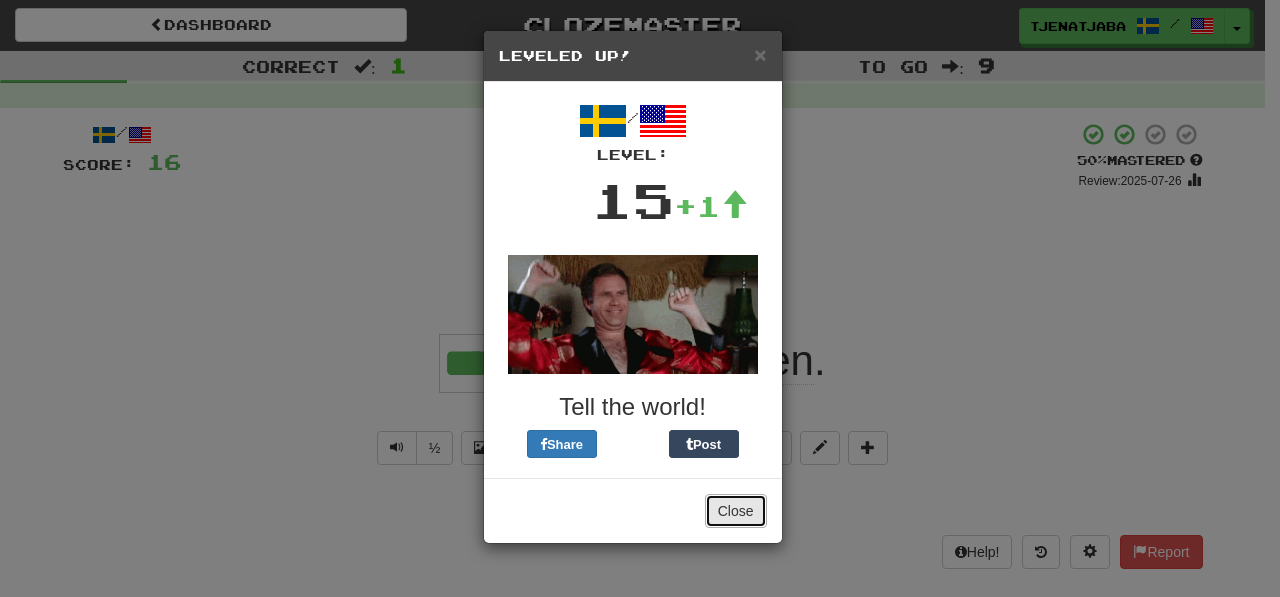 click on "Close" at bounding box center (736, 511) 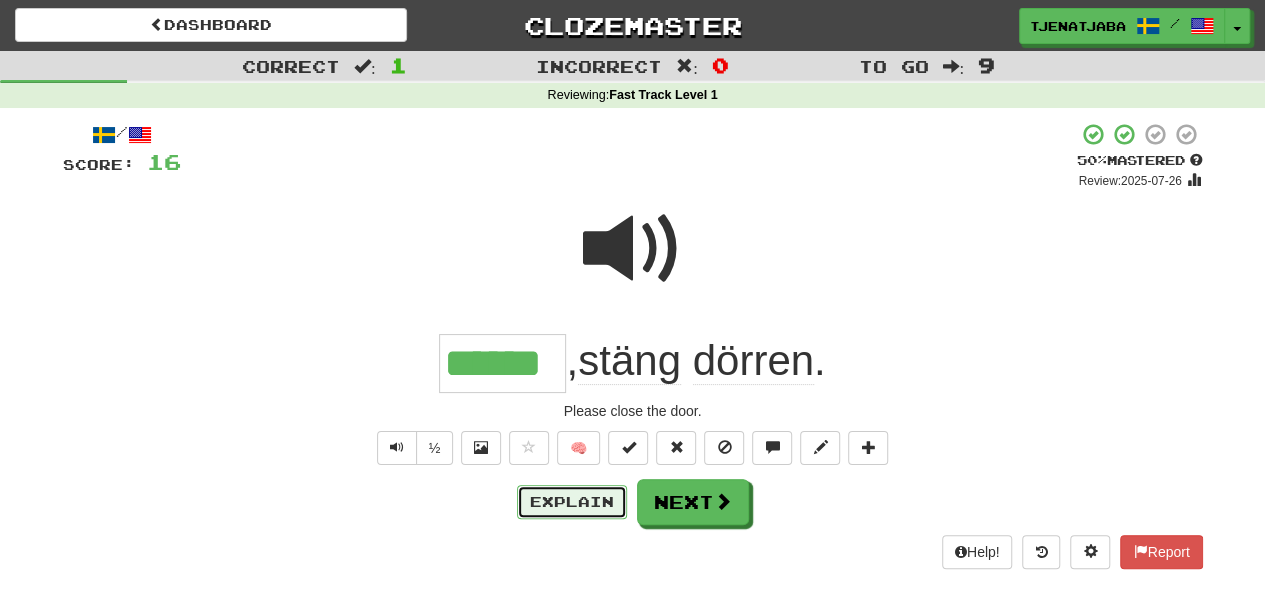 click on "Explain" at bounding box center [572, 502] 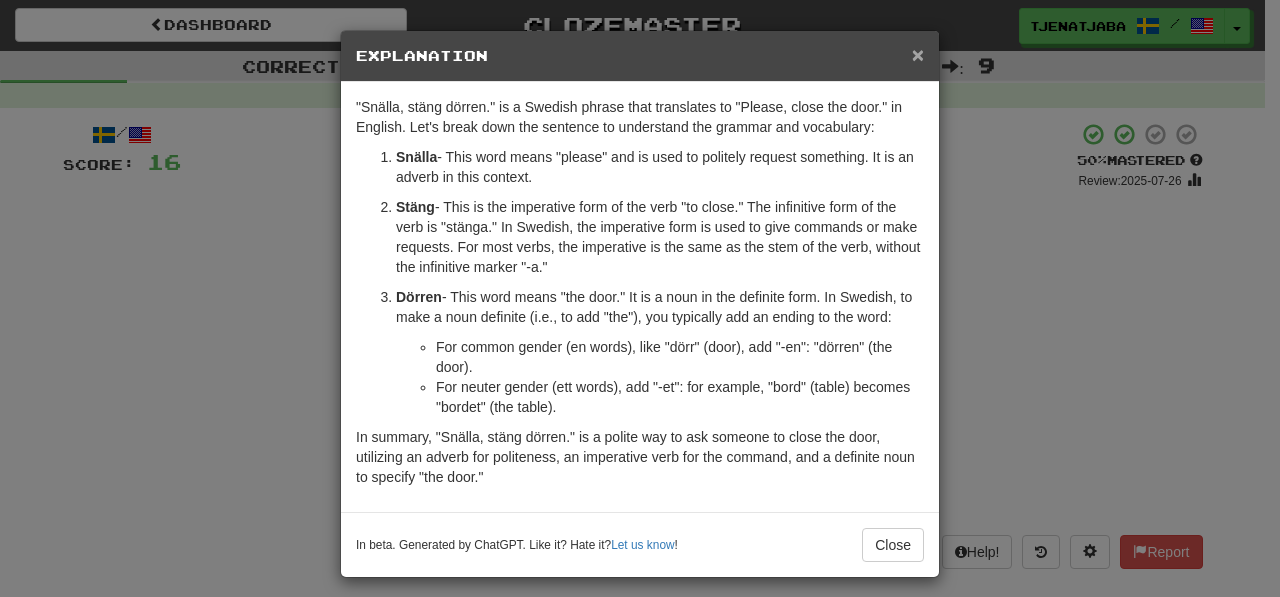 click on "×" at bounding box center [918, 54] 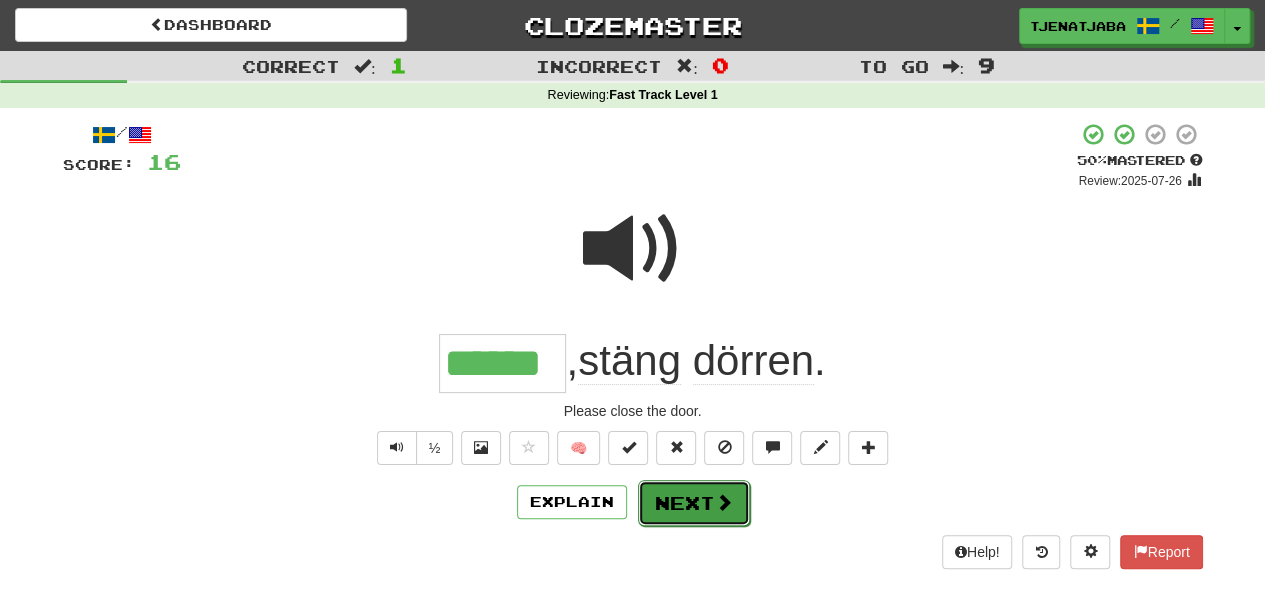 click on "Next" at bounding box center (694, 503) 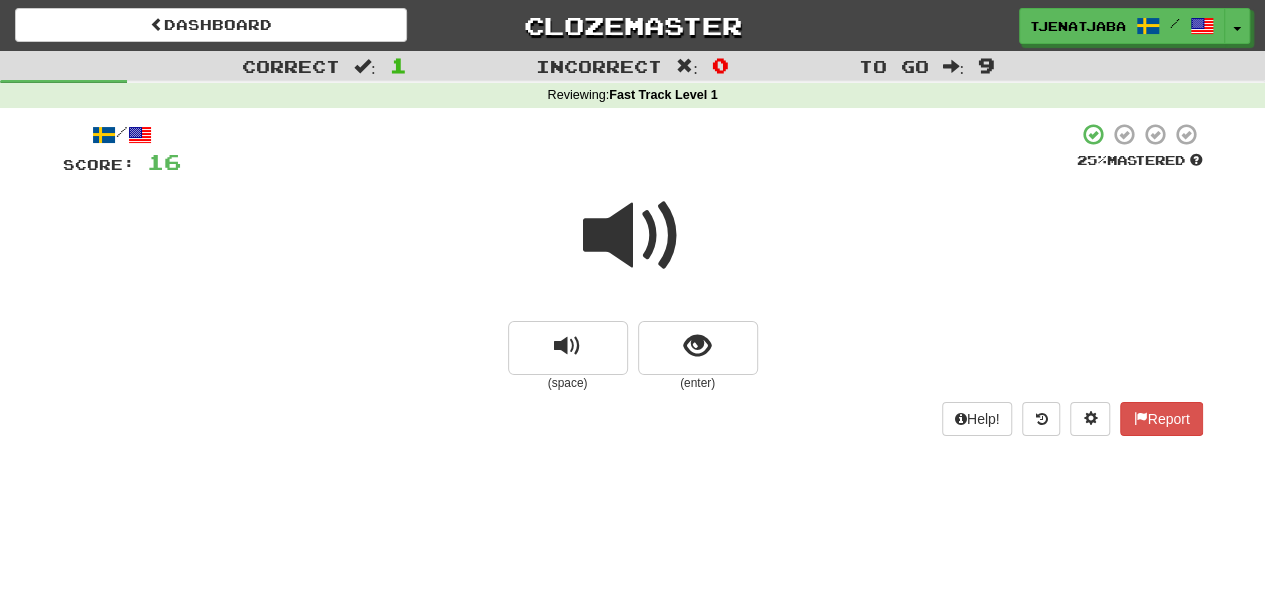 click at bounding box center (633, 236) 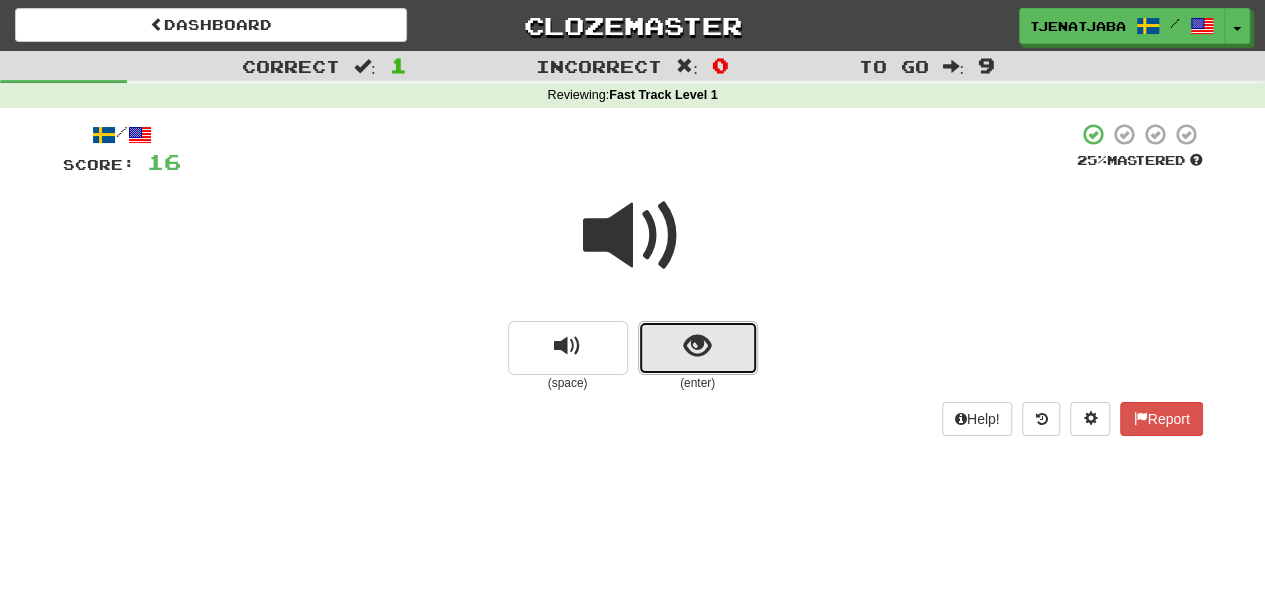 click at bounding box center [698, 348] 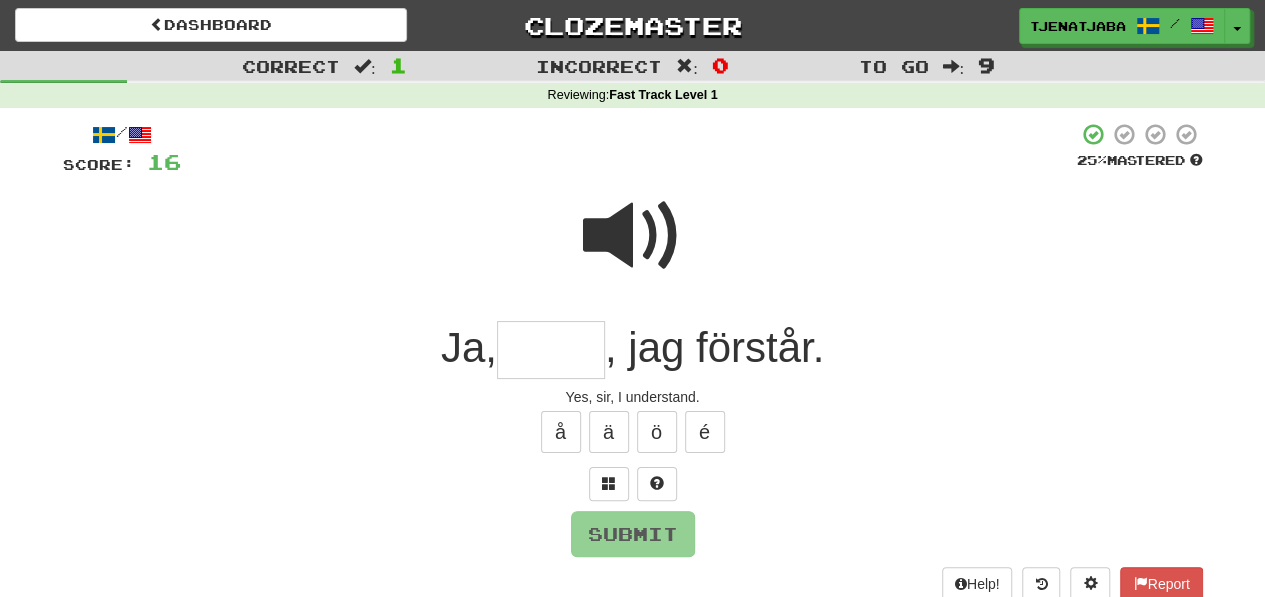 click at bounding box center (551, 350) 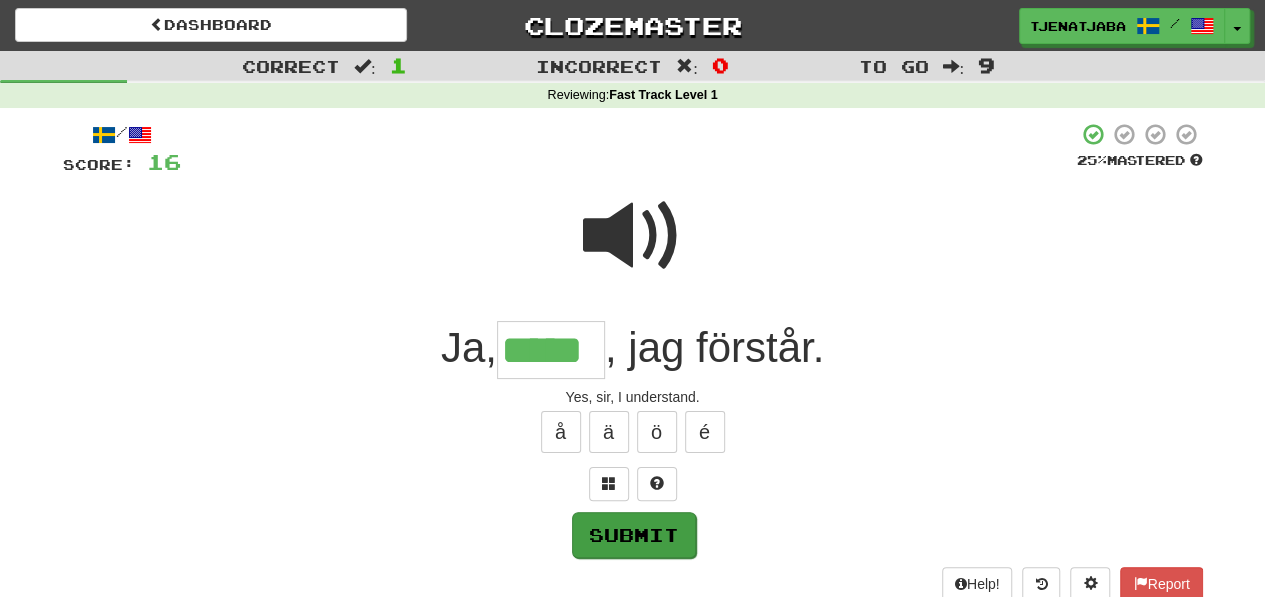 type on "*****" 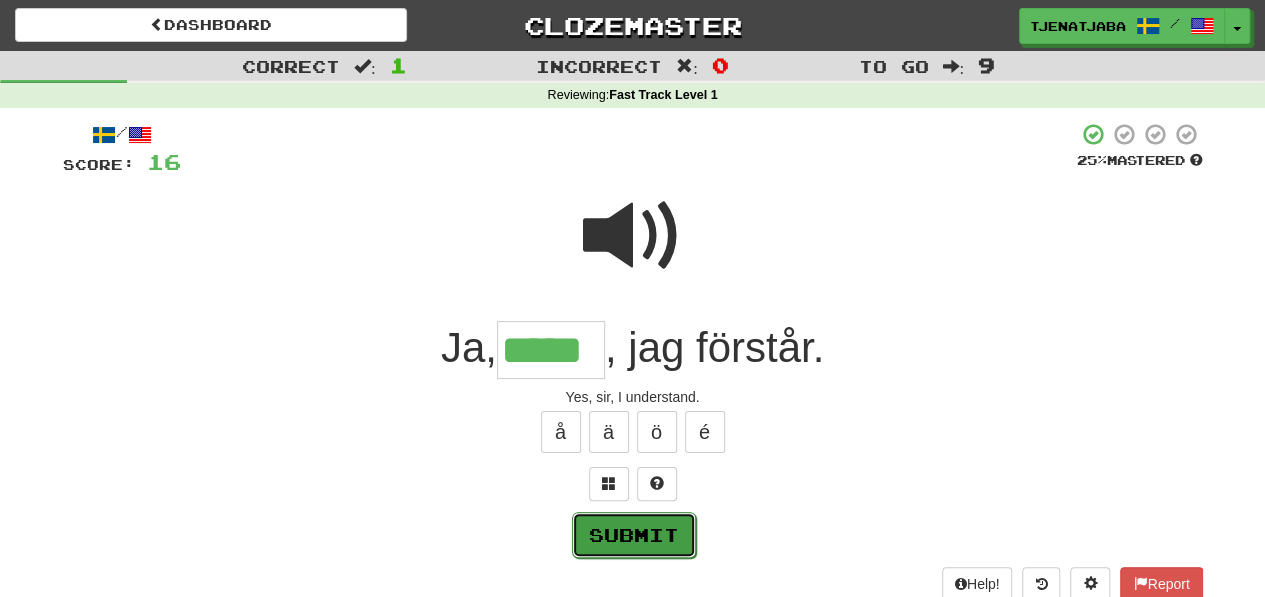 click on "Submit" at bounding box center (634, 535) 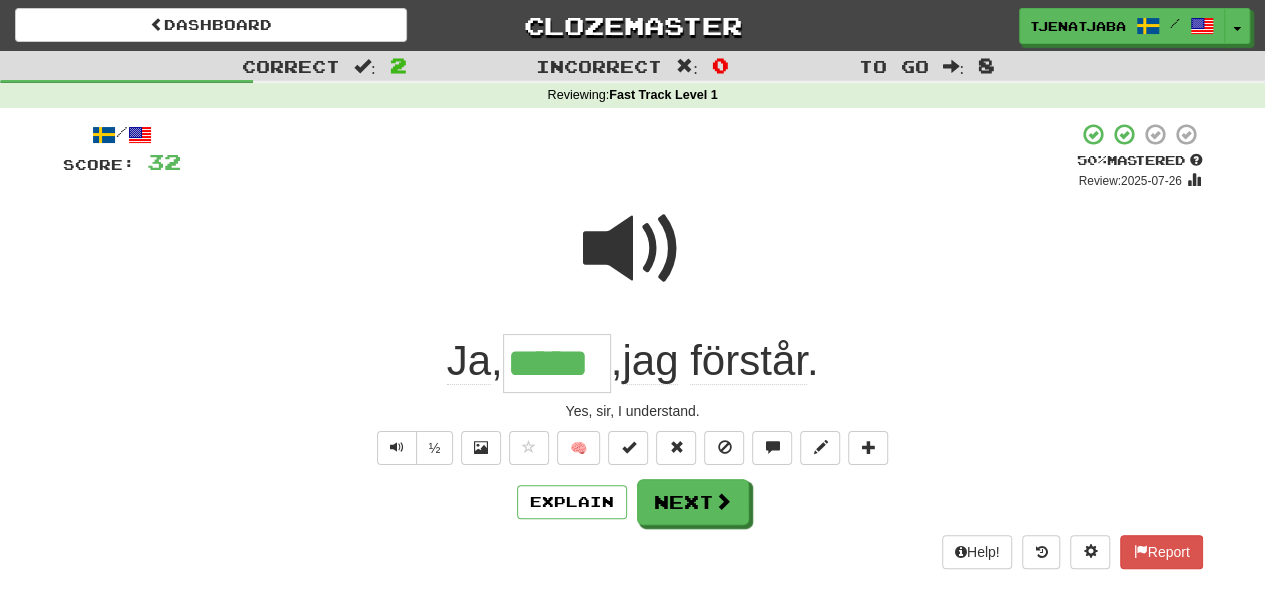 click at bounding box center (633, 249) 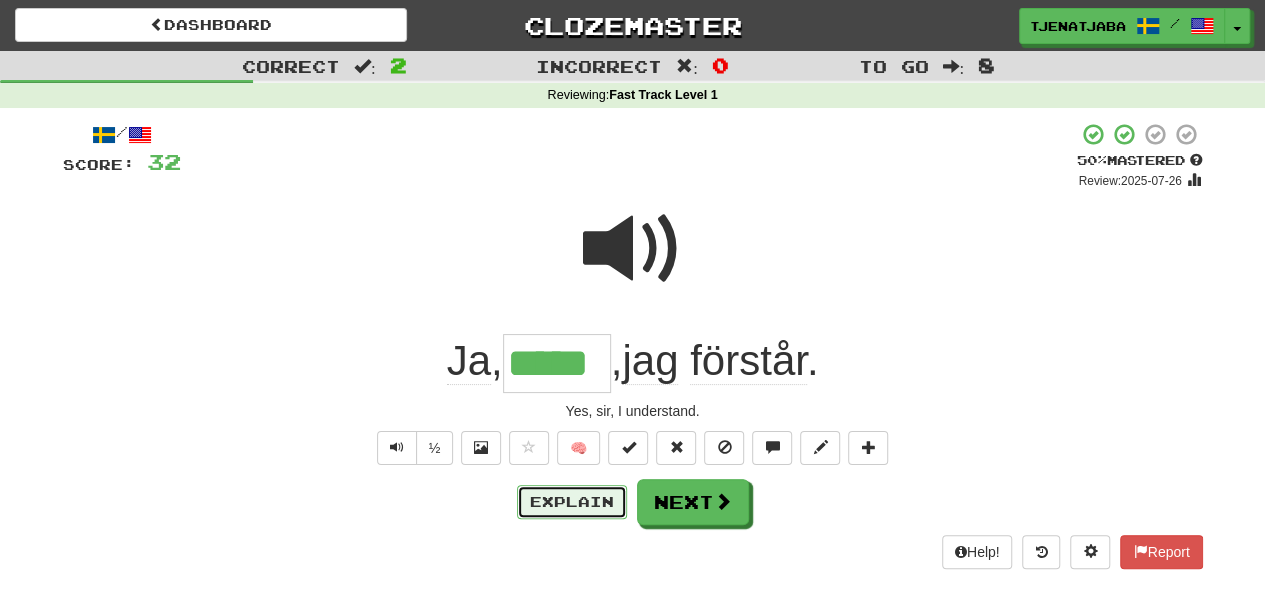 click on "Explain" at bounding box center (572, 502) 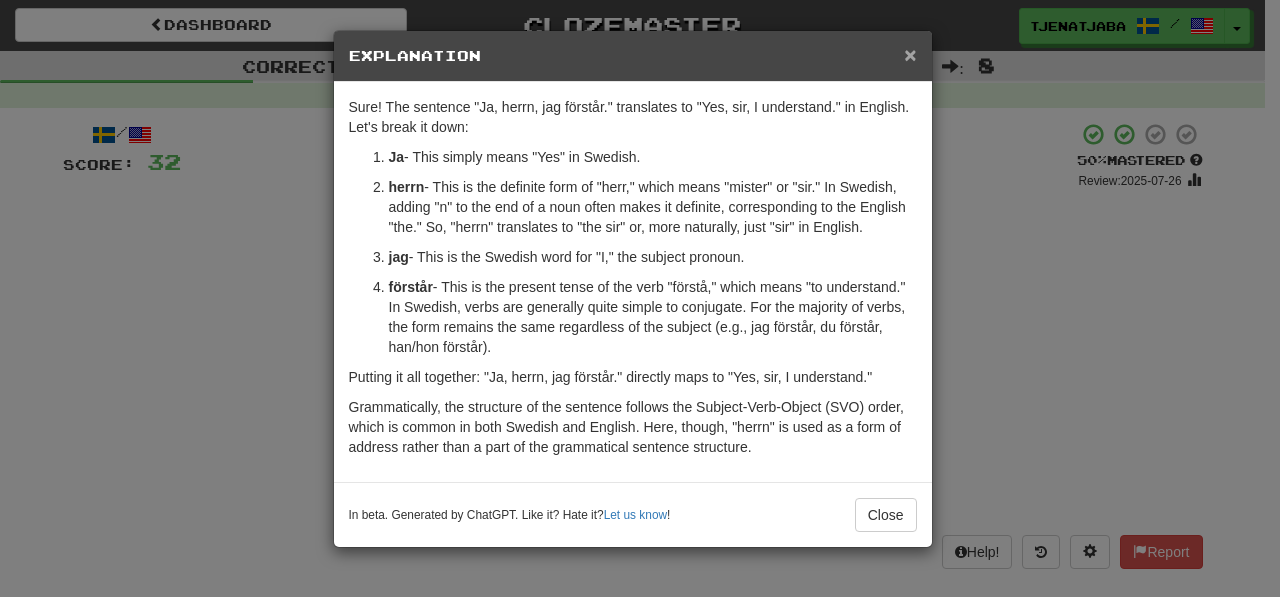 click on "×" at bounding box center [910, 54] 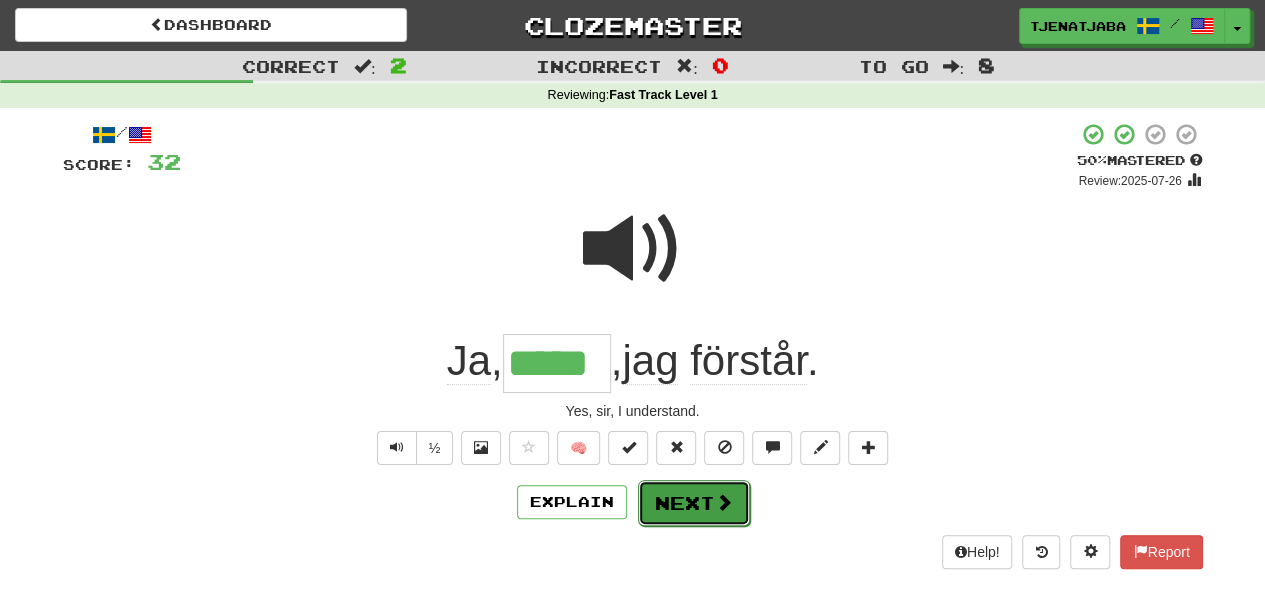click on "Next" at bounding box center (694, 503) 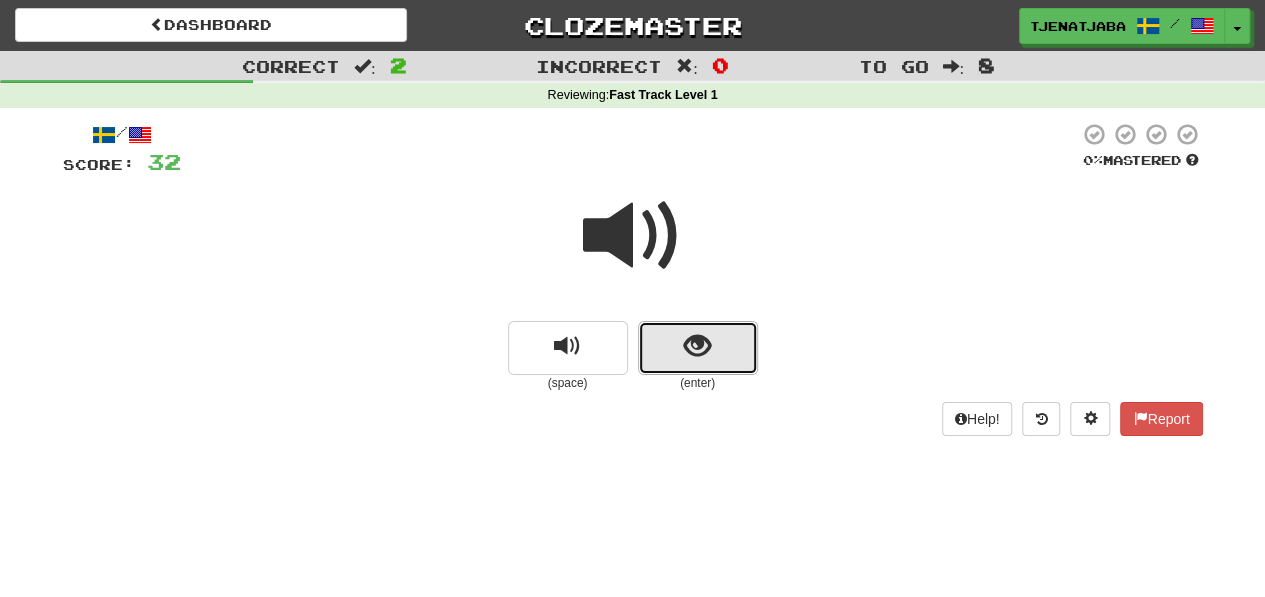 click at bounding box center (697, 346) 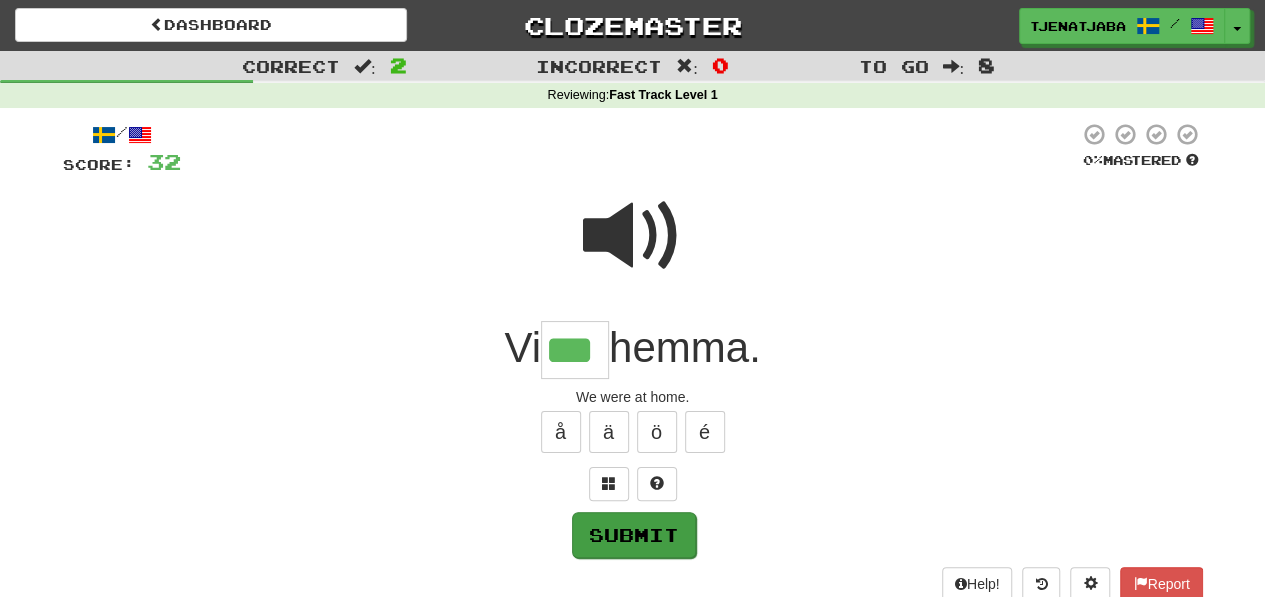 type on "***" 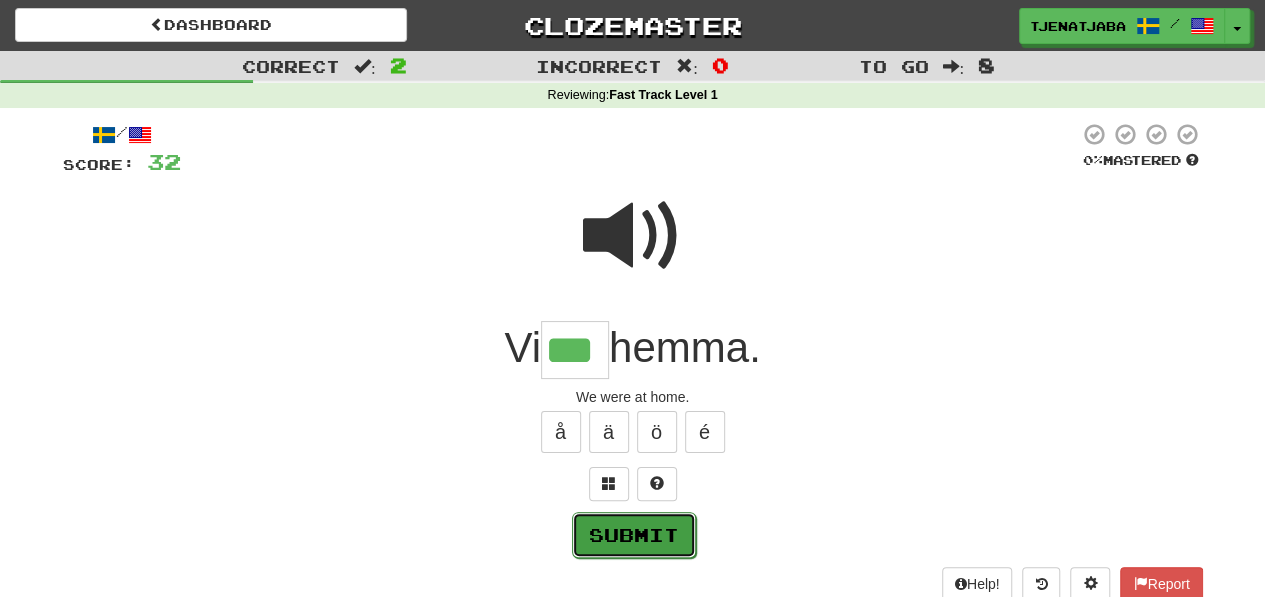 click on "Submit" at bounding box center [634, 535] 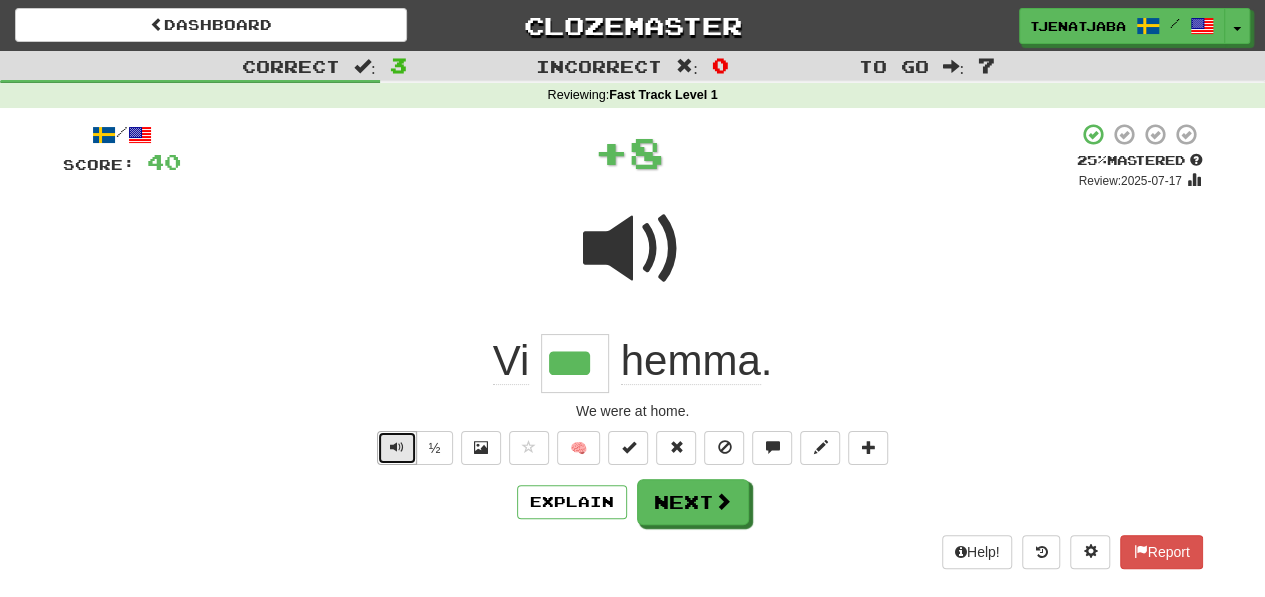 click at bounding box center (397, 448) 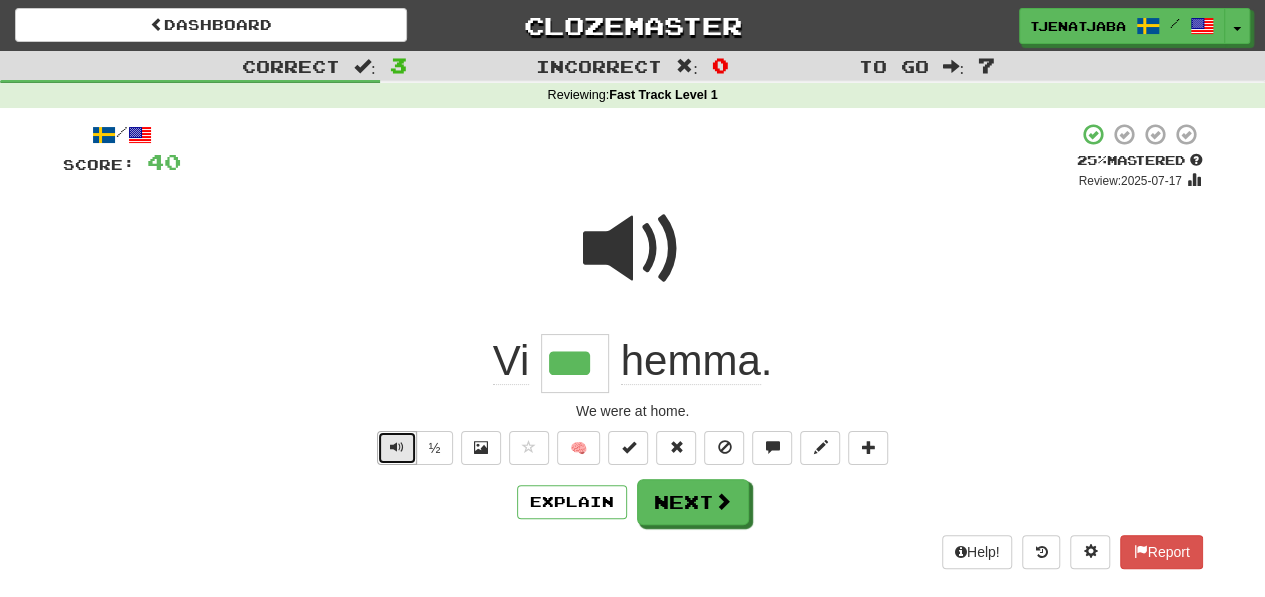 click at bounding box center [397, 448] 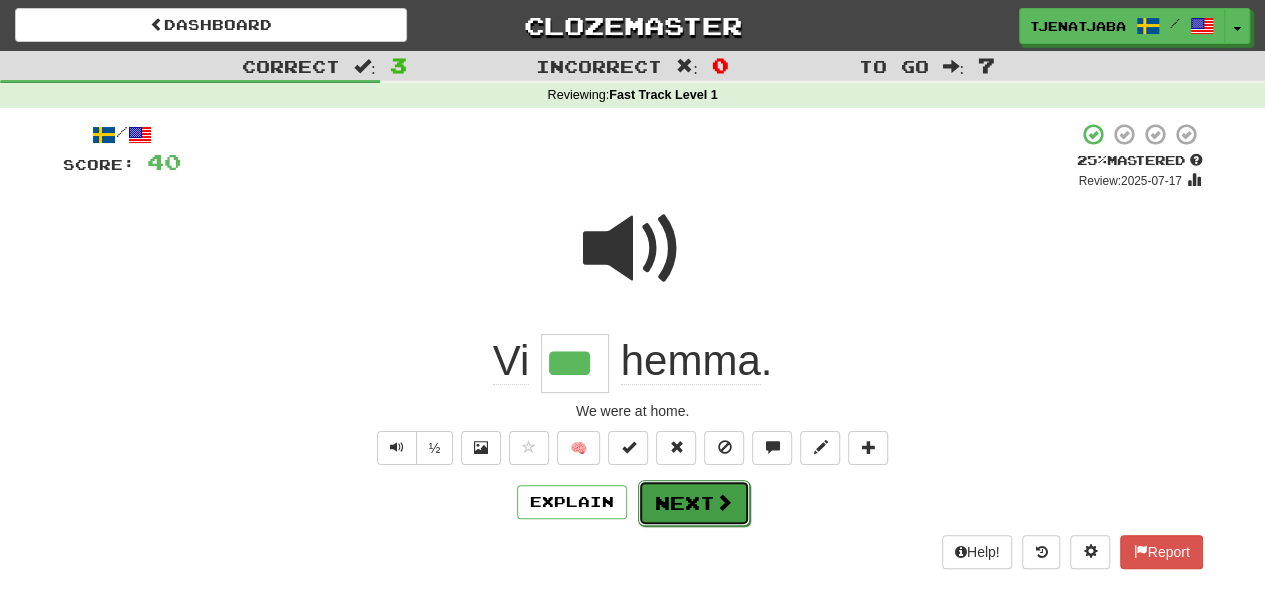 click on "Next" at bounding box center [694, 503] 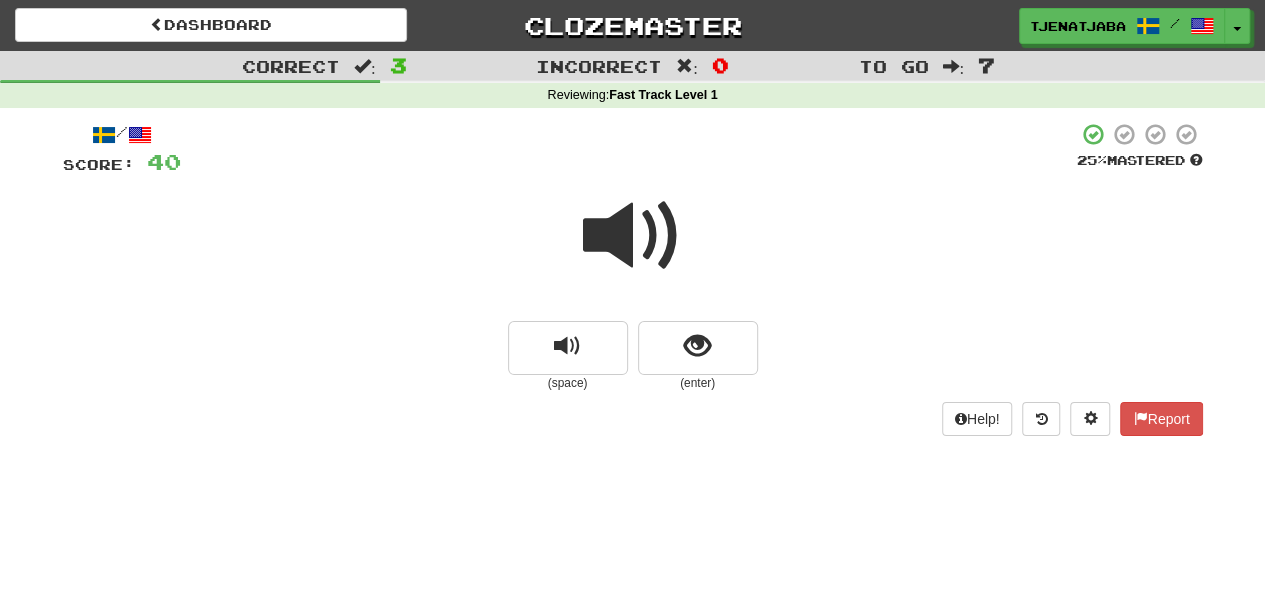 click at bounding box center (633, 236) 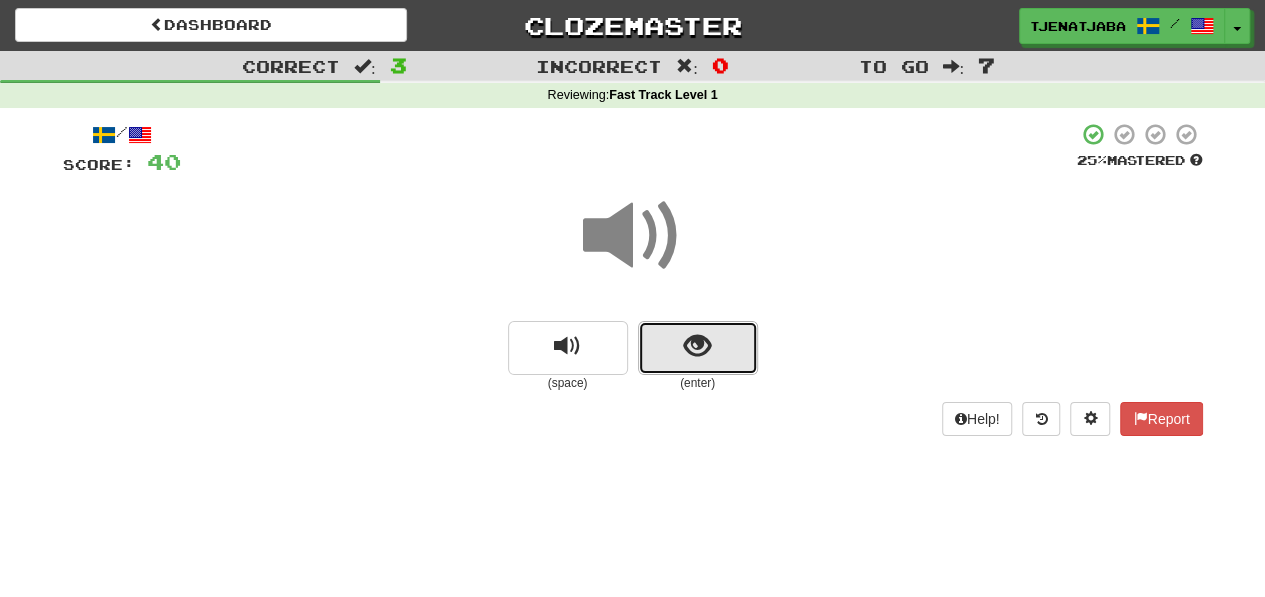 click at bounding box center (697, 346) 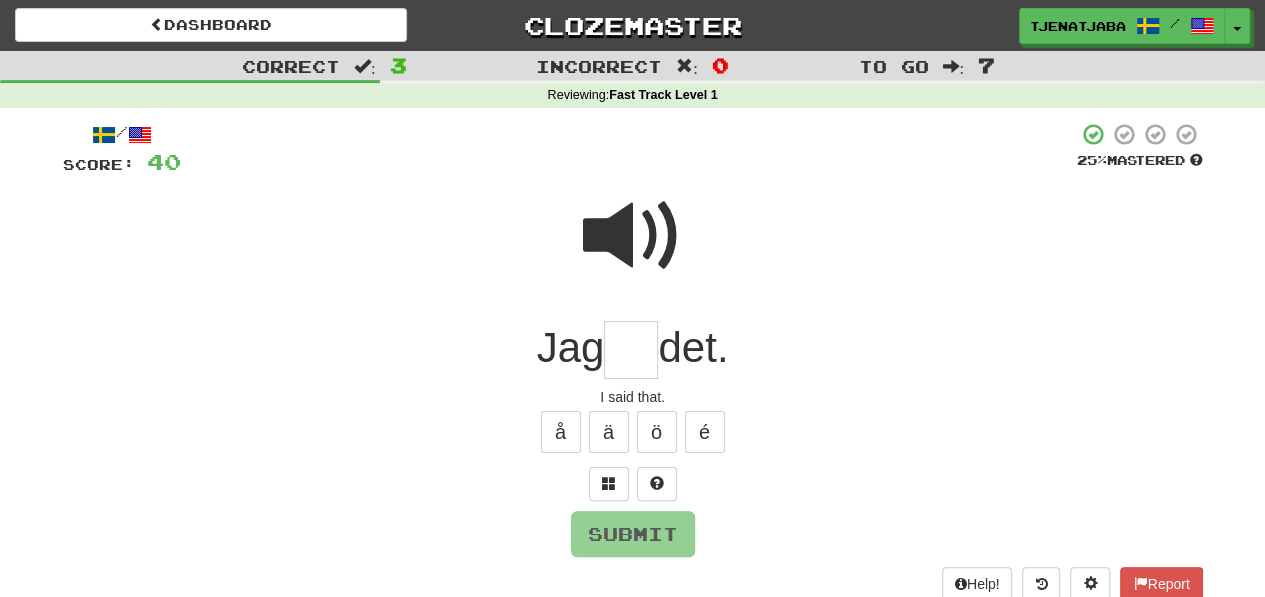 click at bounding box center [633, 236] 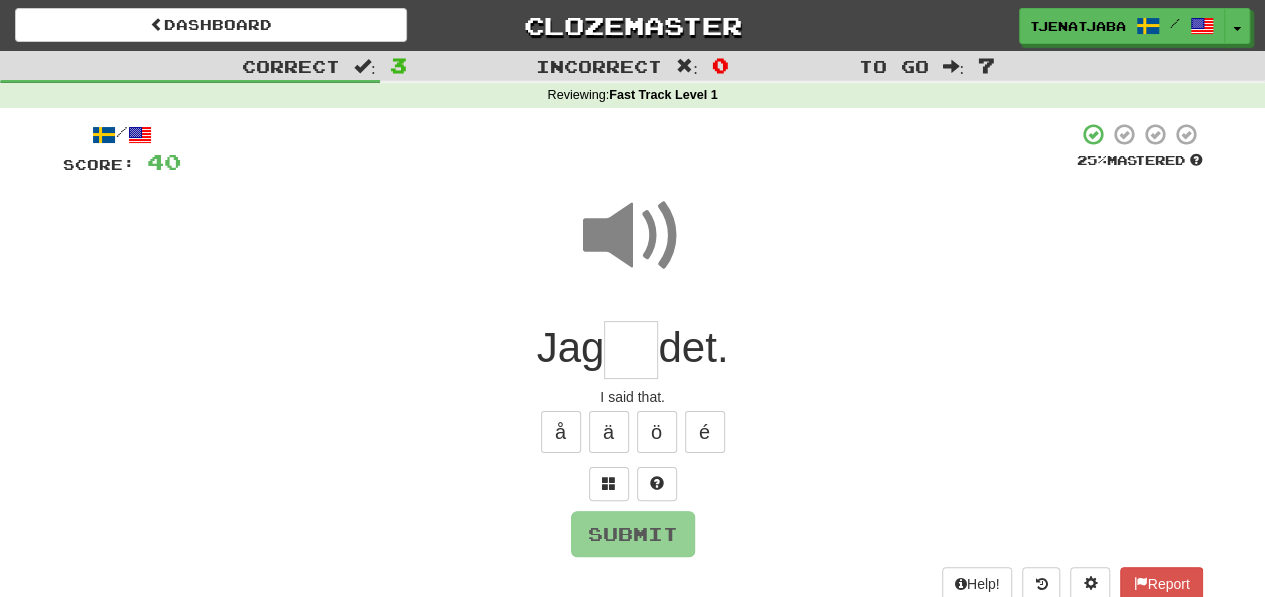 click at bounding box center (631, 350) 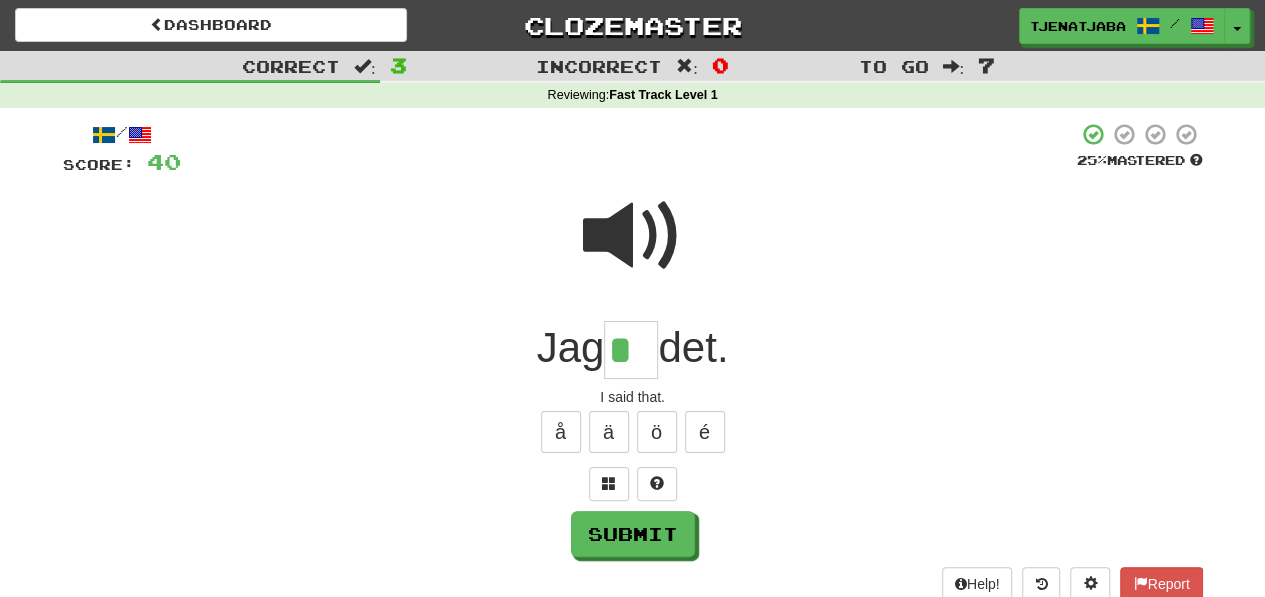 click at bounding box center [633, 236] 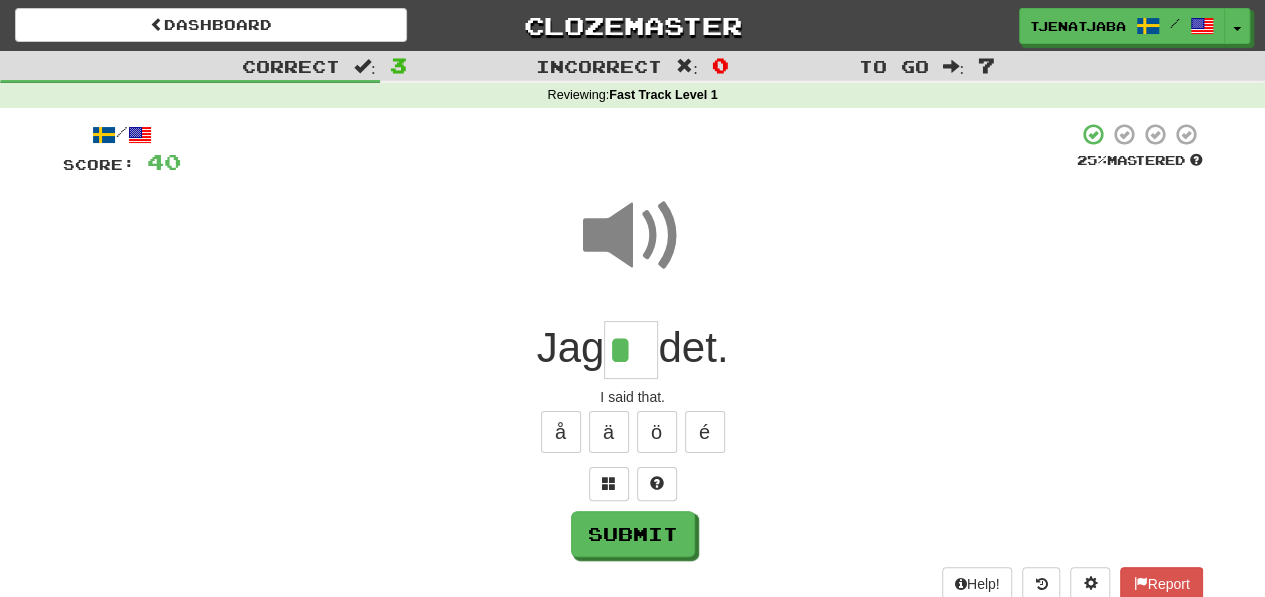 click on "I said that." at bounding box center [633, 397] 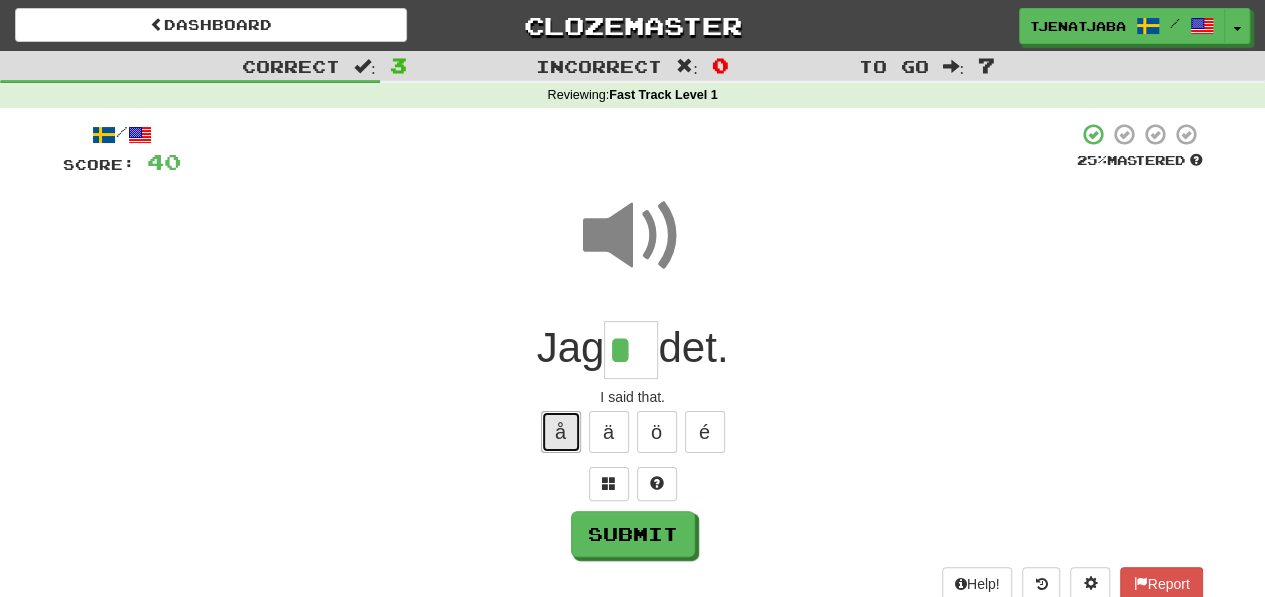 click on "å" at bounding box center [561, 432] 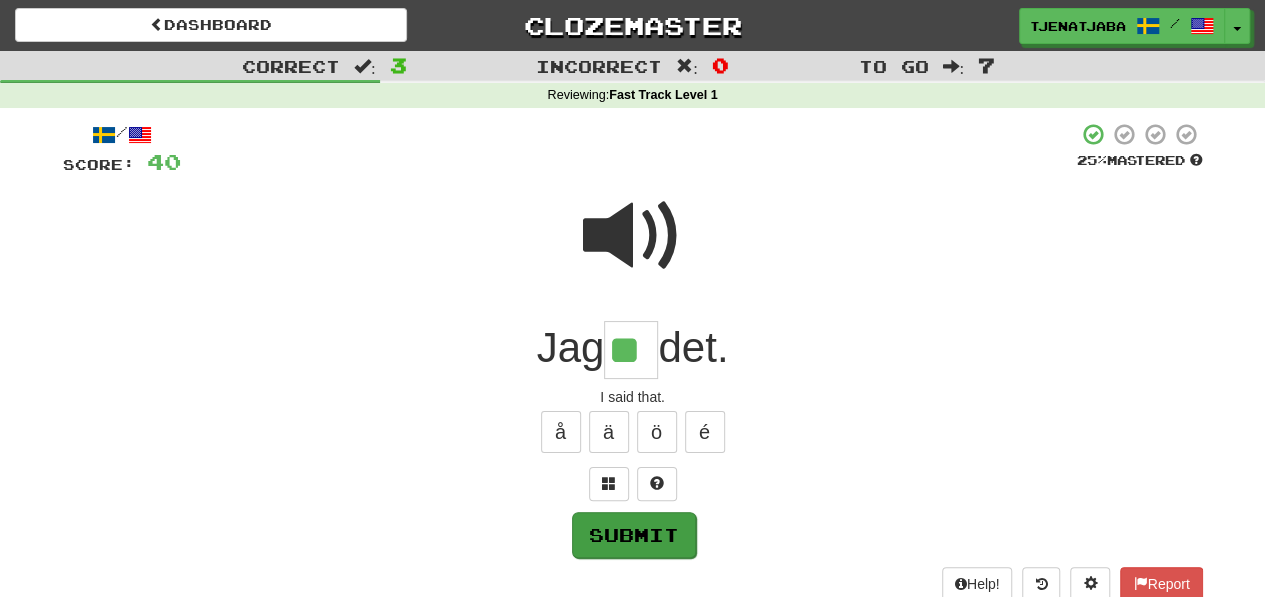 type on "**" 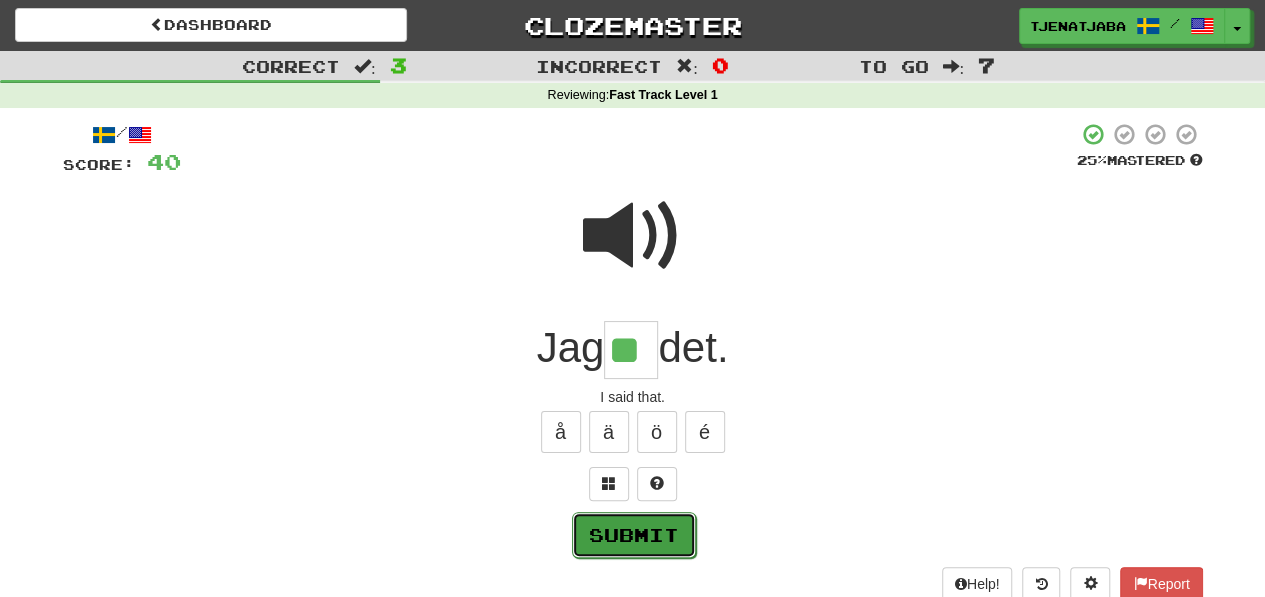 click on "Submit" at bounding box center (634, 535) 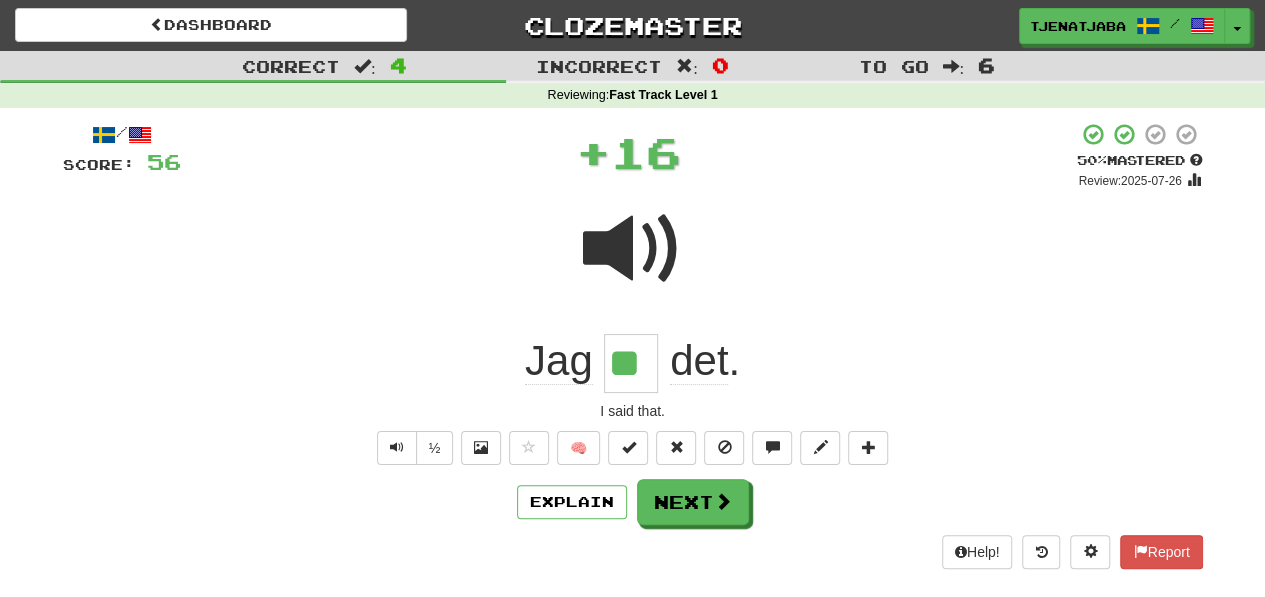 click on "Explain Next" at bounding box center (633, 502) 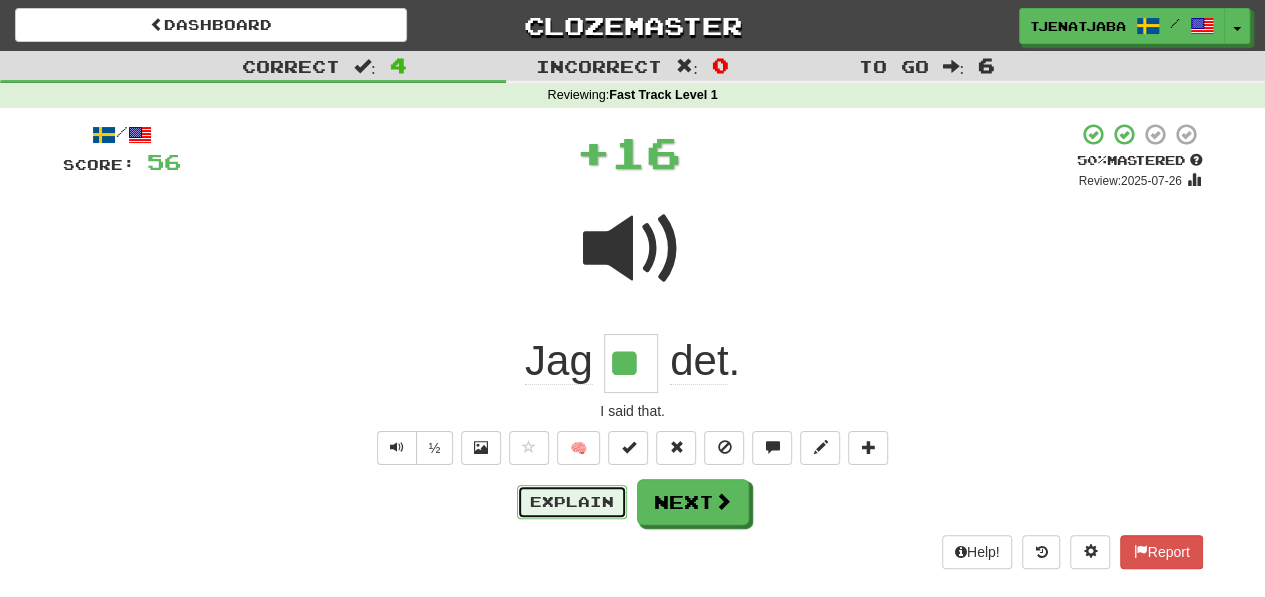 click on "Explain" at bounding box center (572, 502) 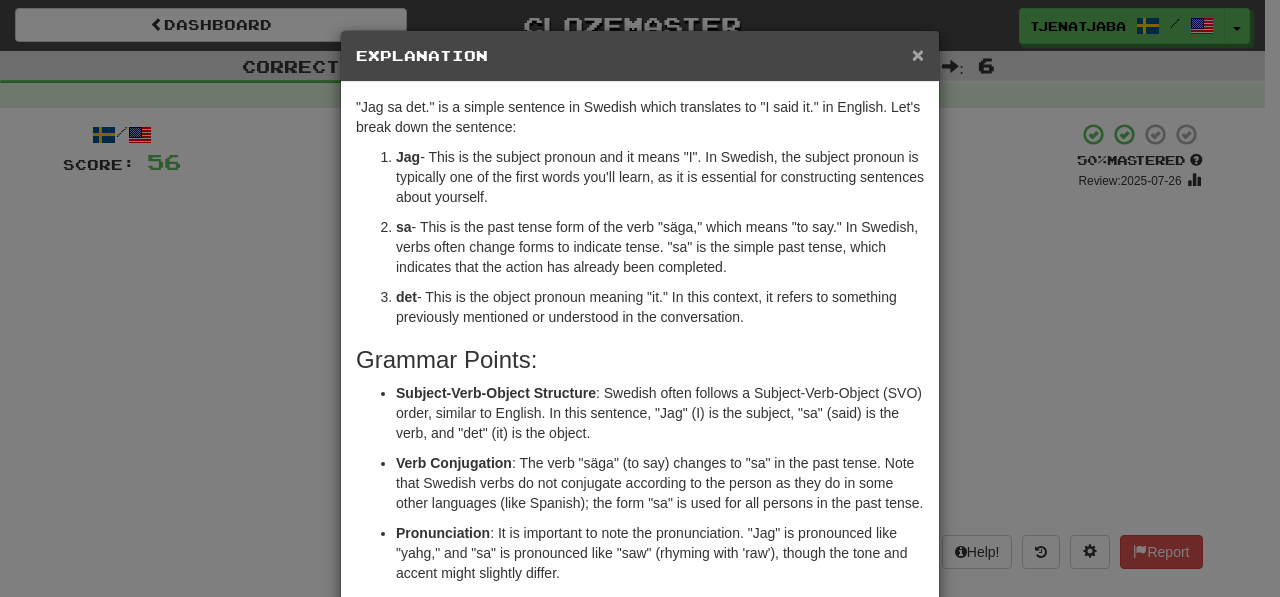 click on "×" at bounding box center (918, 54) 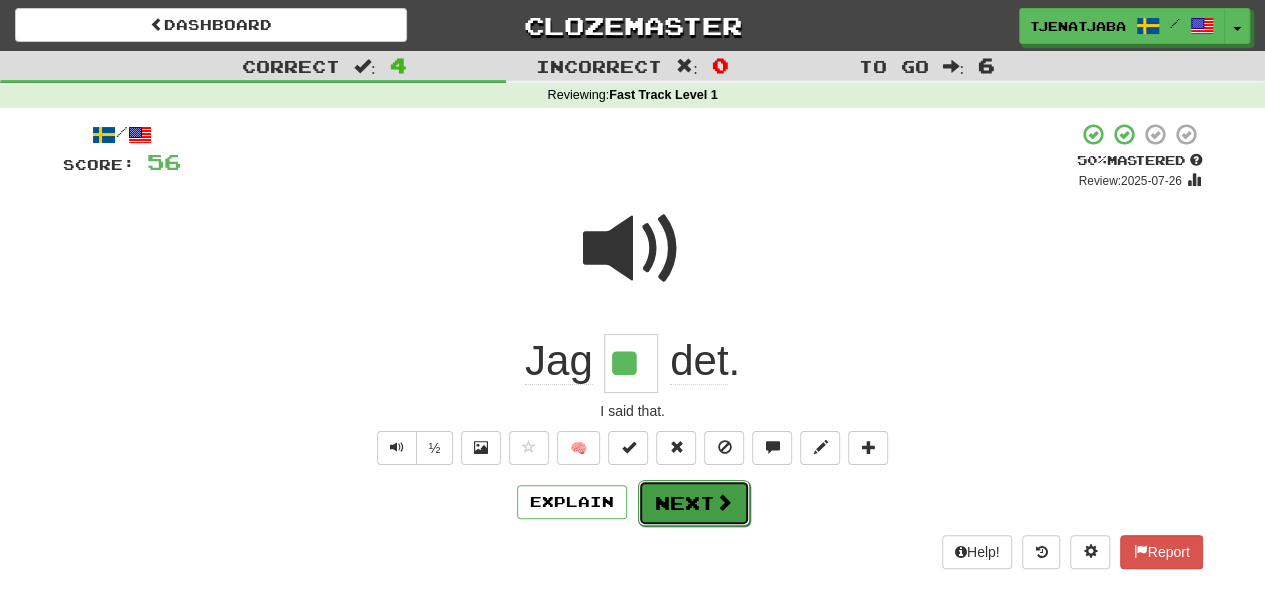 click on "Next" at bounding box center [694, 503] 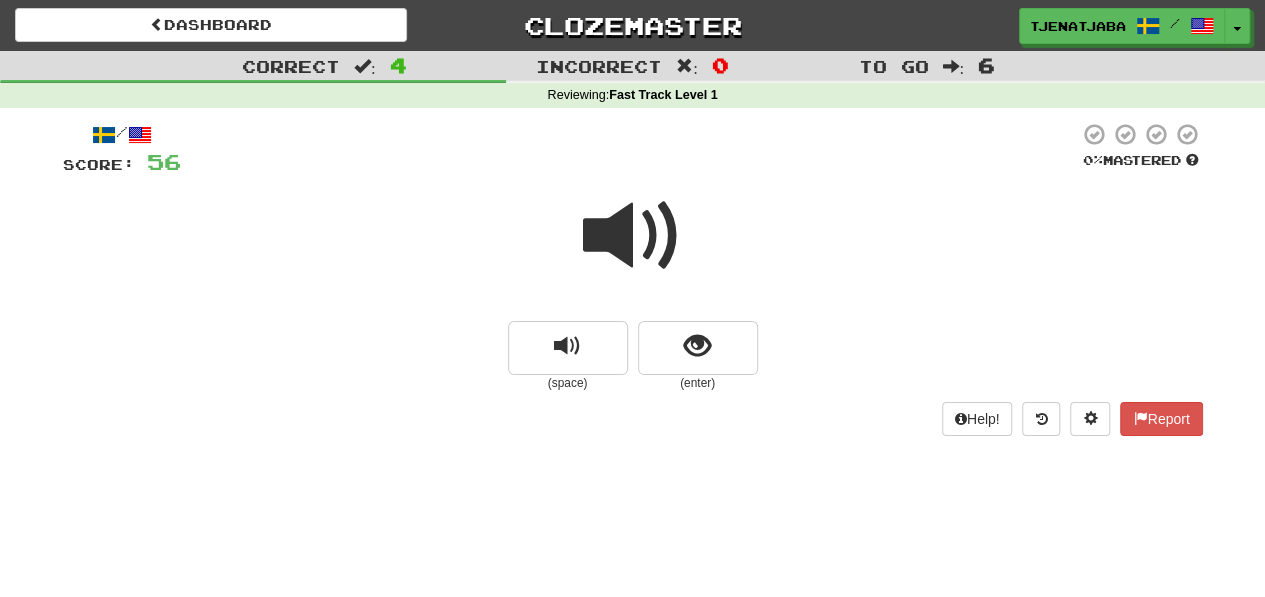 click at bounding box center [633, 236] 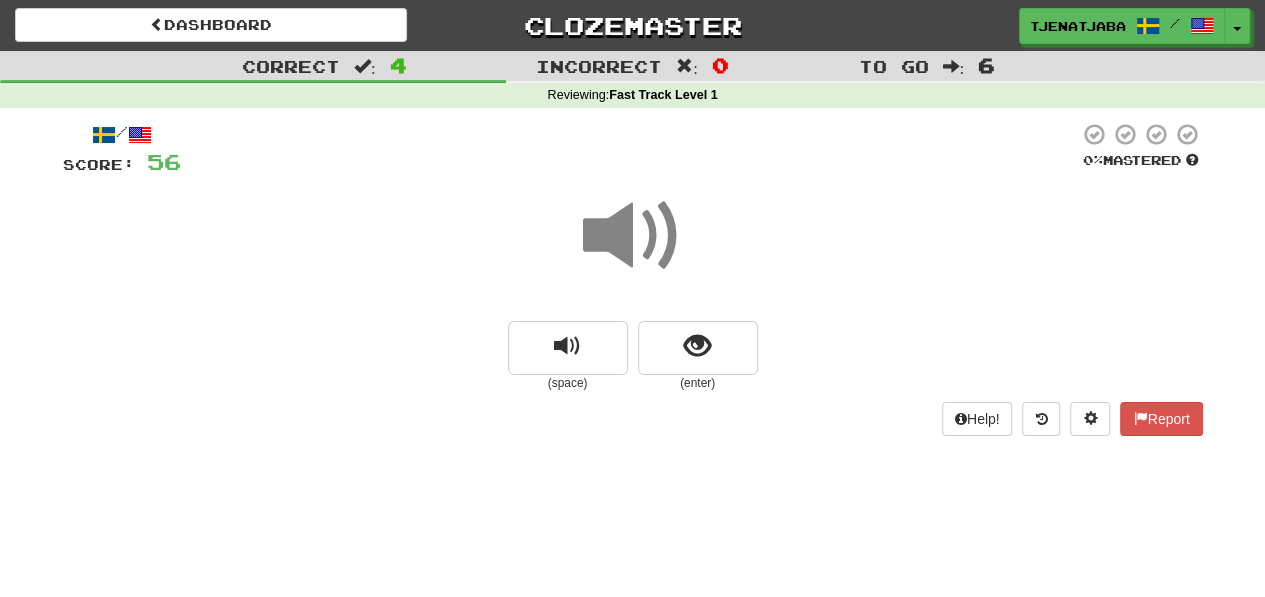 click at bounding box center [633, 236] 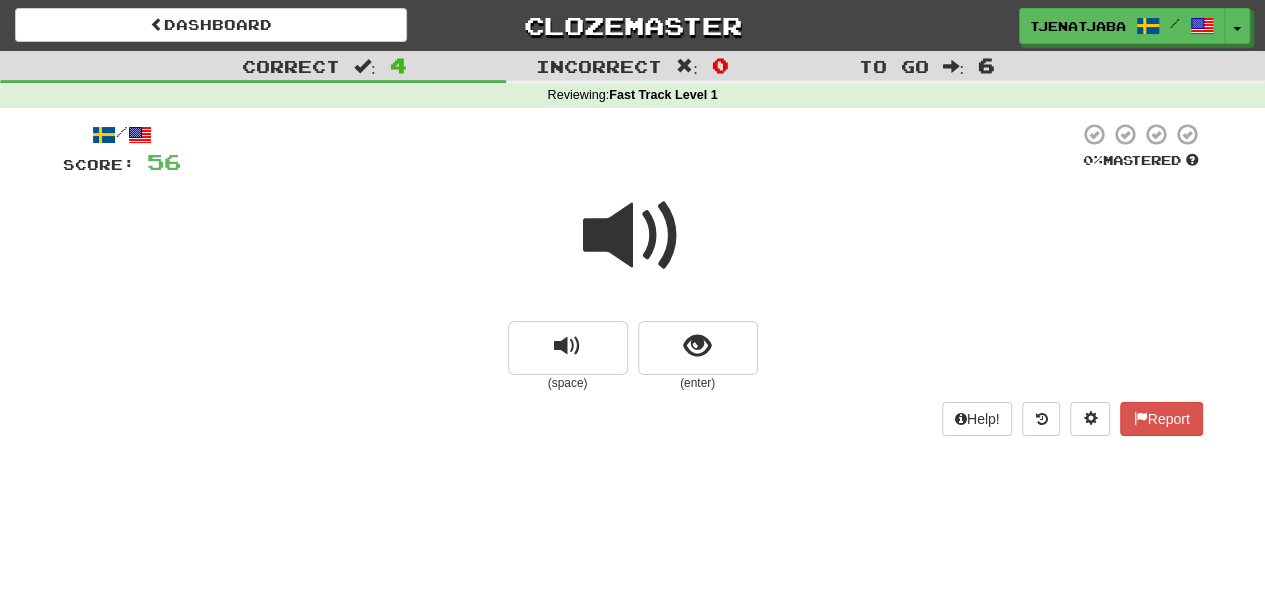 click at bounding box center (633, 236) 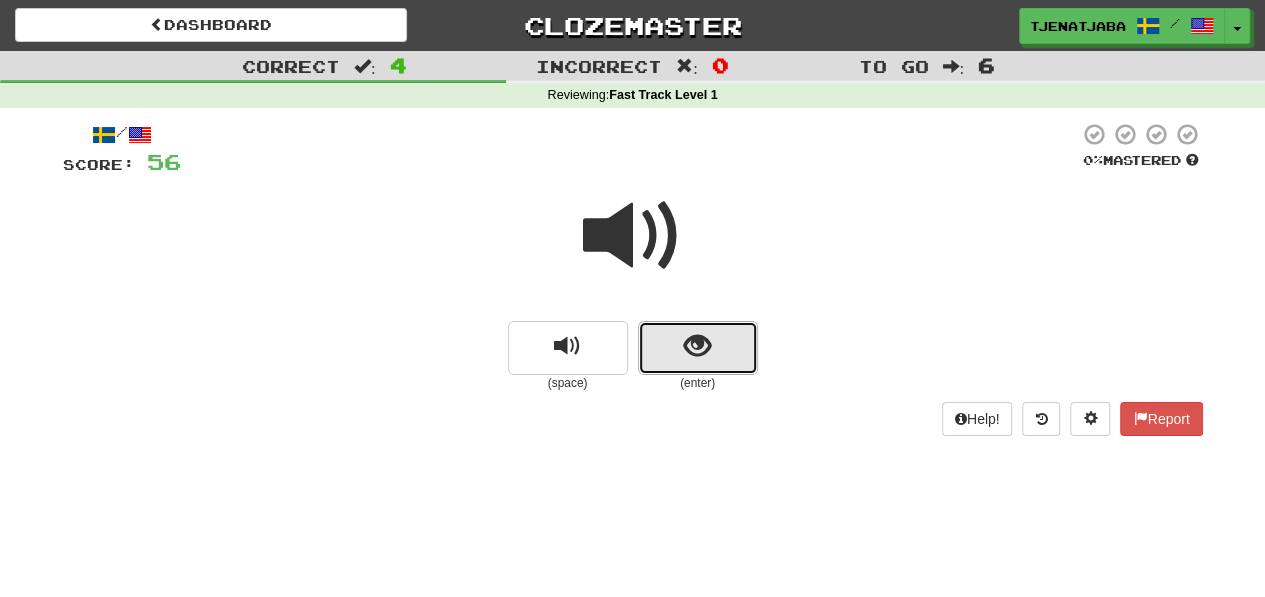 click at bounding box center (697, 346) 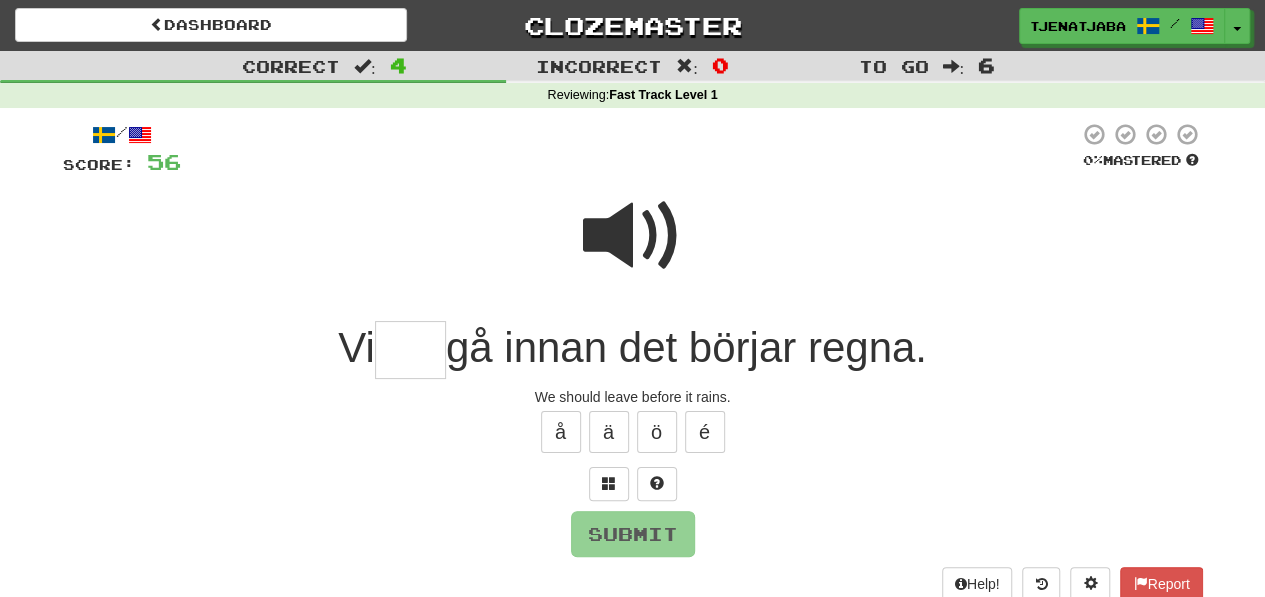 click at bounding box center [410, 350] 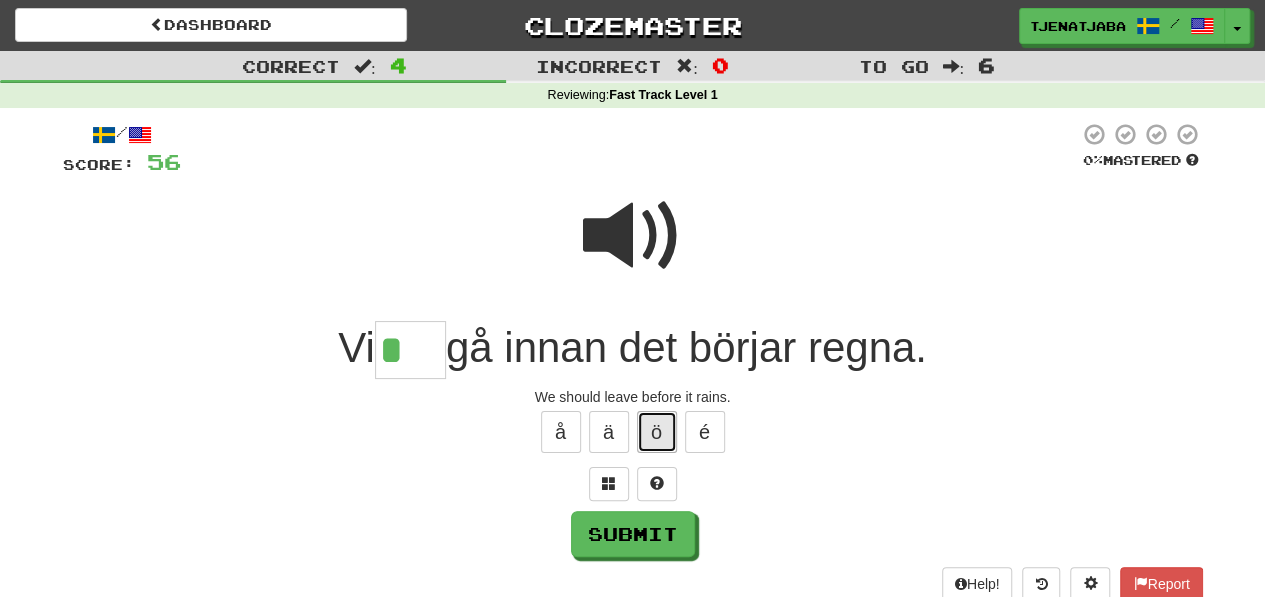 click on "ö" at bounding box center (657, 432) 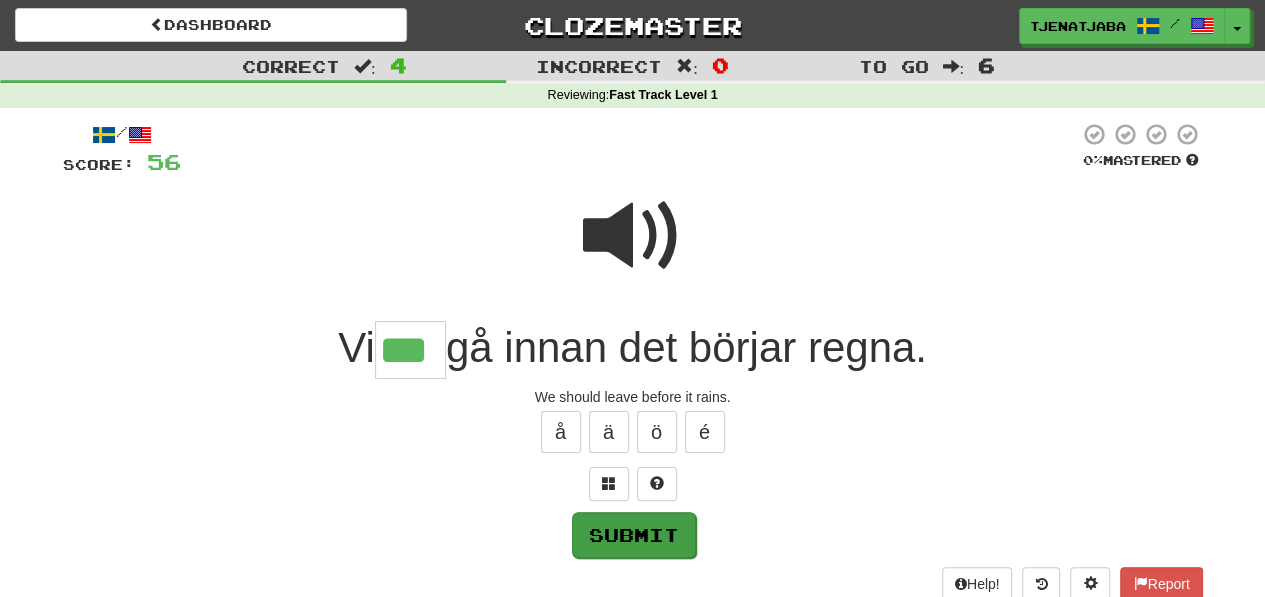 type on "***" 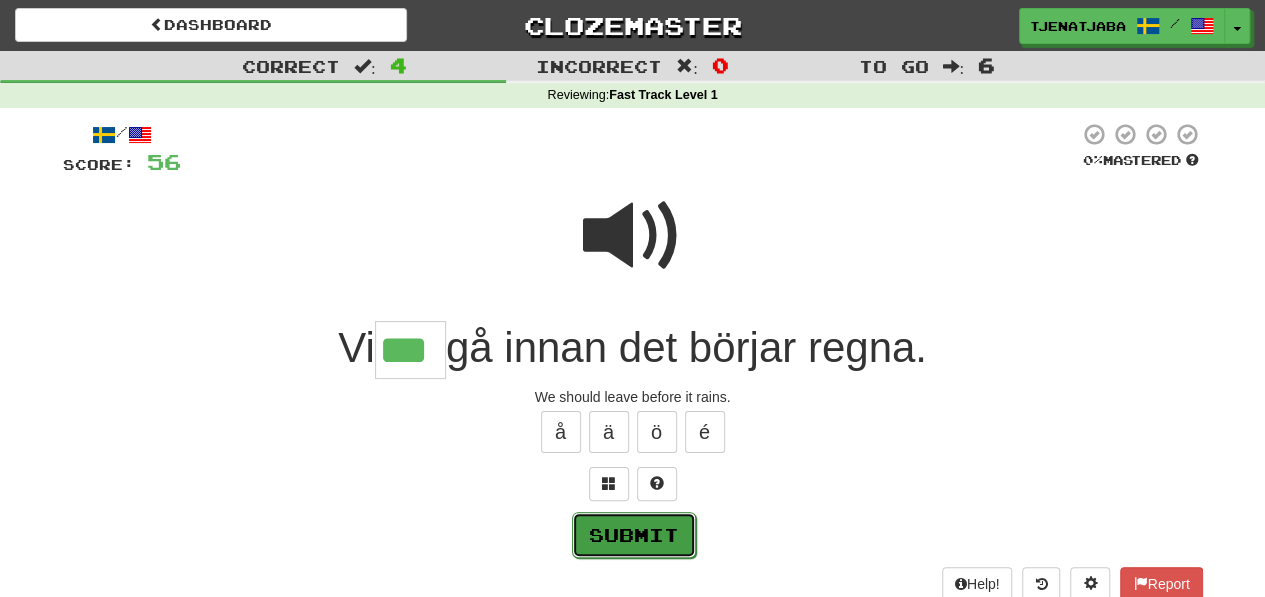 click on "Submit" at bounding box center [634, 535] 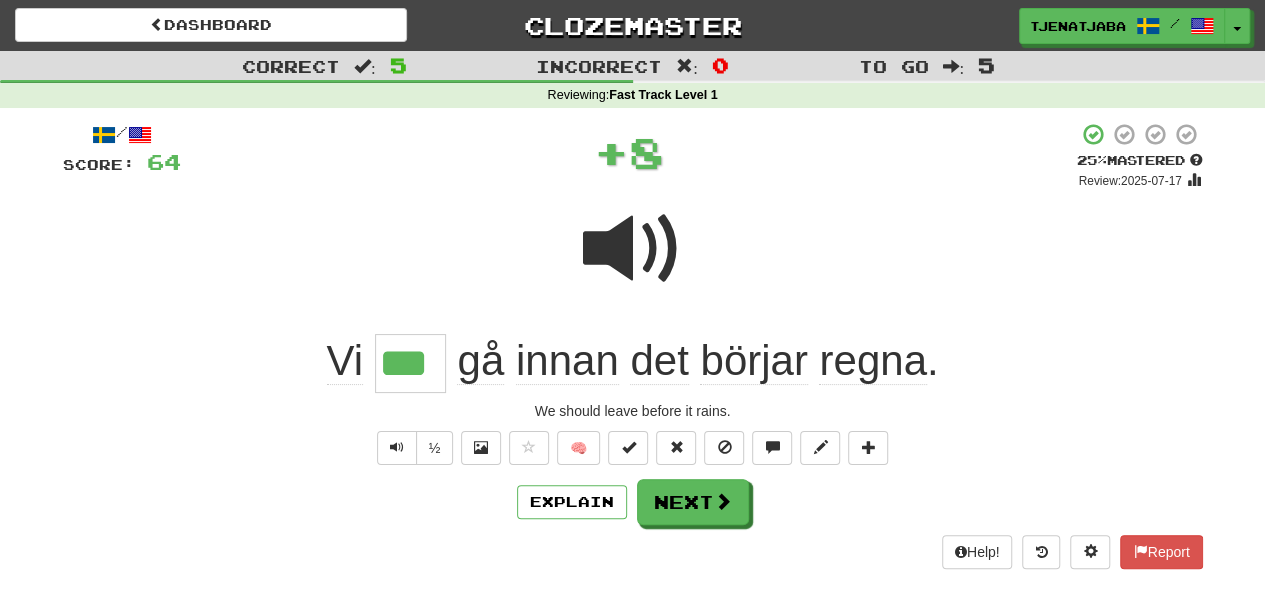 click at bounding box center (633, 249) 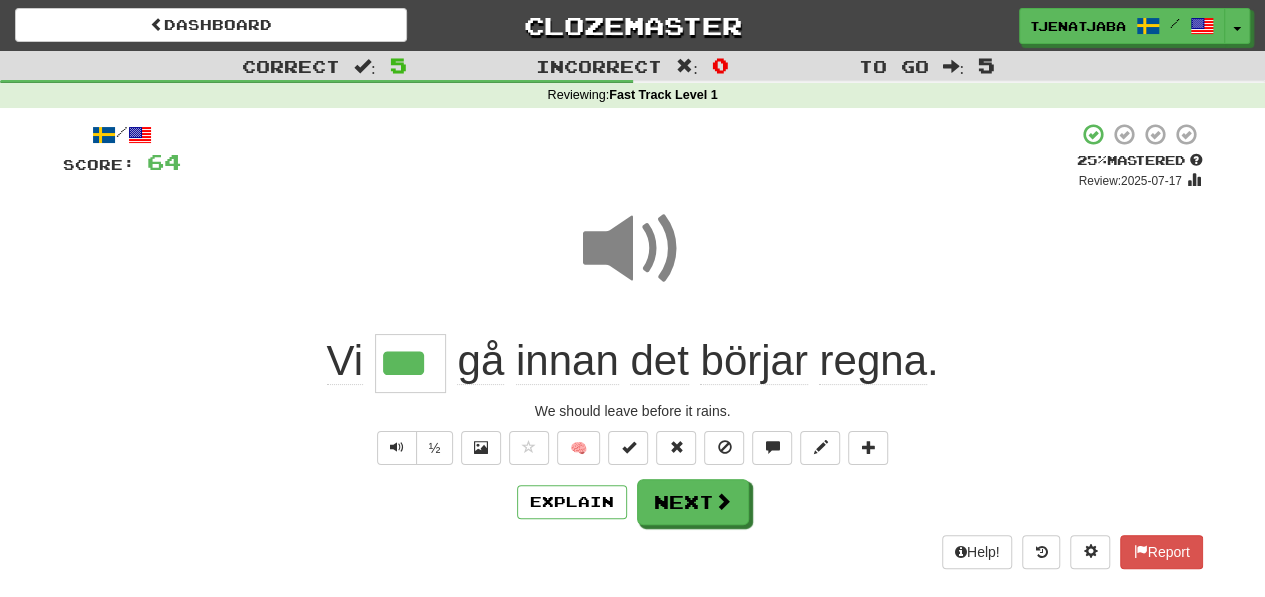 click at bounding box center (633, 249) 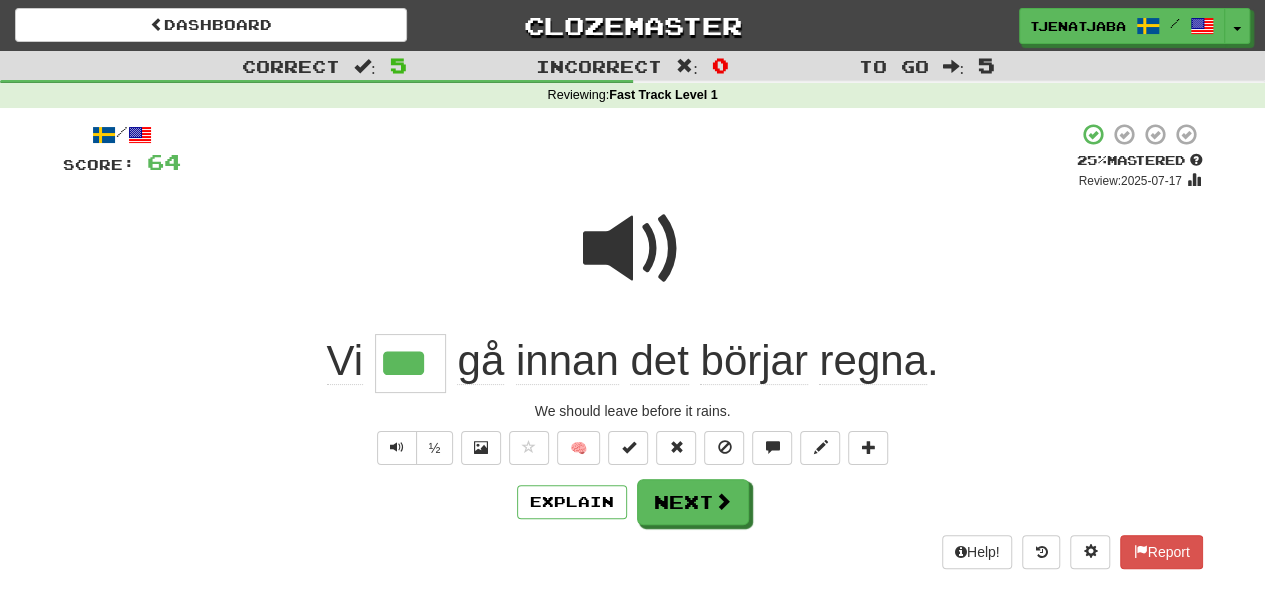click on "innan" at bounding box center [567, 361] 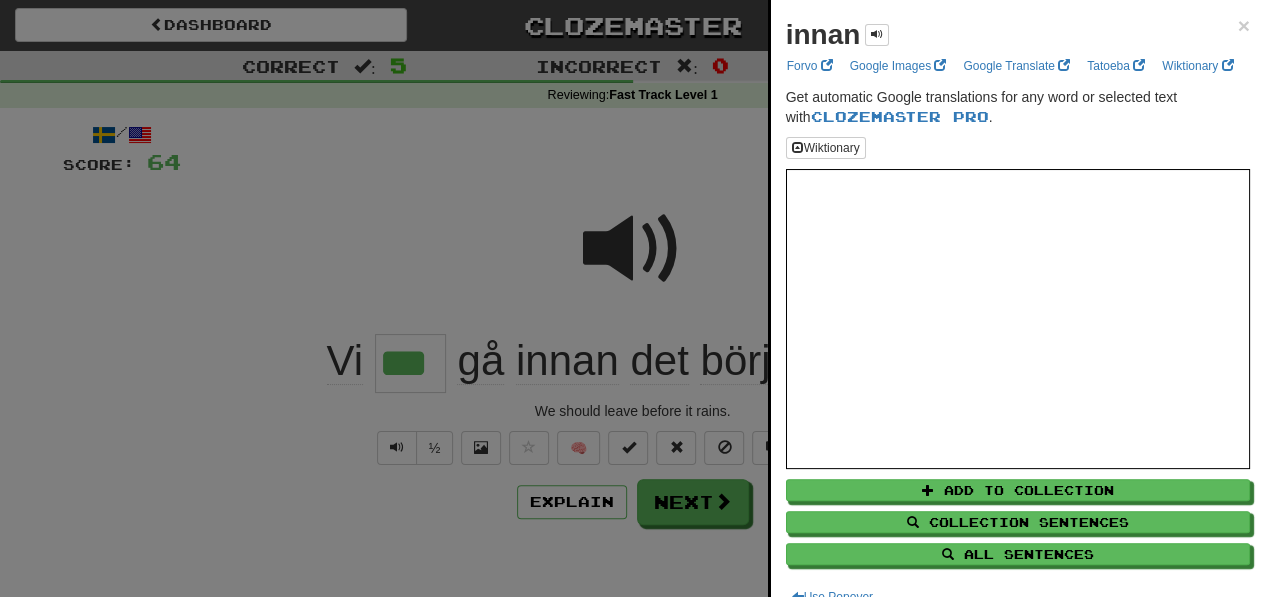 click at bounding box center [632, 298] 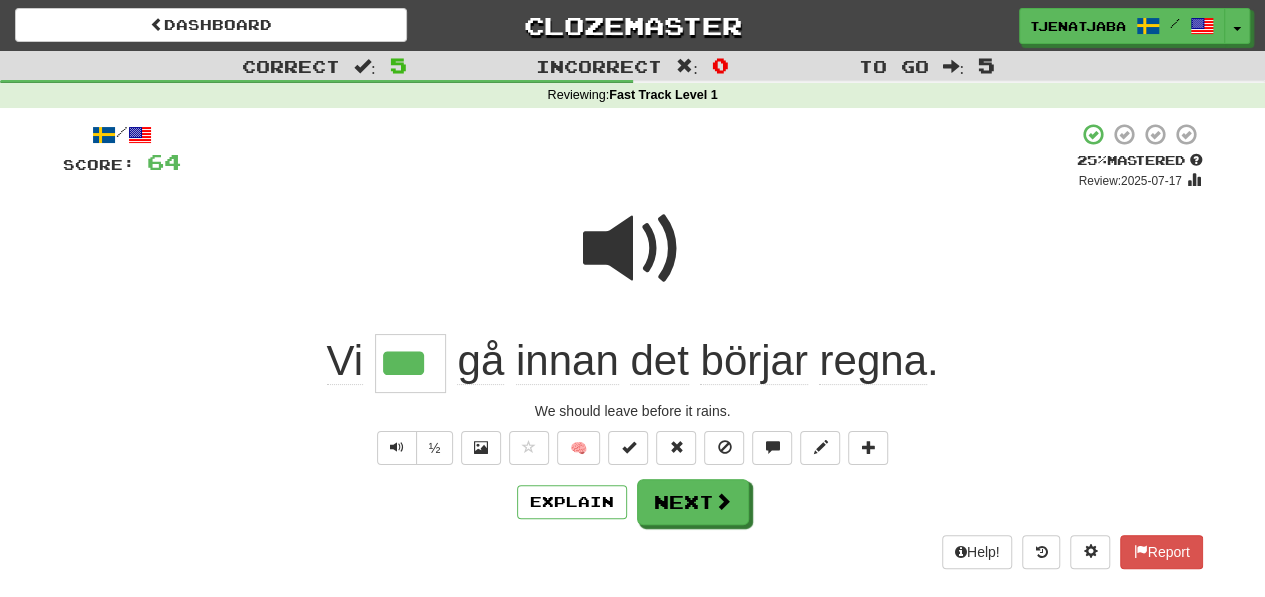 click on "gå" at bounding box center [480, 361] 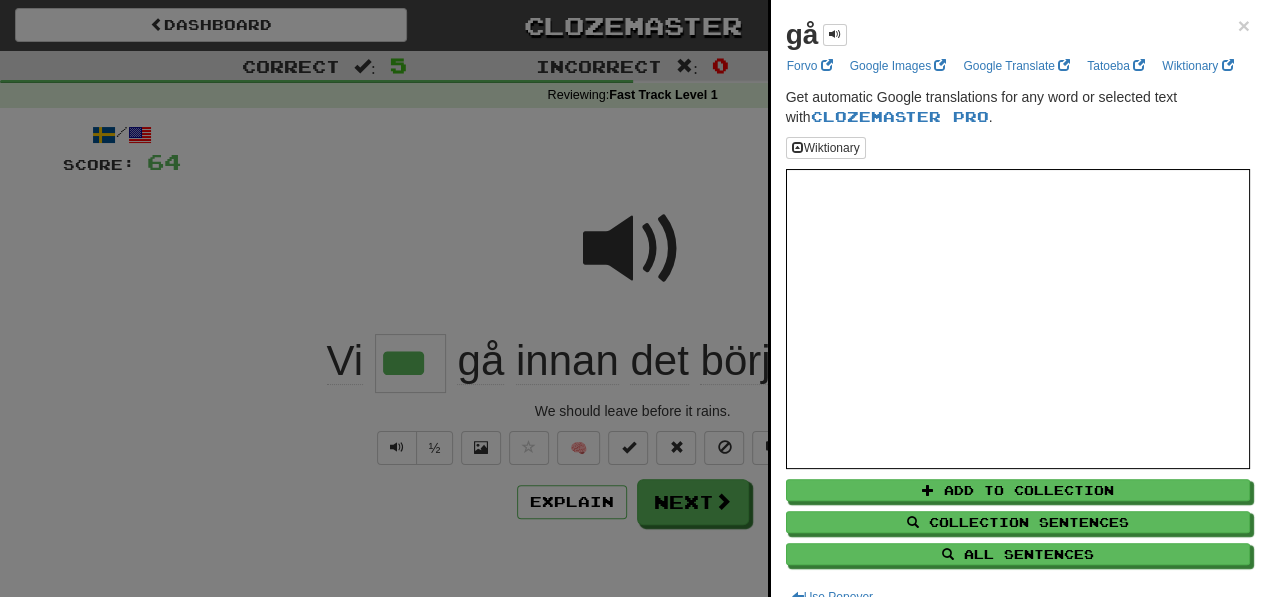 click at bounding box center (632, 298) 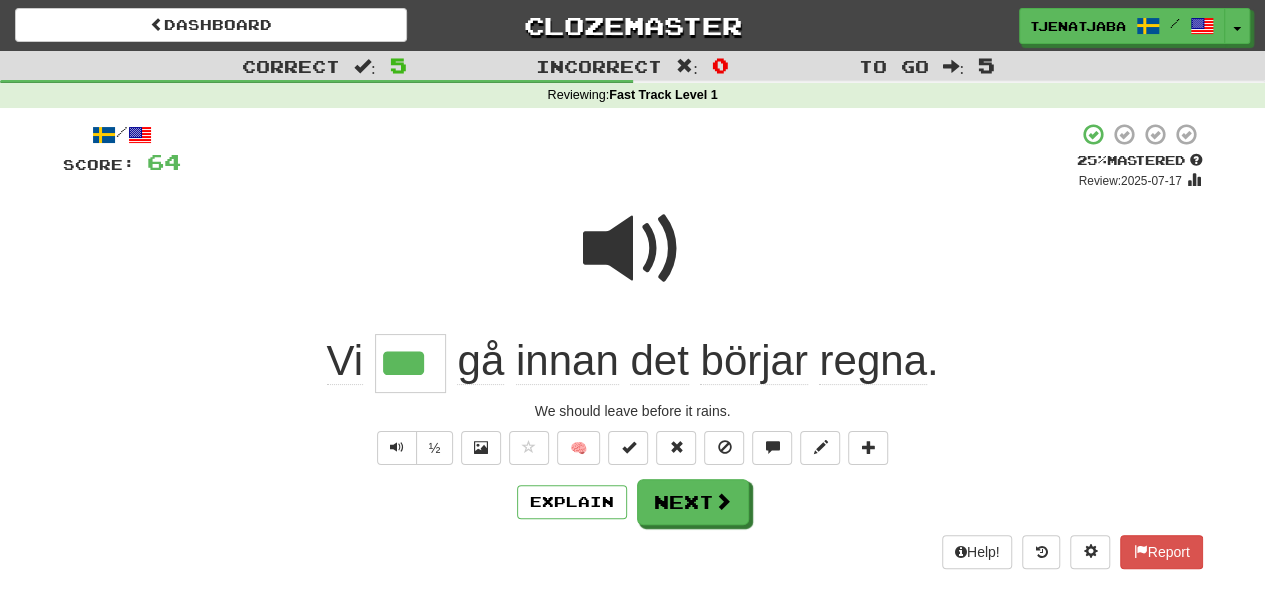 click on "Vi" 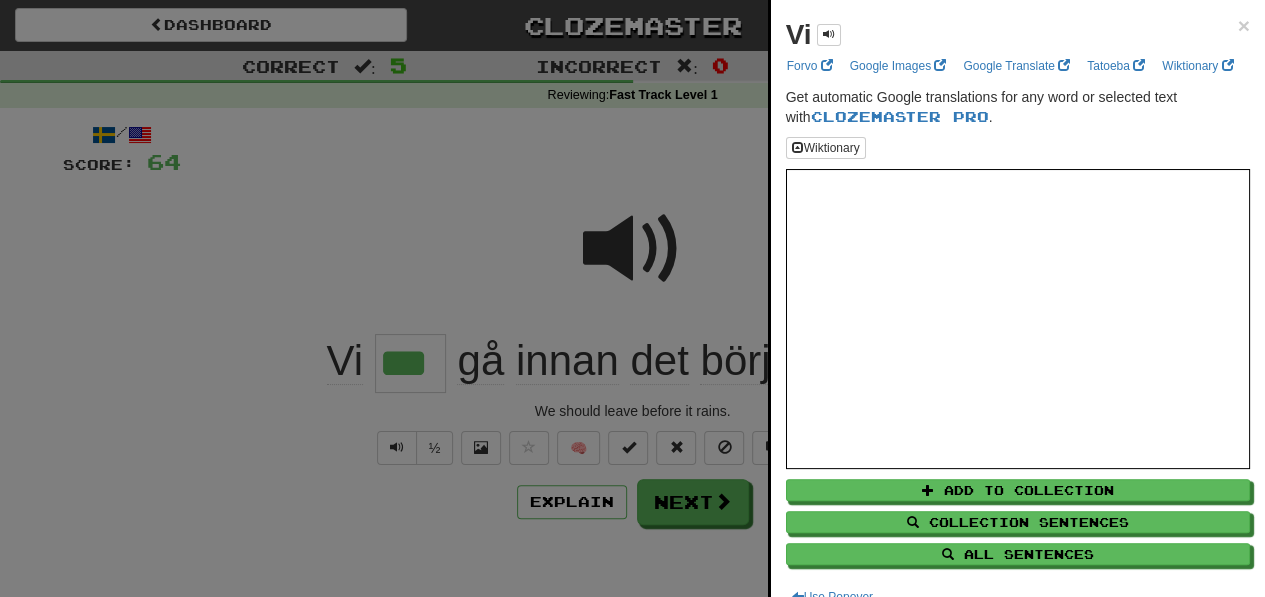 click at bounding box center (632, 298) 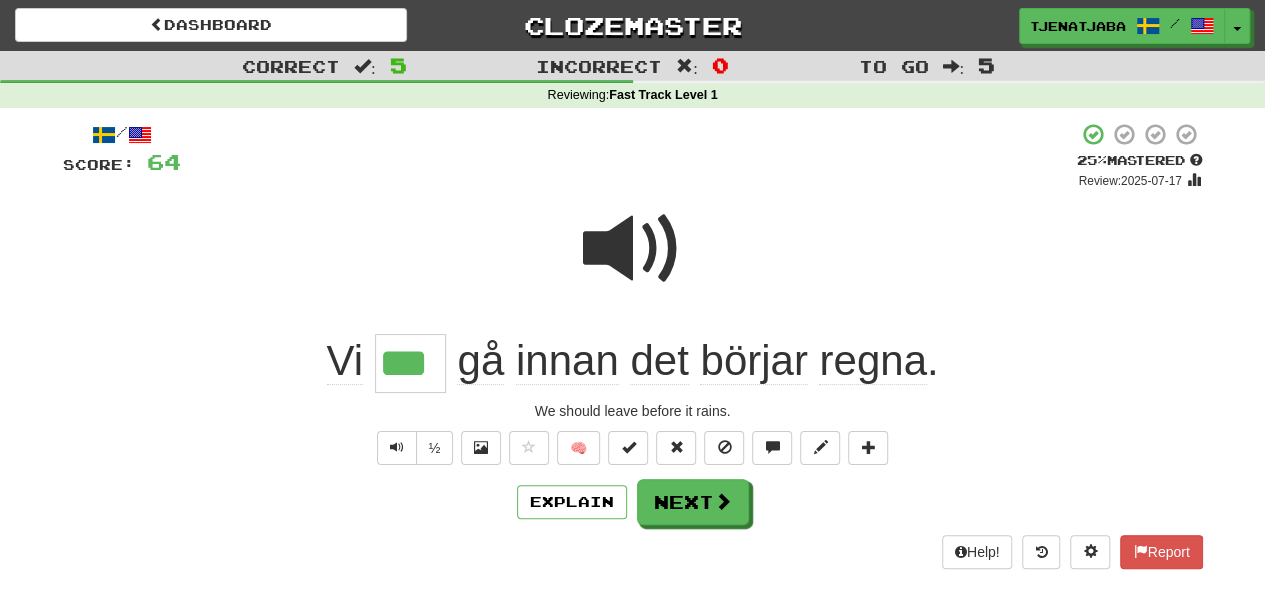 click on "börjar" at bounding box center (753, 361) 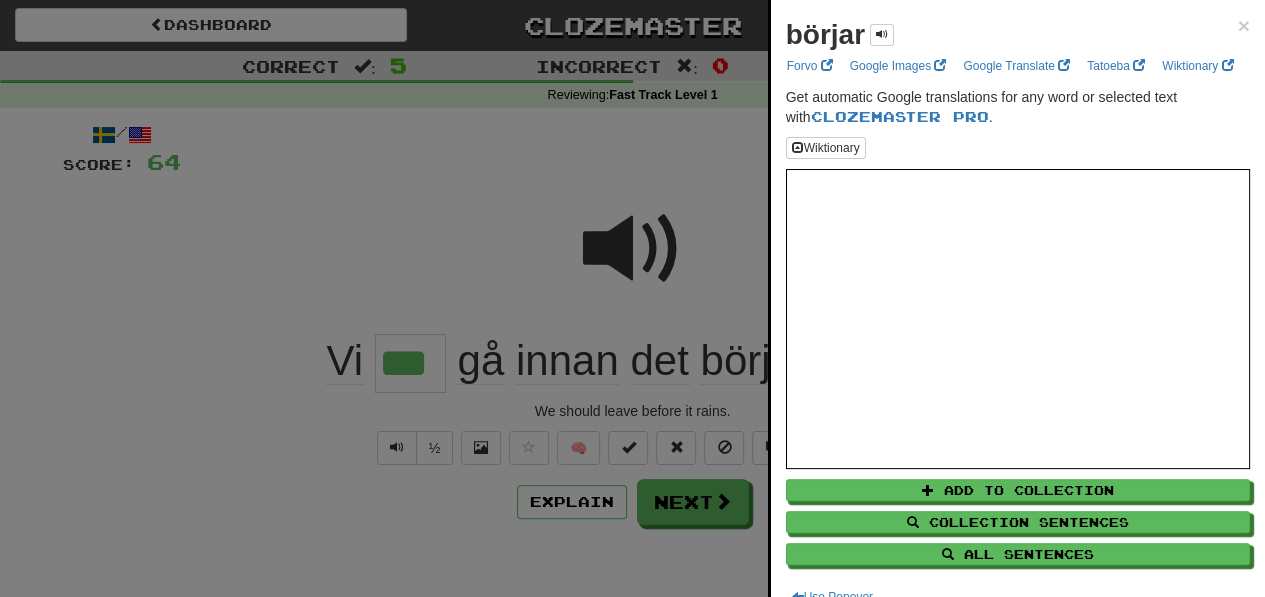 click at bounding box center (632, 298) 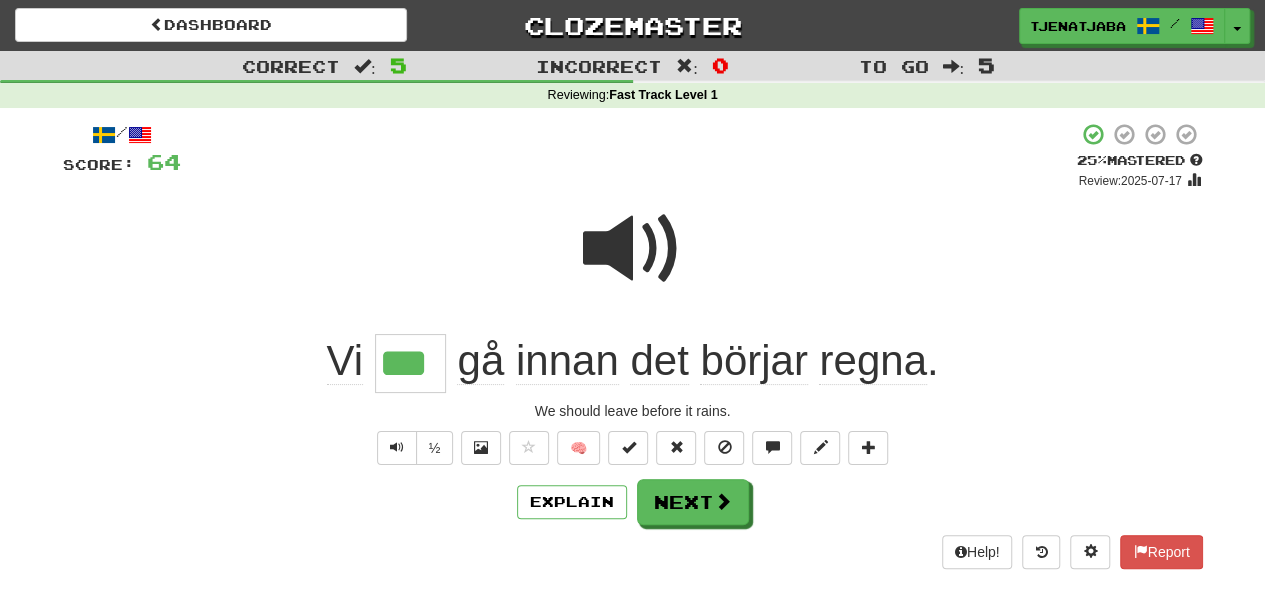 click at bounding box center [633, 249] 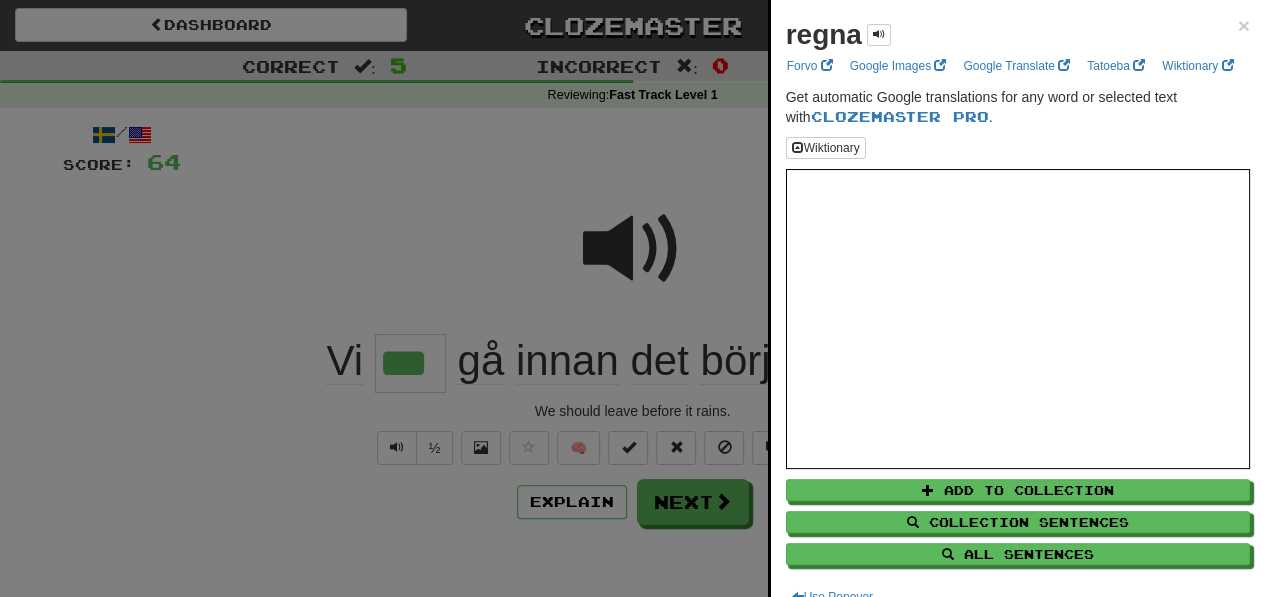 click at bounding box center [632, 298] 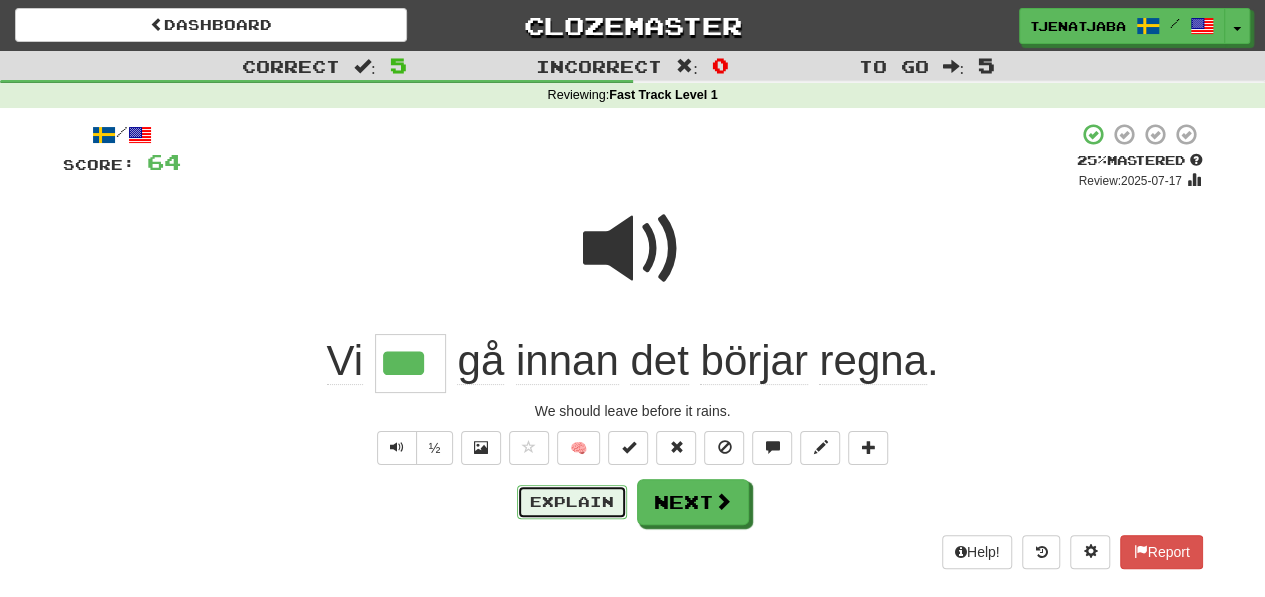 click on "Explain" at bounding box center [572, 502] 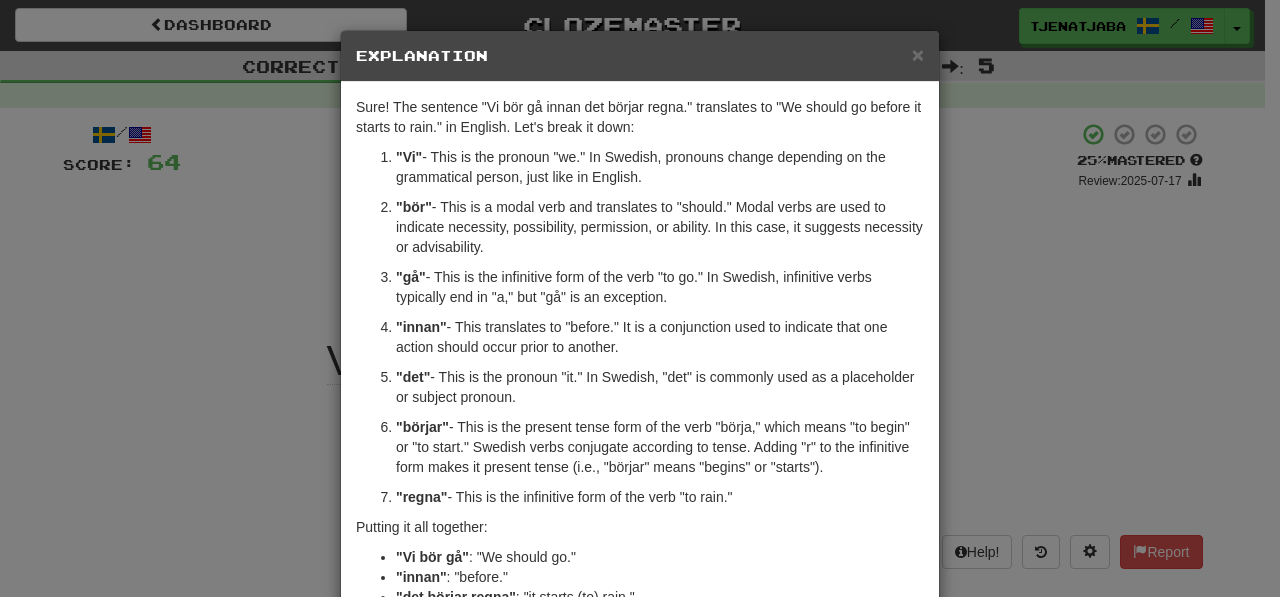 click on "× Explanation" at bounding box center (640, 56) 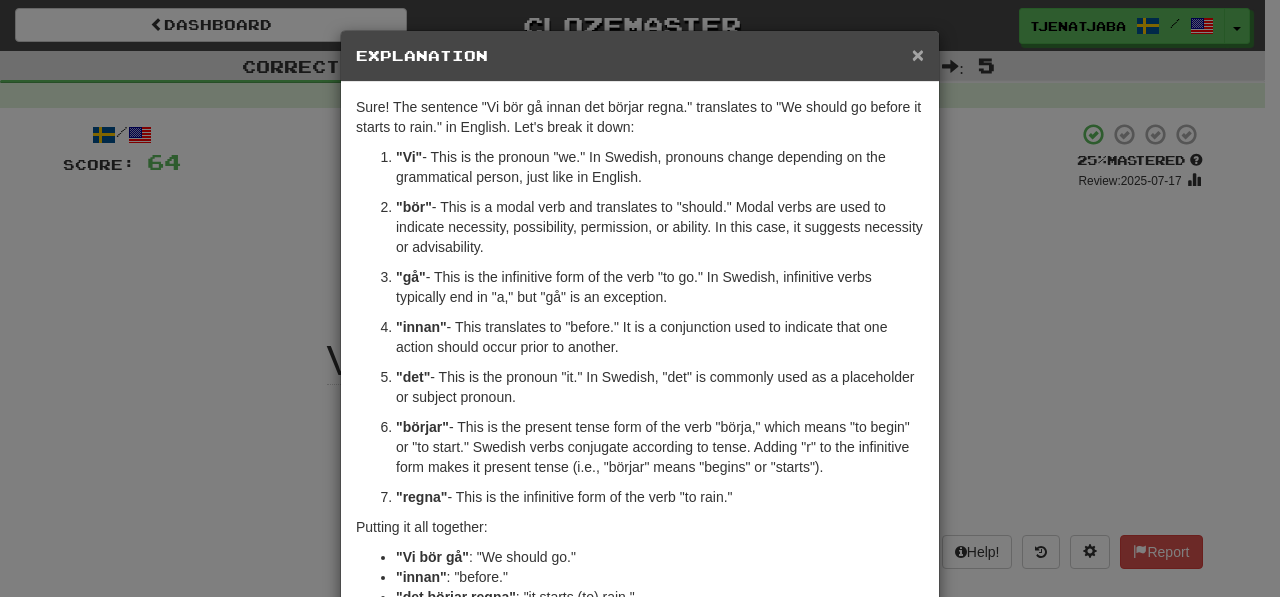 click on "×" at bounding box center [918, 54] 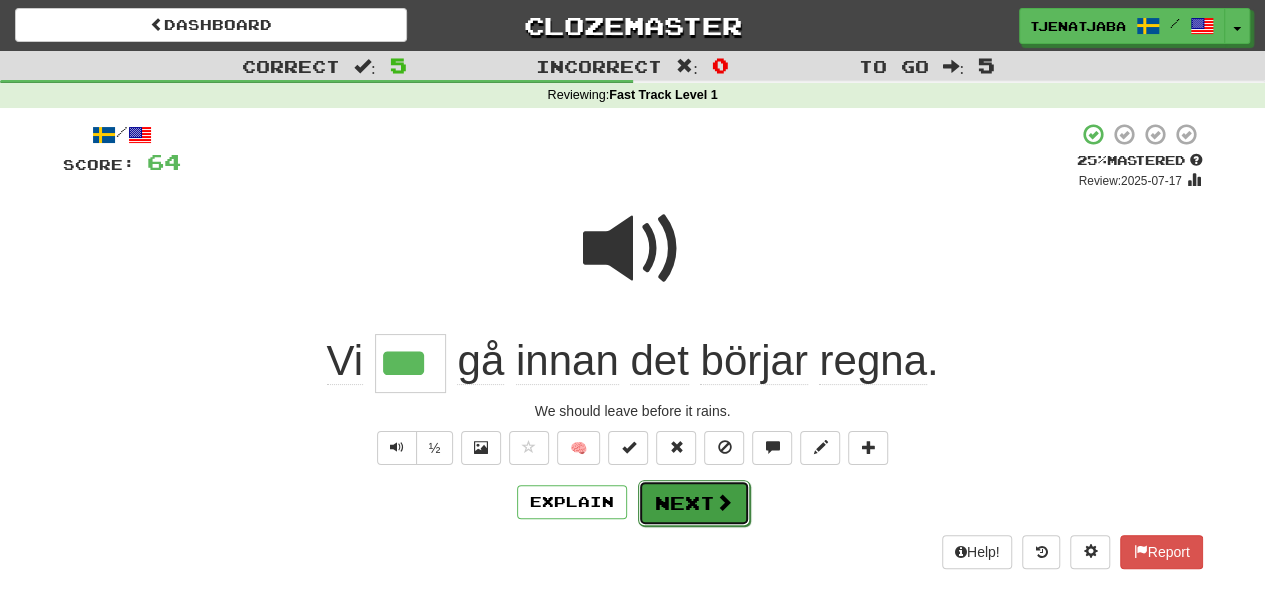 click on "Next" at bounding box center (694, 503) 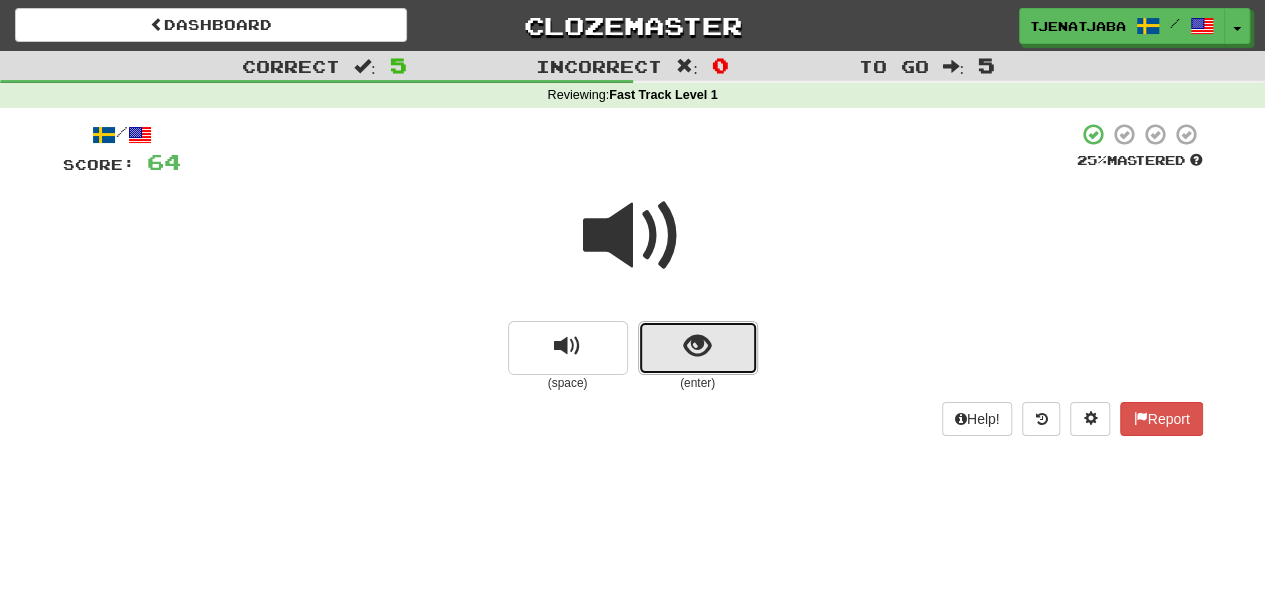 click at bounding box center [697, 346] 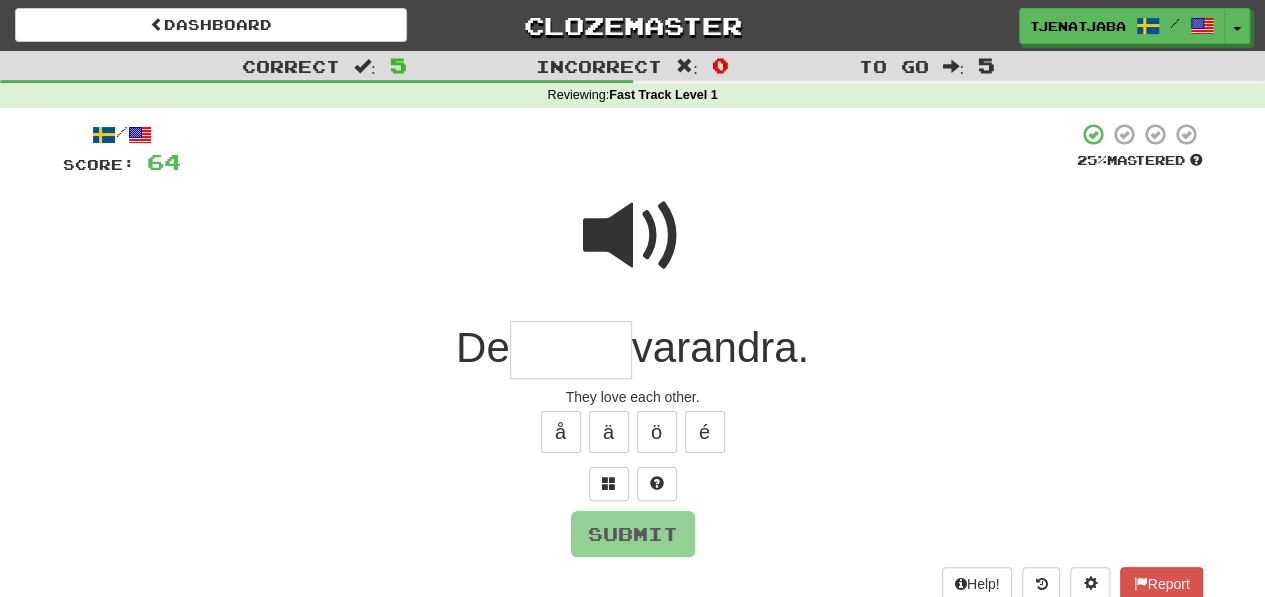click at bounding box center [571, 350] 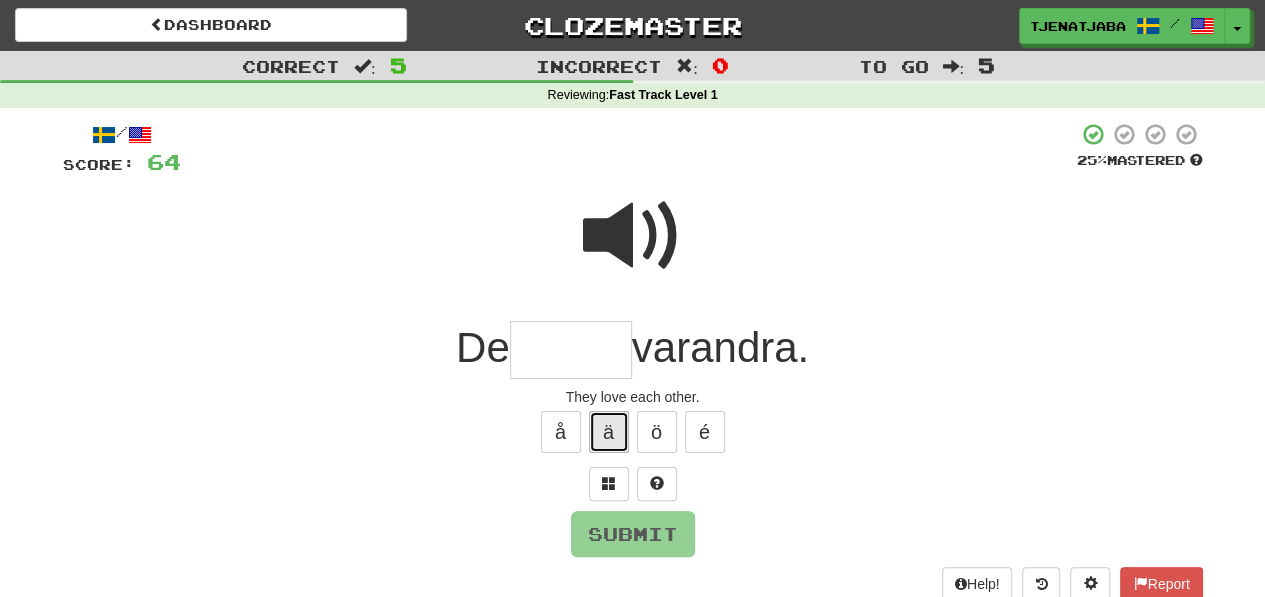 click on "ä" at bounding box center (609, 432) 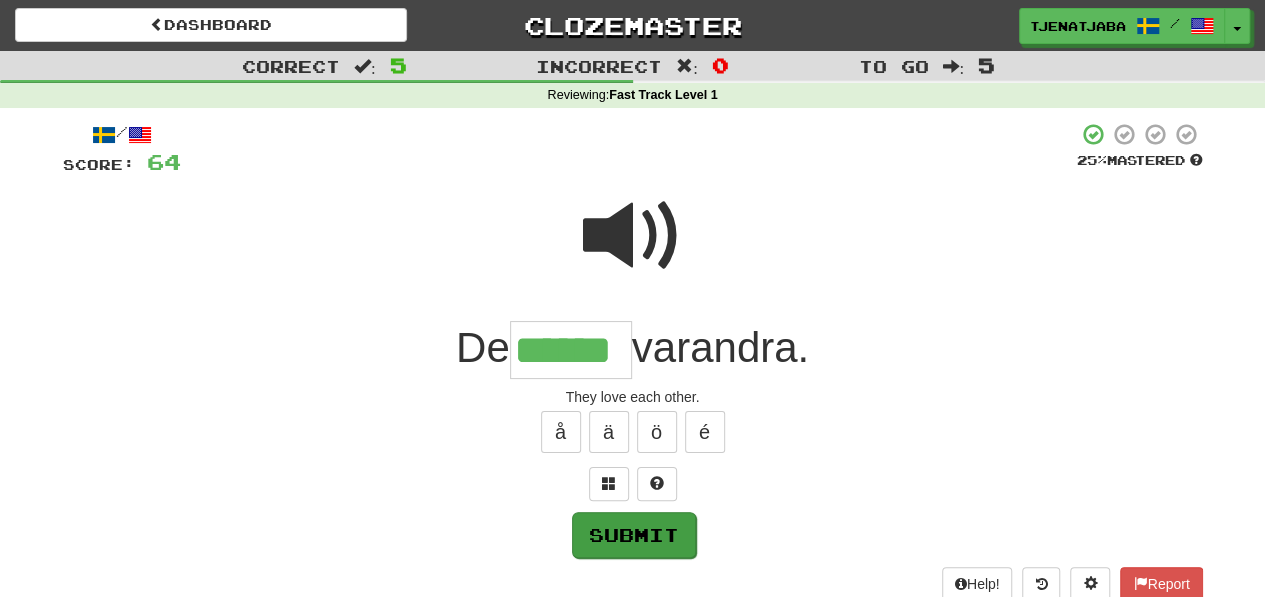 type on "******" 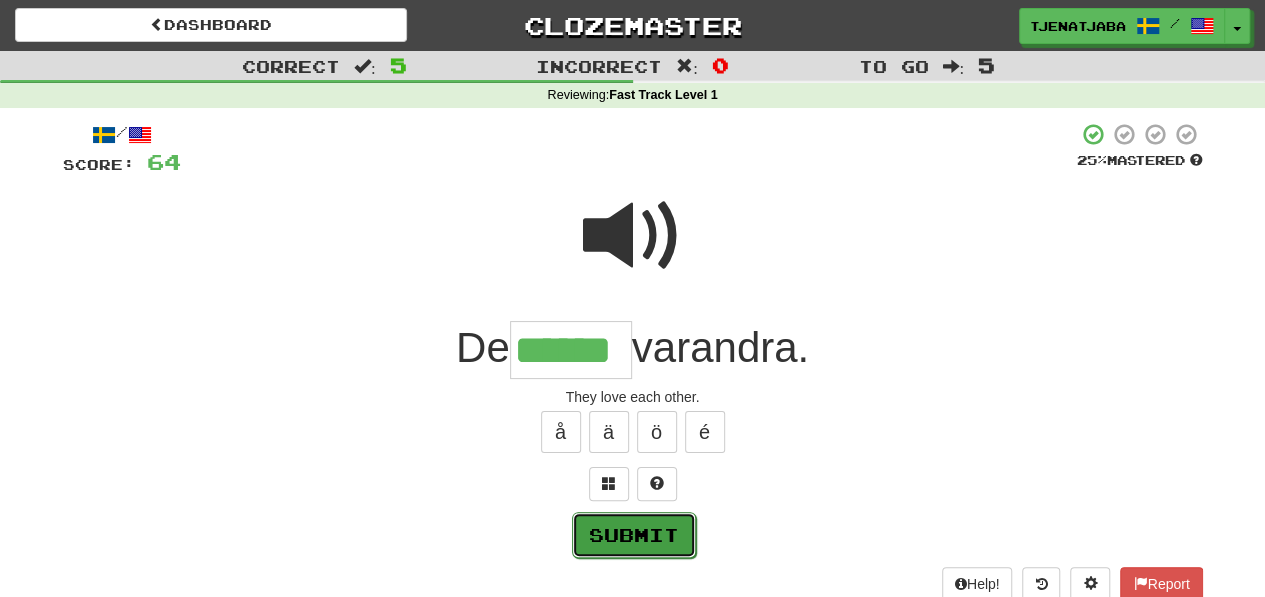 click on "Submit" at bounding box center [634, 535] 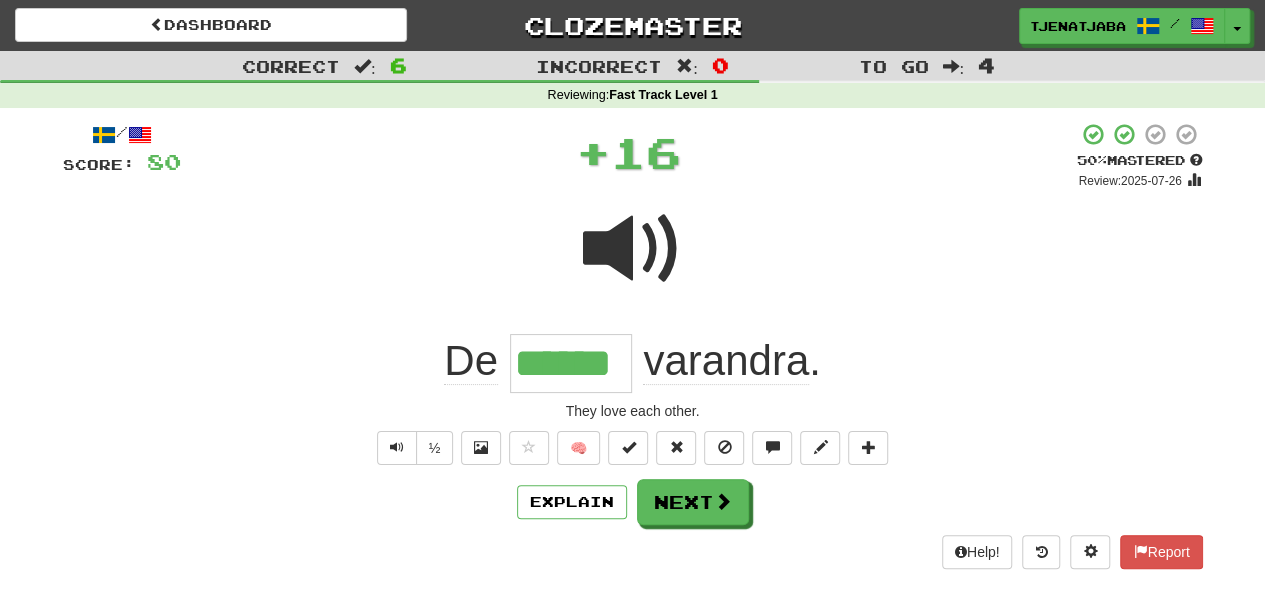 click at bounding box center (633, 249) 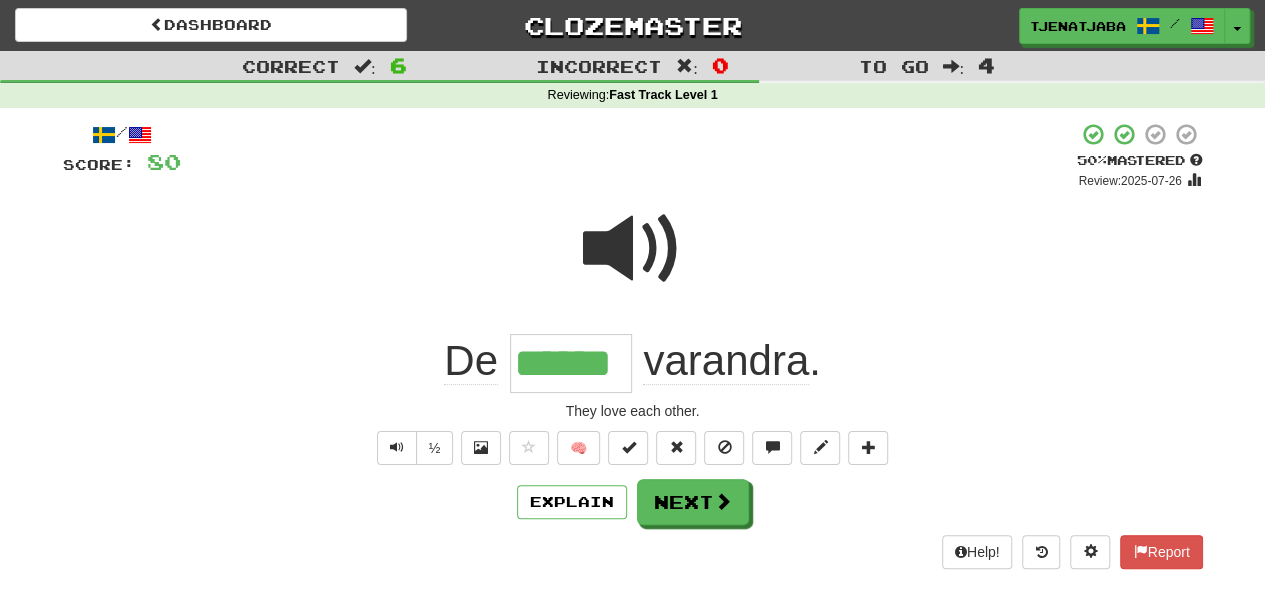click at bounding box center [633, 249] 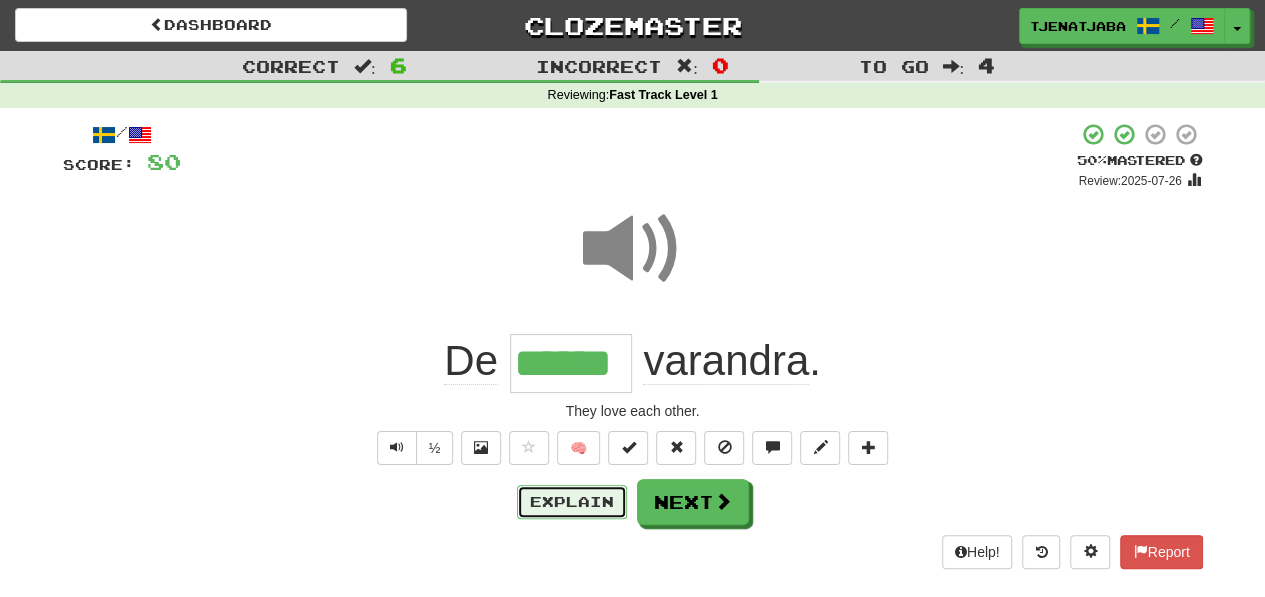 click on "Explain" at bounding box center [572, 502] 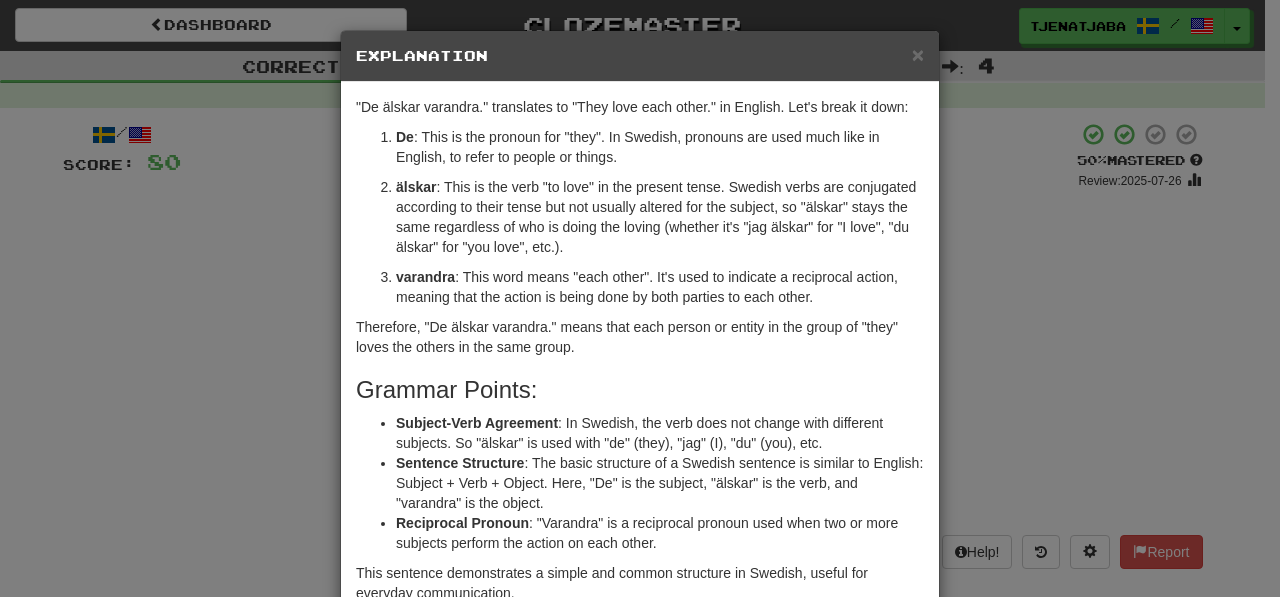 click on "× Explanation" at bounding box center (640, 56) 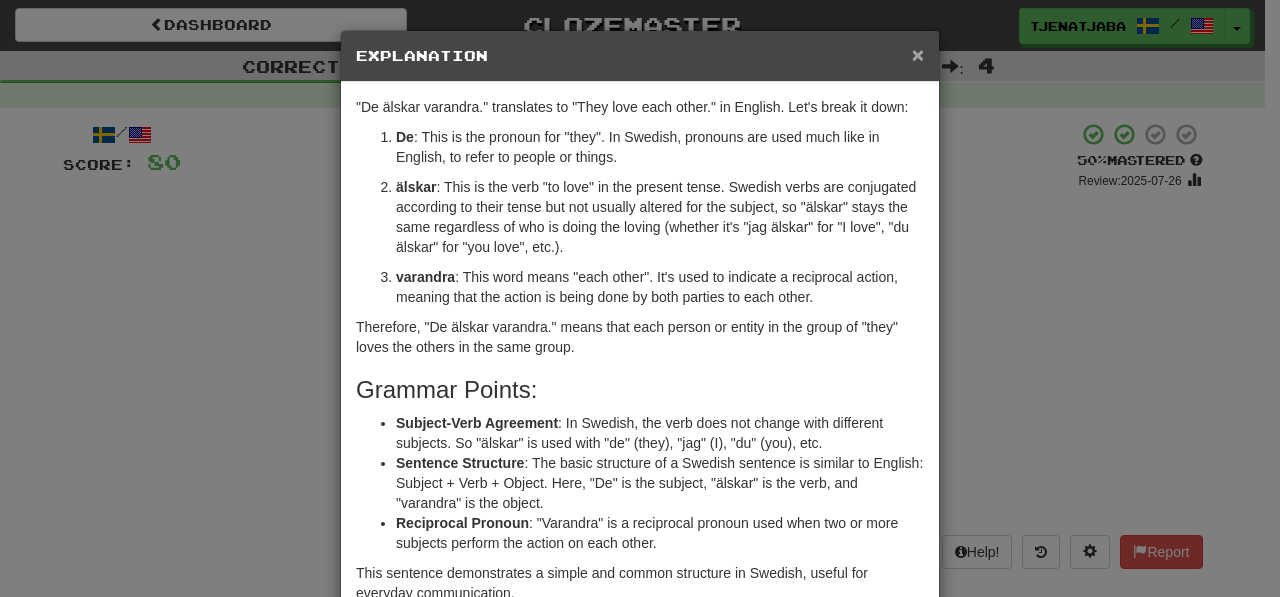 click on "×" at bounding box center [918, 54] 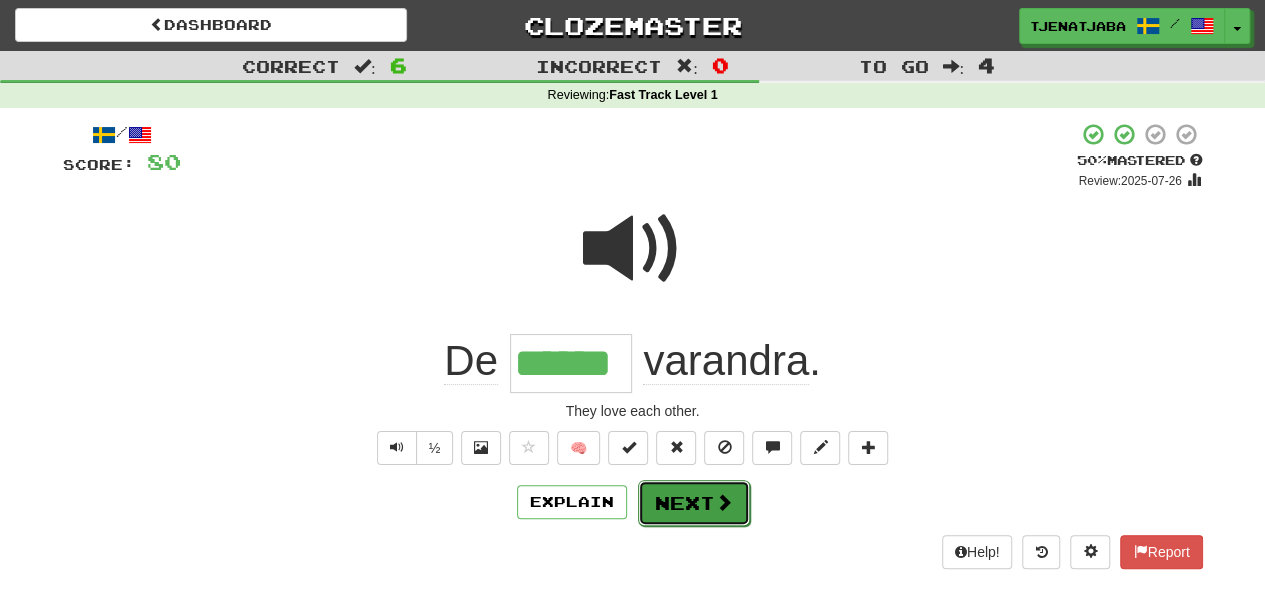 click on "Next" at bounding box center [694, 503] 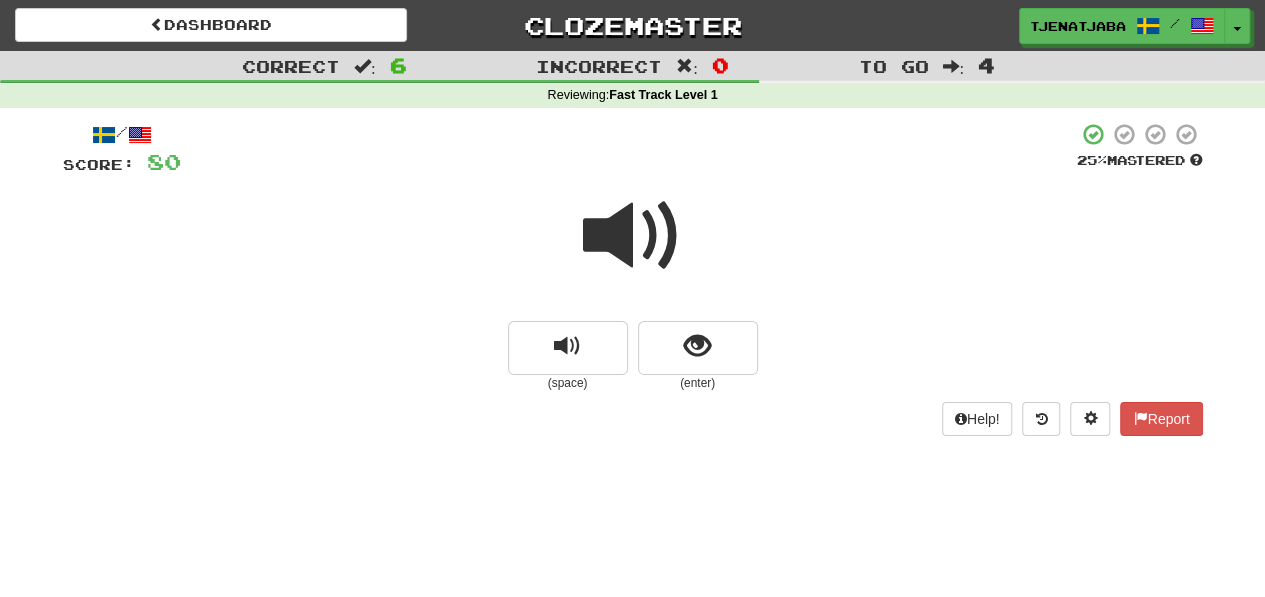 click at bounding box center (633, 236) 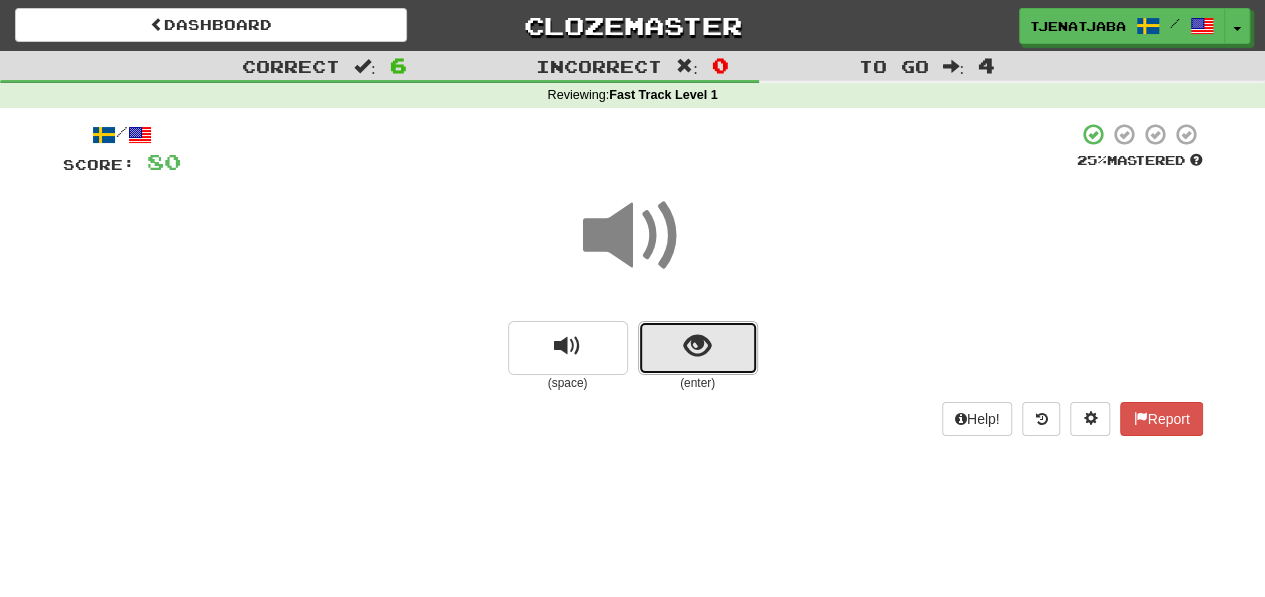 click at bounding box center [697, 346] 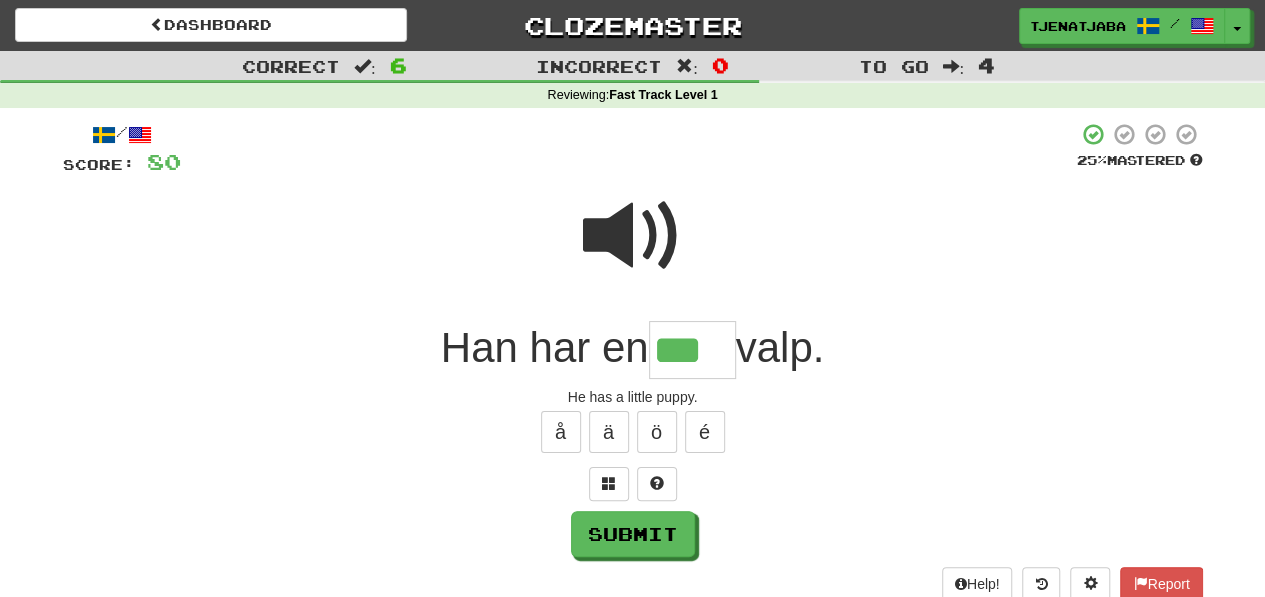 click at bounding box center [633, 236] 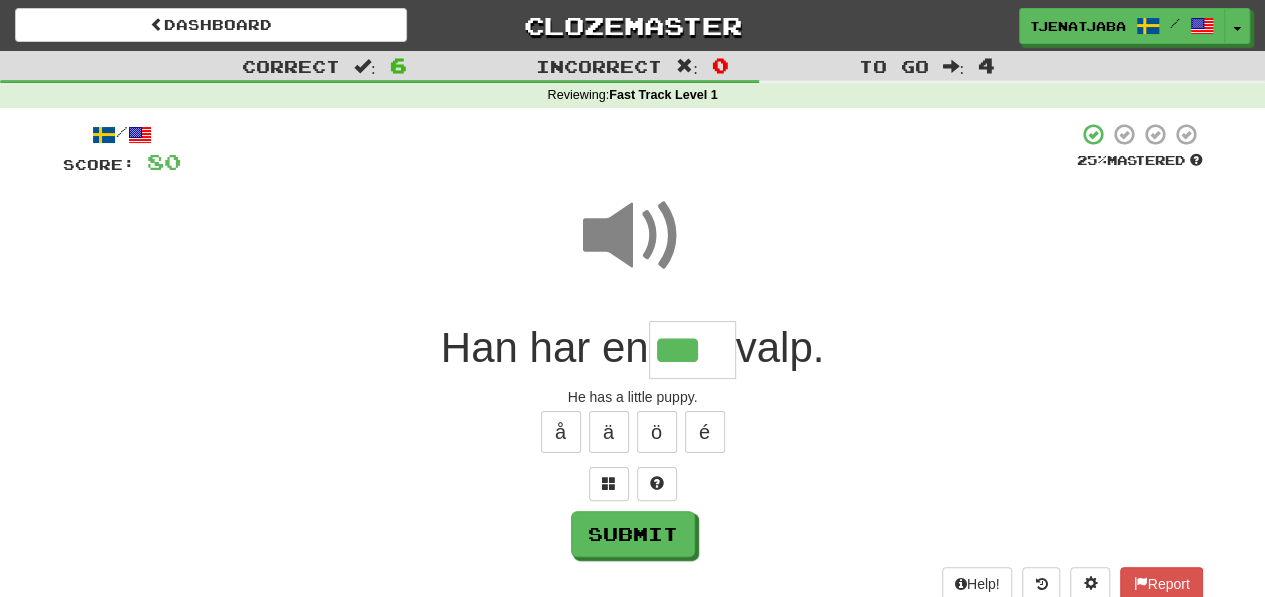 click on "***" at bounding box center (692, 350) 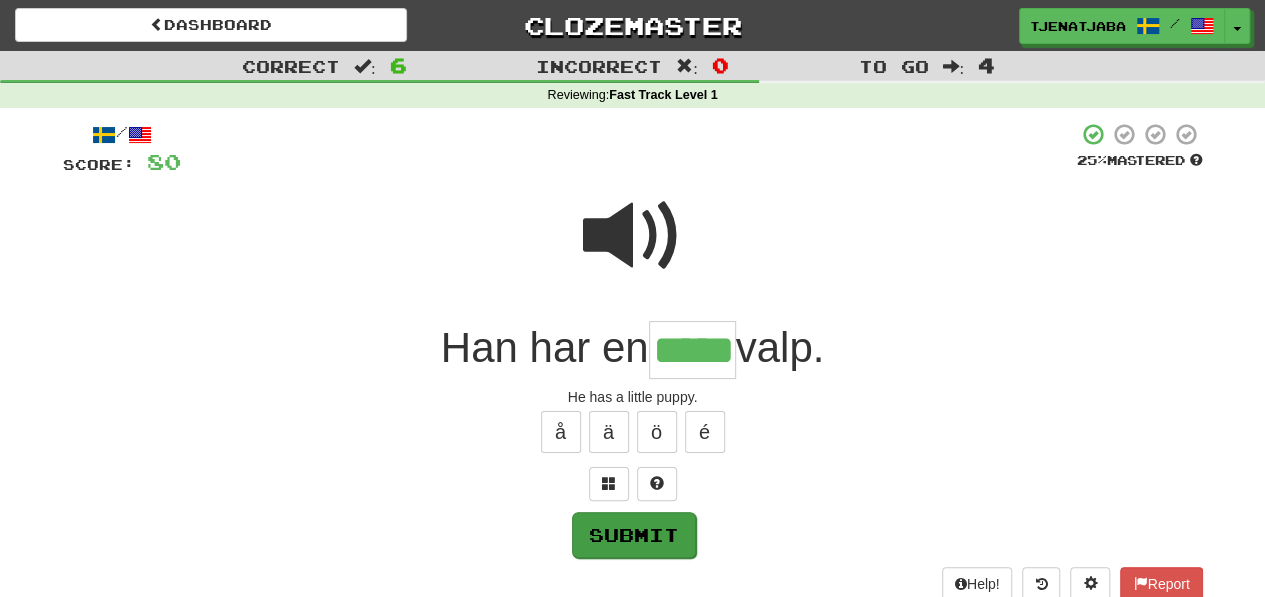 type on "*****" 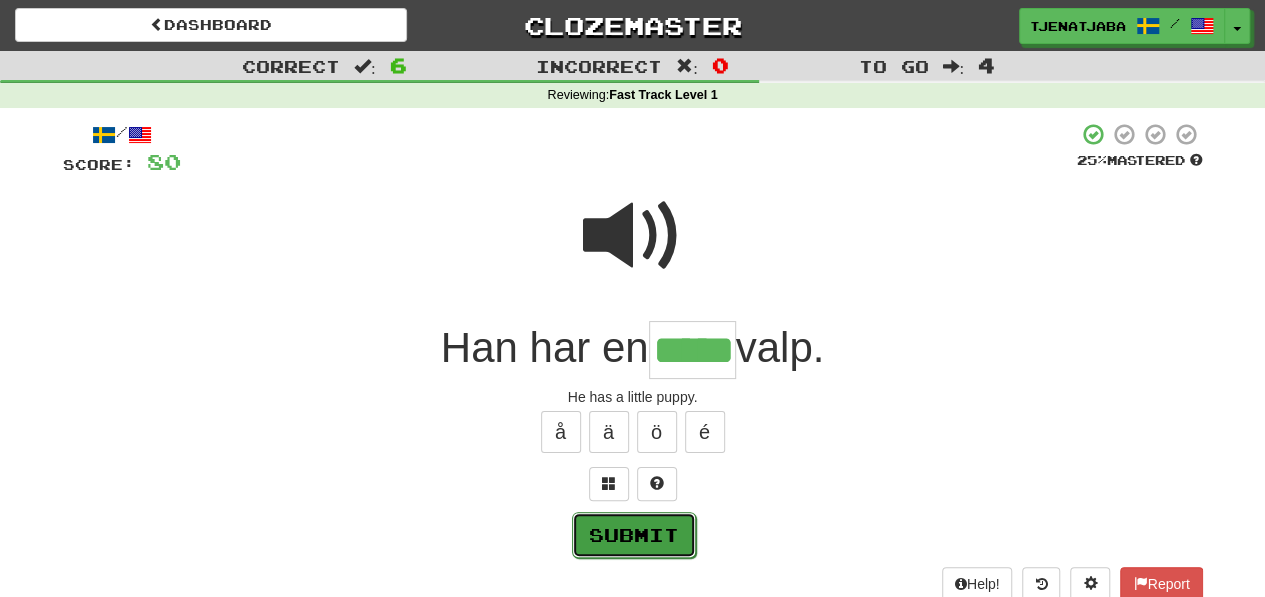 click on "Submit" at bounding box center [634, 535] 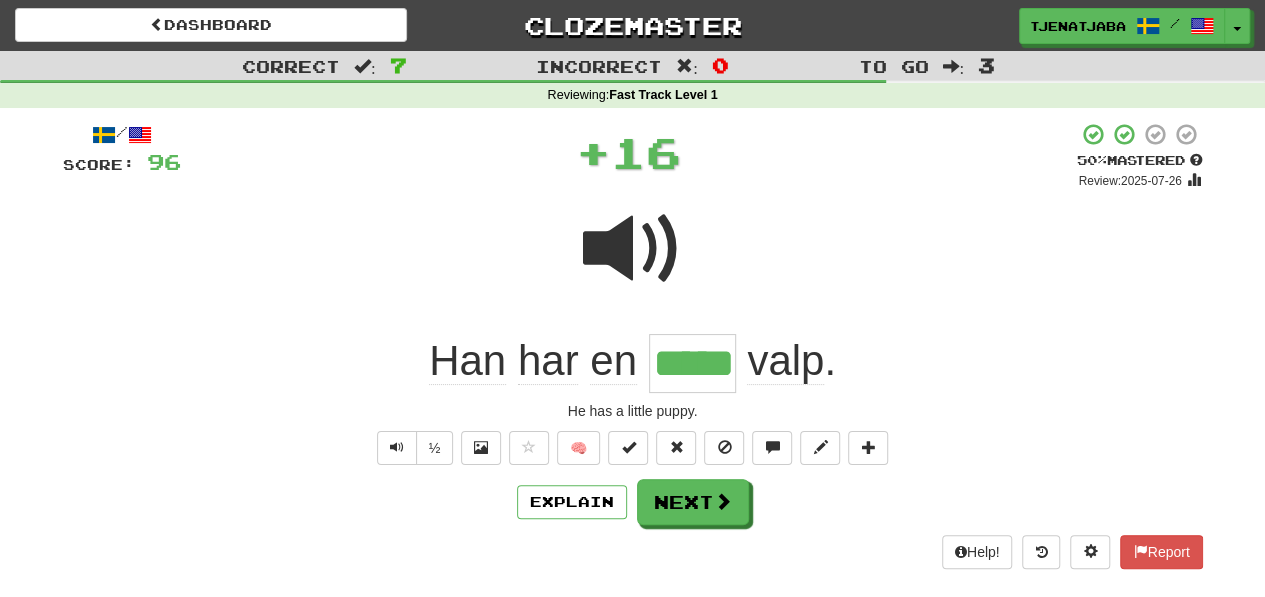 click at bounding box center (633, 249) 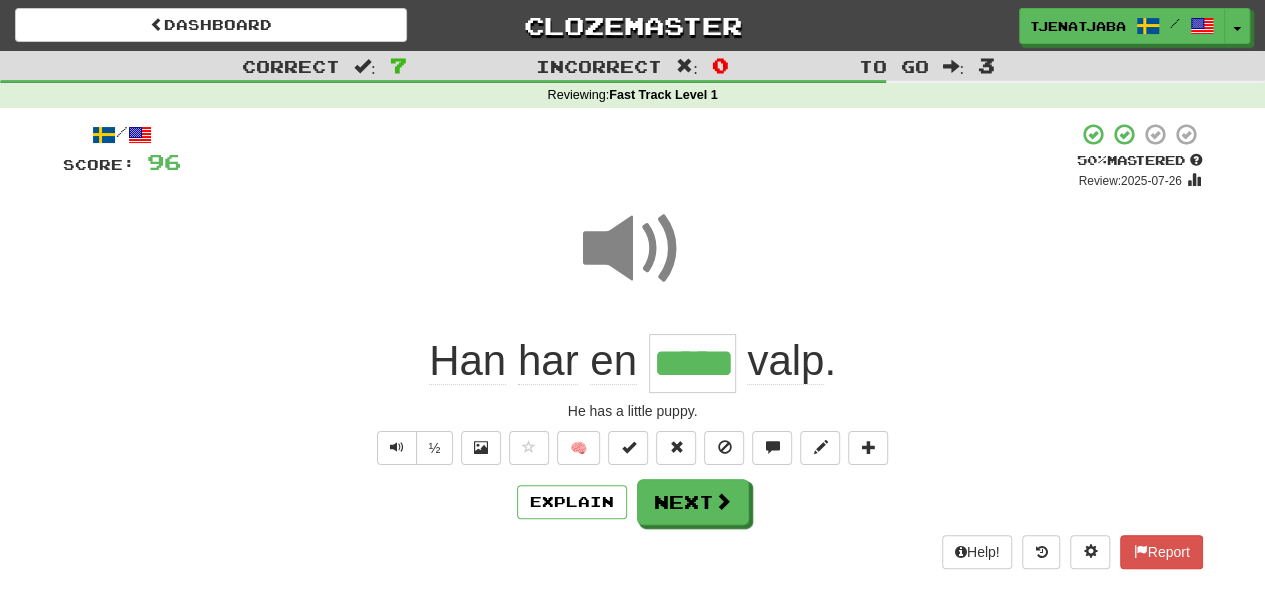 click at bounding box center [633, 249] 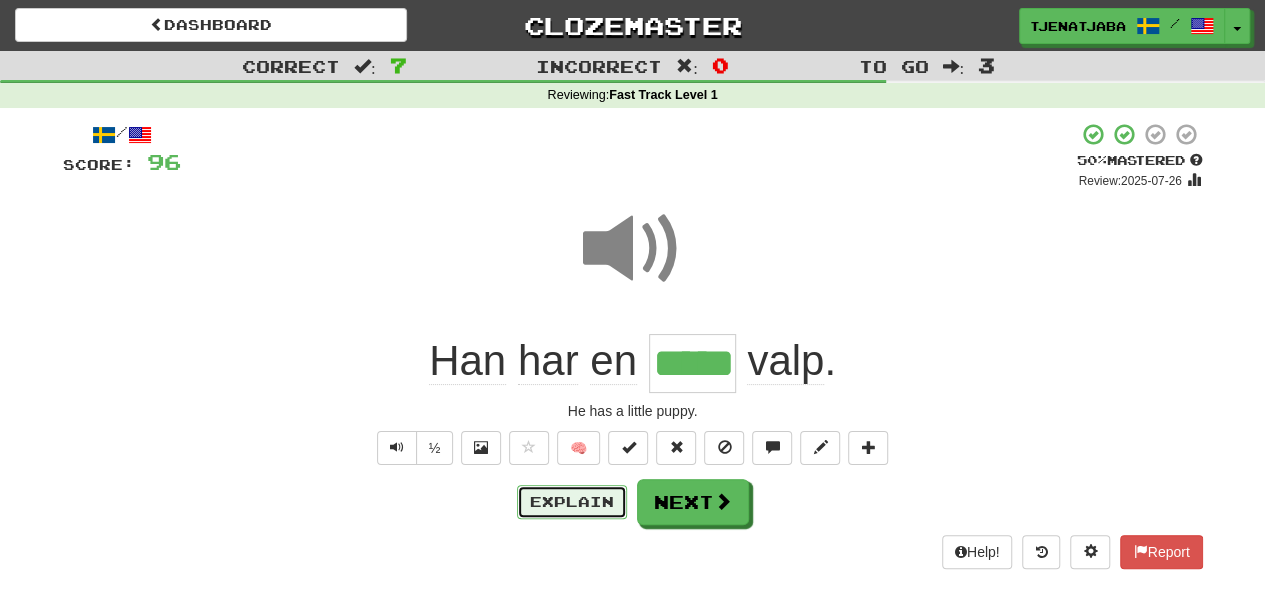 click on "Explain" at bounding box center (572, 502) 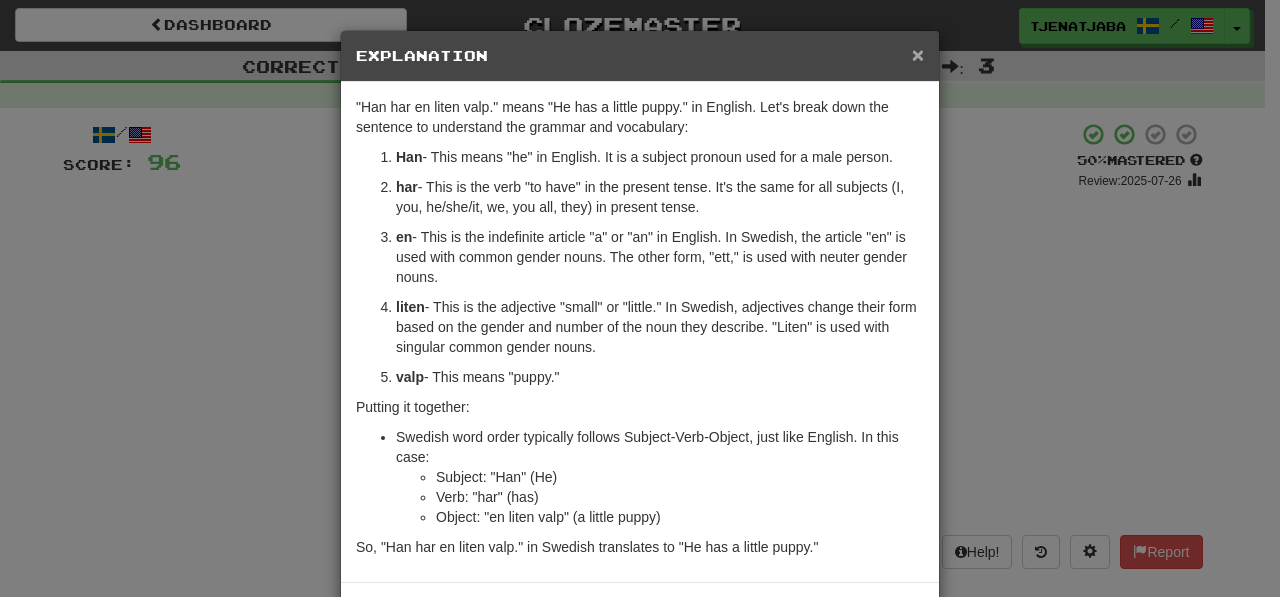 click on "×" at bounding box center (918, 54) 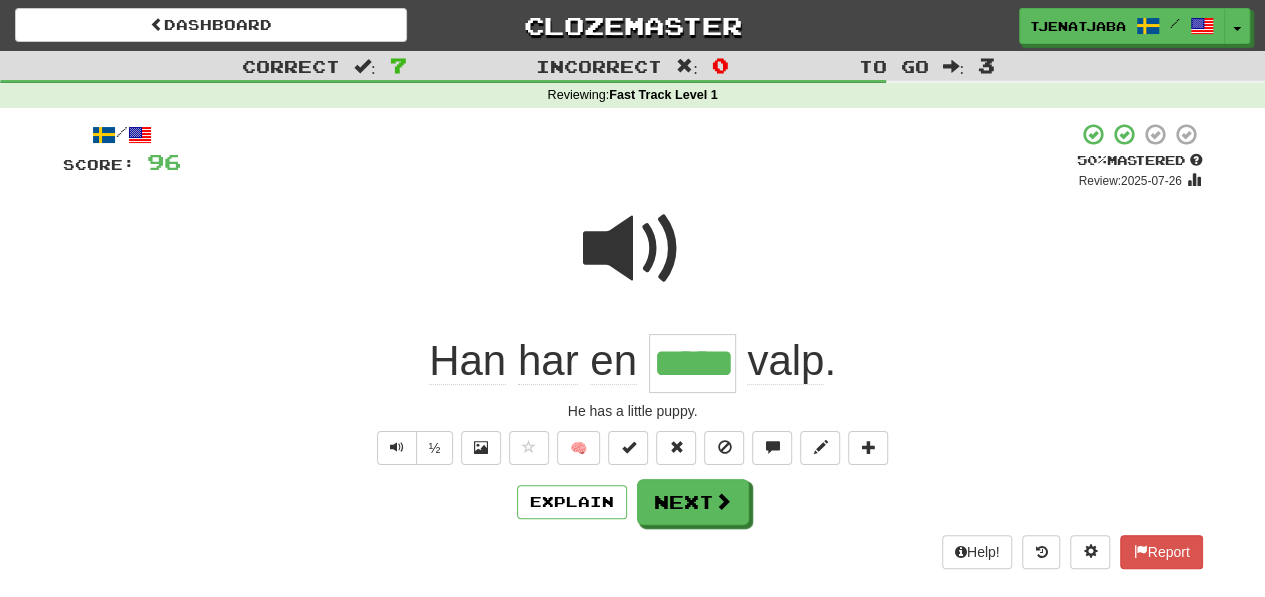 click at bounding box center [633, 249] 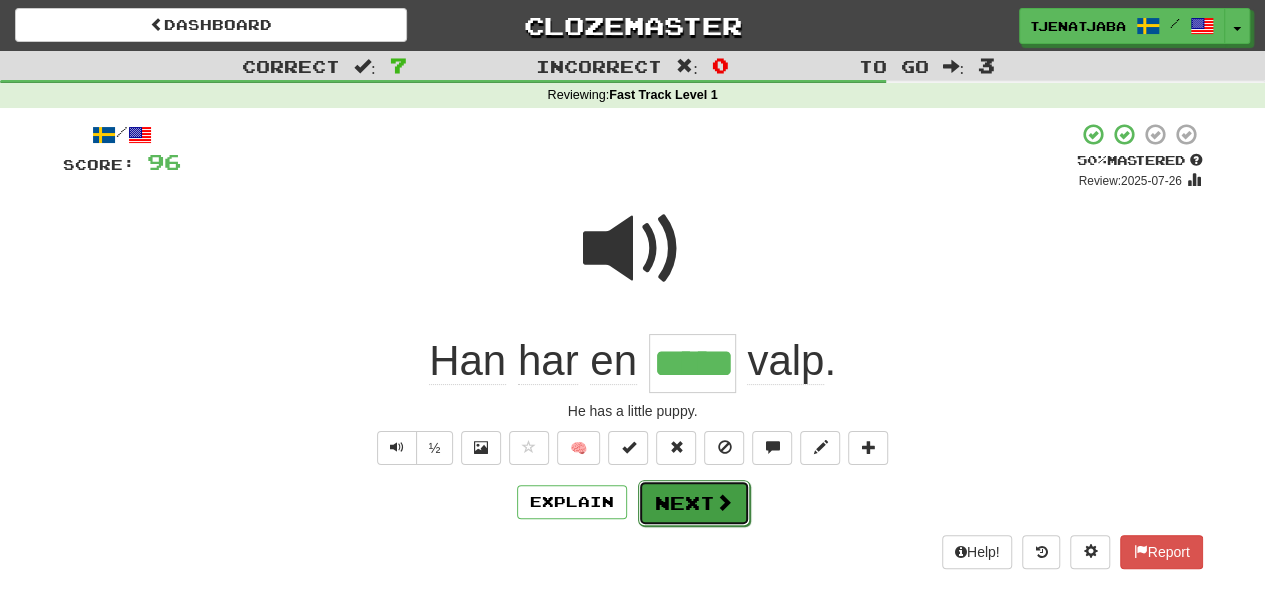 click at bounding box center [724, 502] 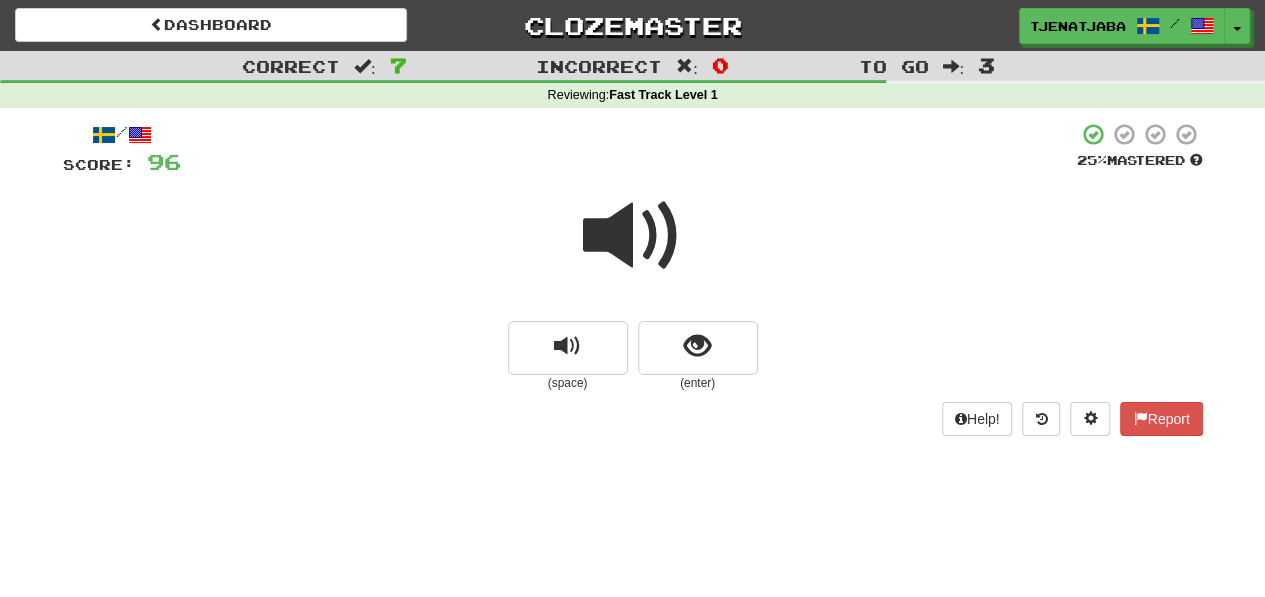 click at bounding box center [633, 236] 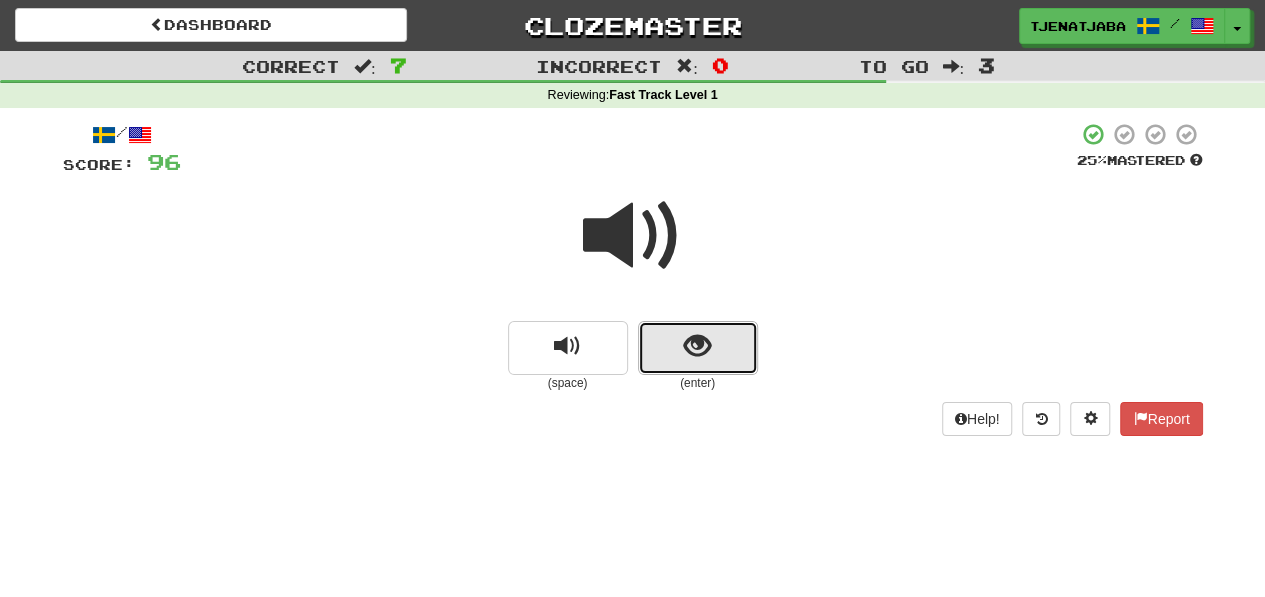 click at bounding box center (698, 348) 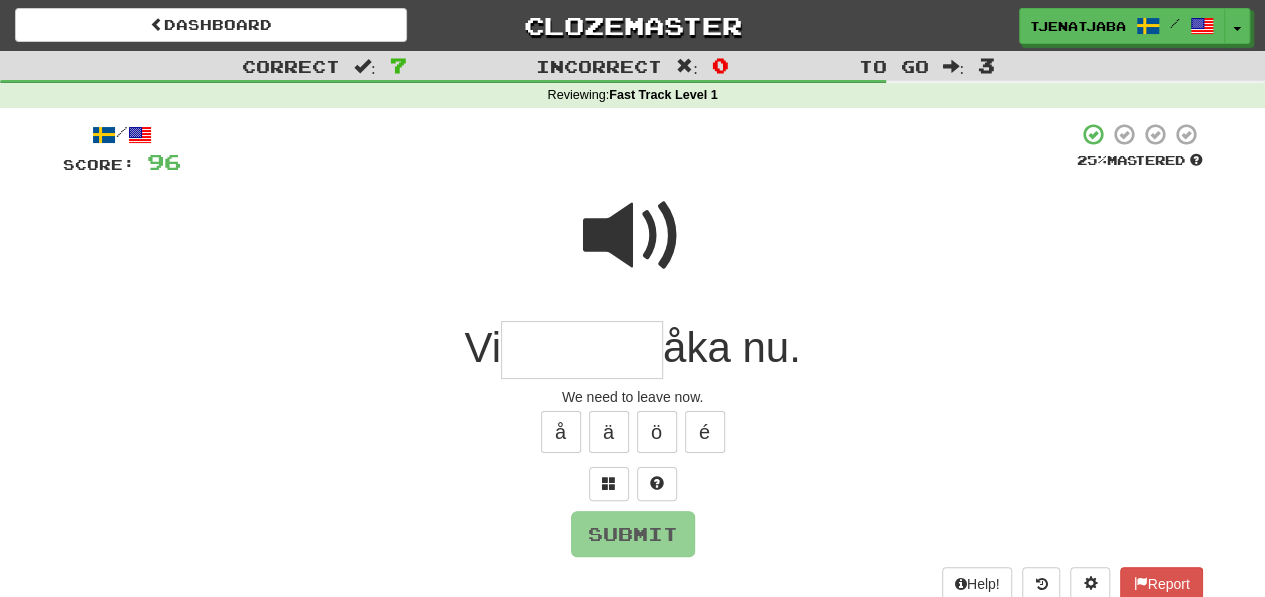 click at bounding box center [582, 350] 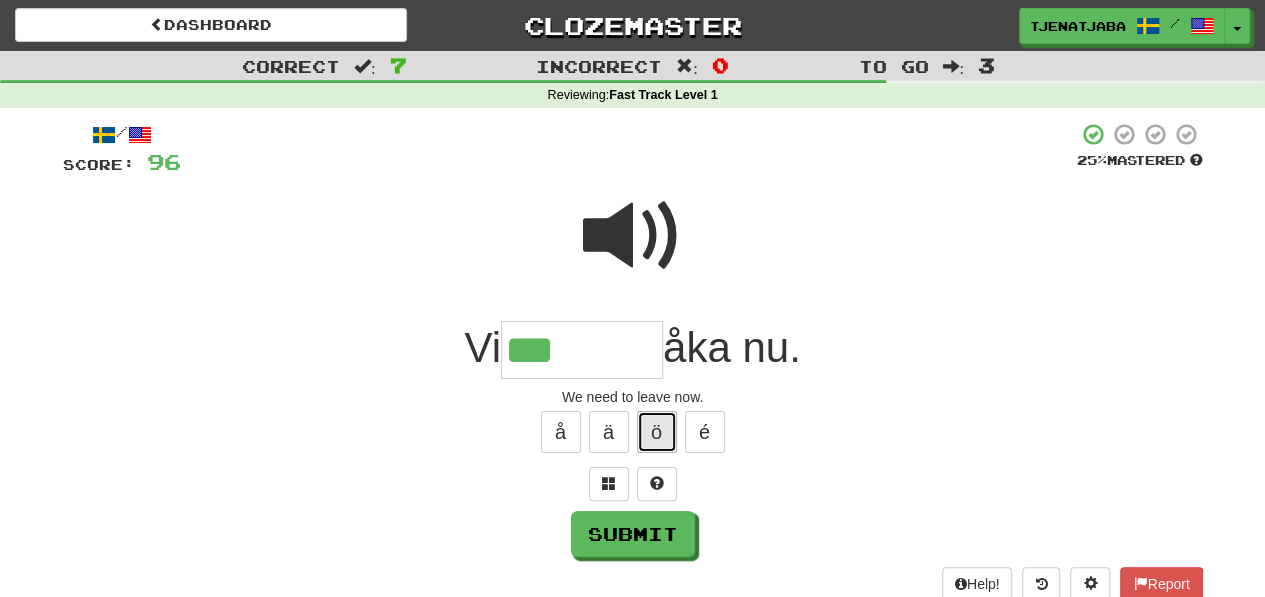 click on "ö" at bounding box center [657, 432] 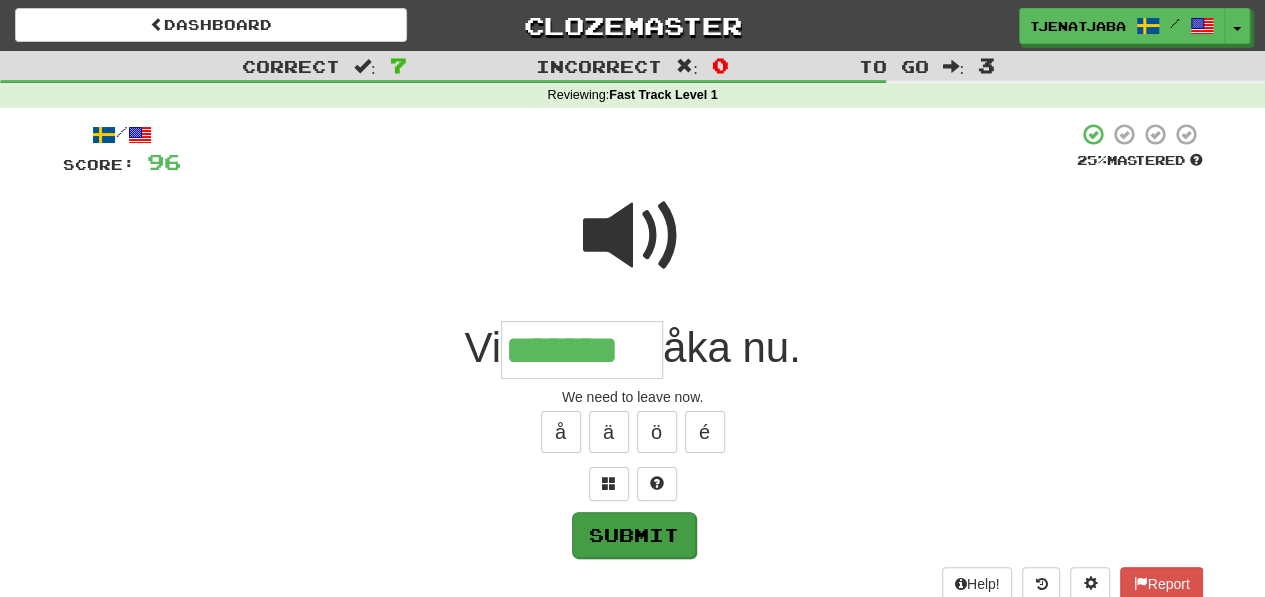 type on "*******" 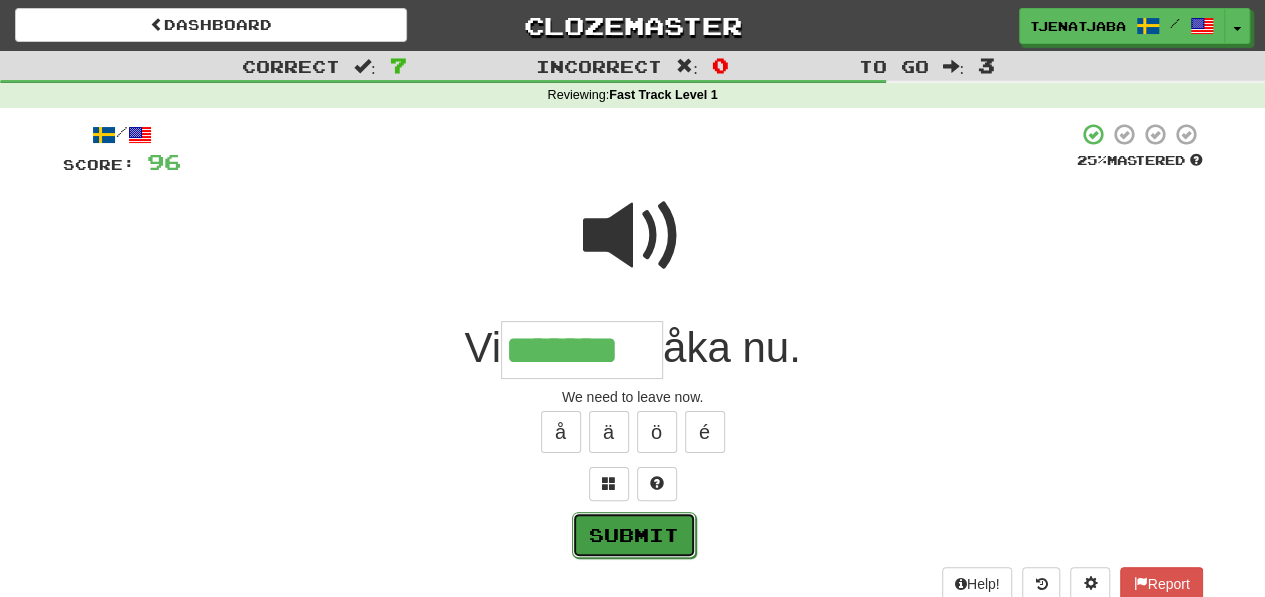 click on "Submit" at bounding box center (634, 535) 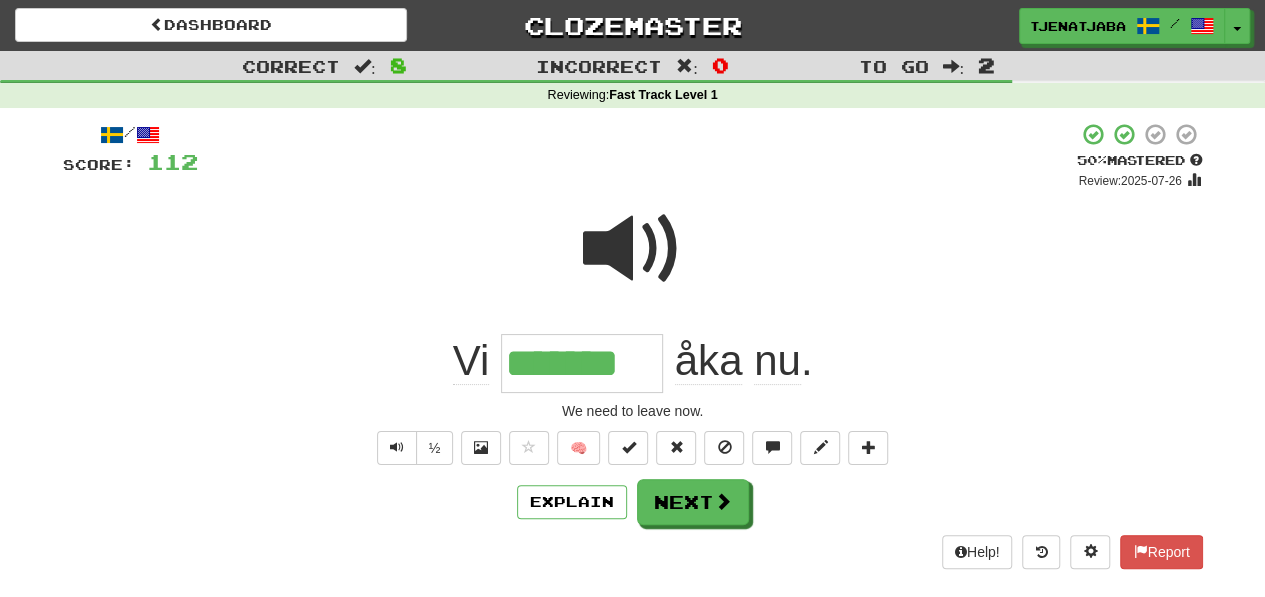 click at bounding box center (633, 249) 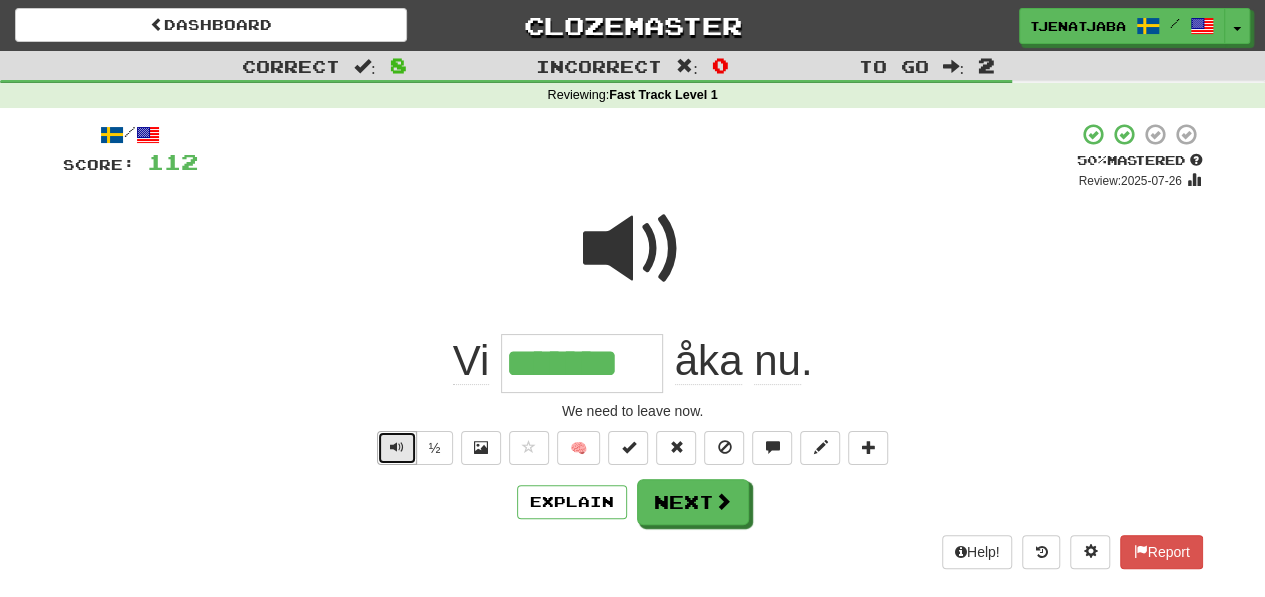 click at bounding box center (397, 448) 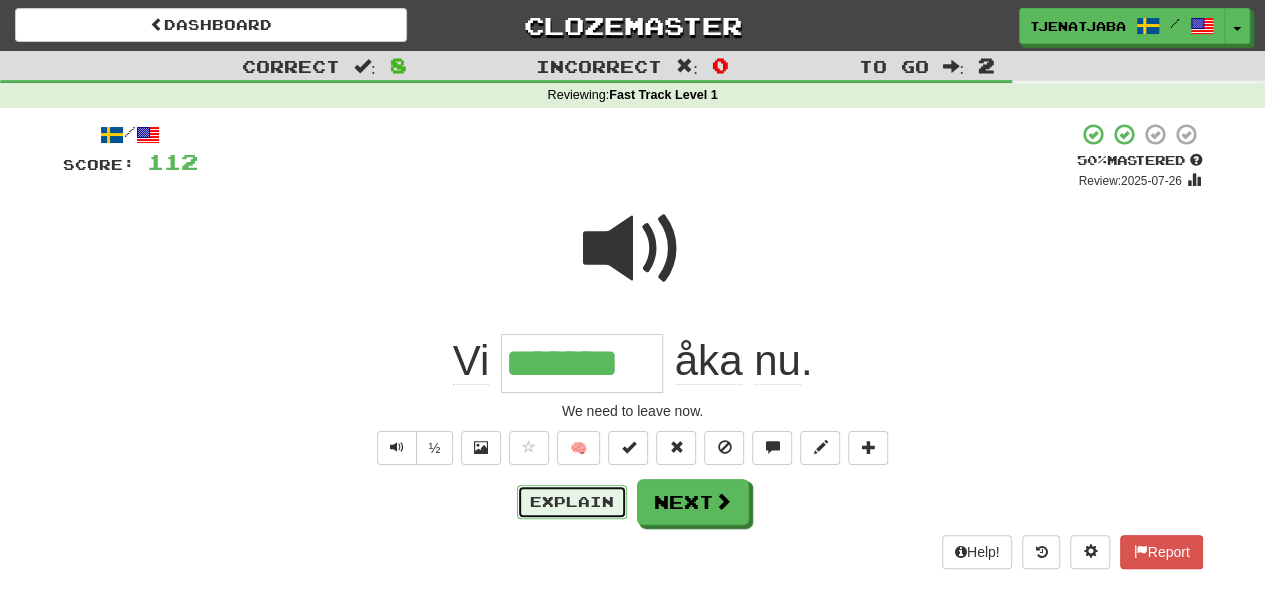 click on "Explain" at bounding box center (572, 502) 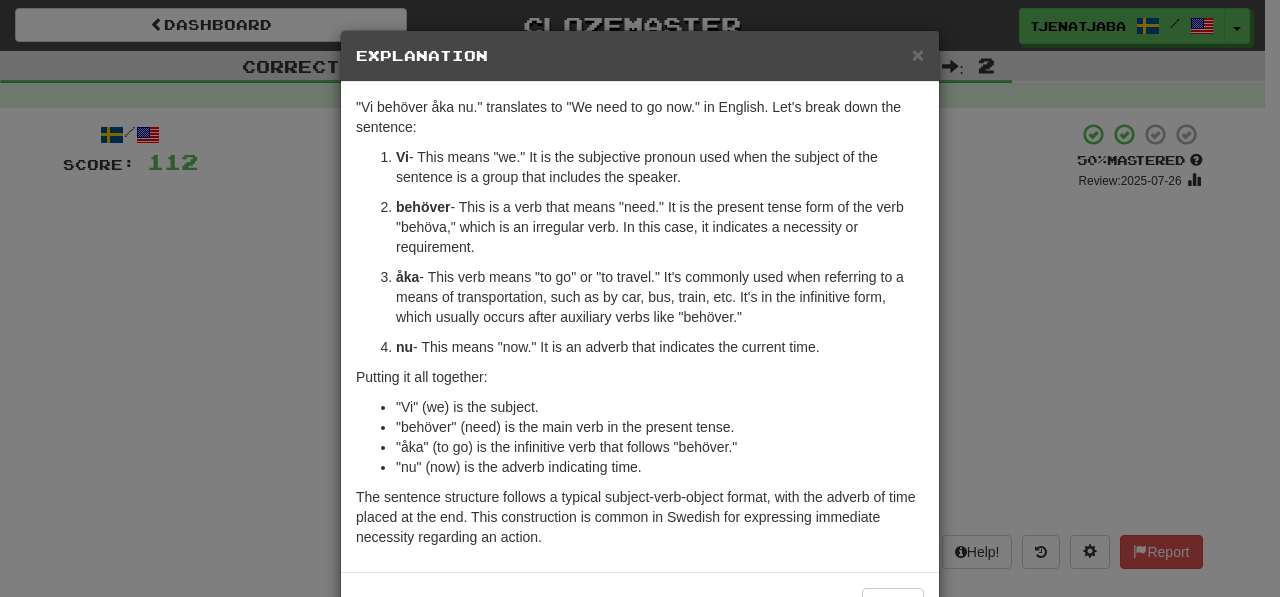 click on "× Explanation" at bounding box center [640, 56] 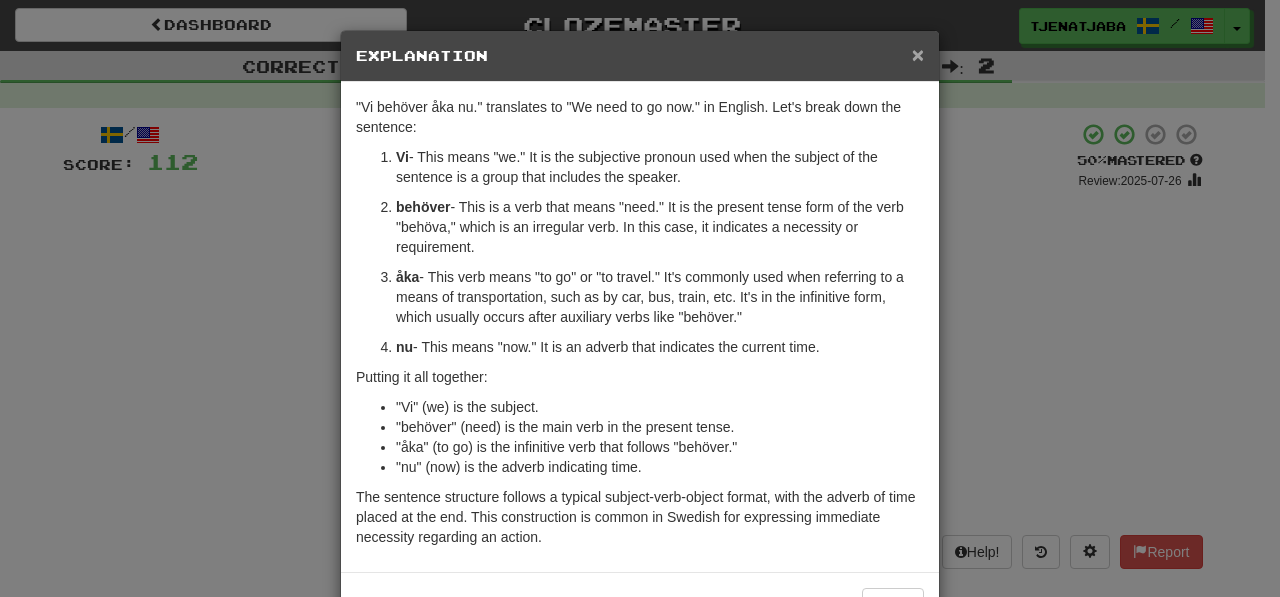 click on "×" at bounding box center [918, 54] 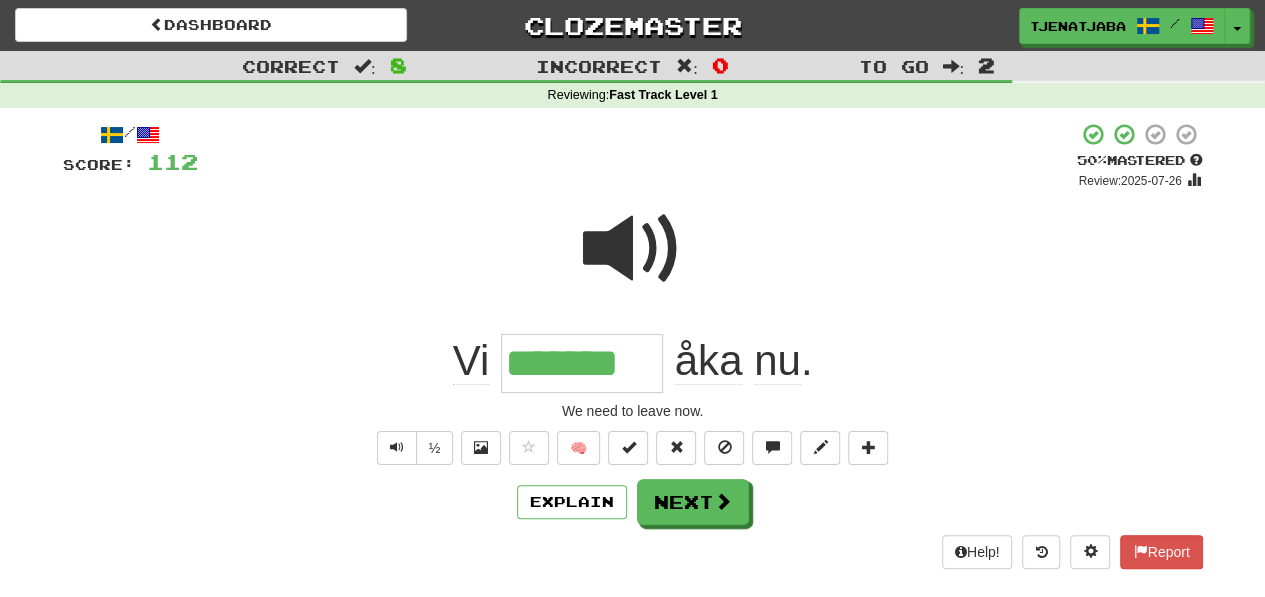 click at bounding box center [633, 249] 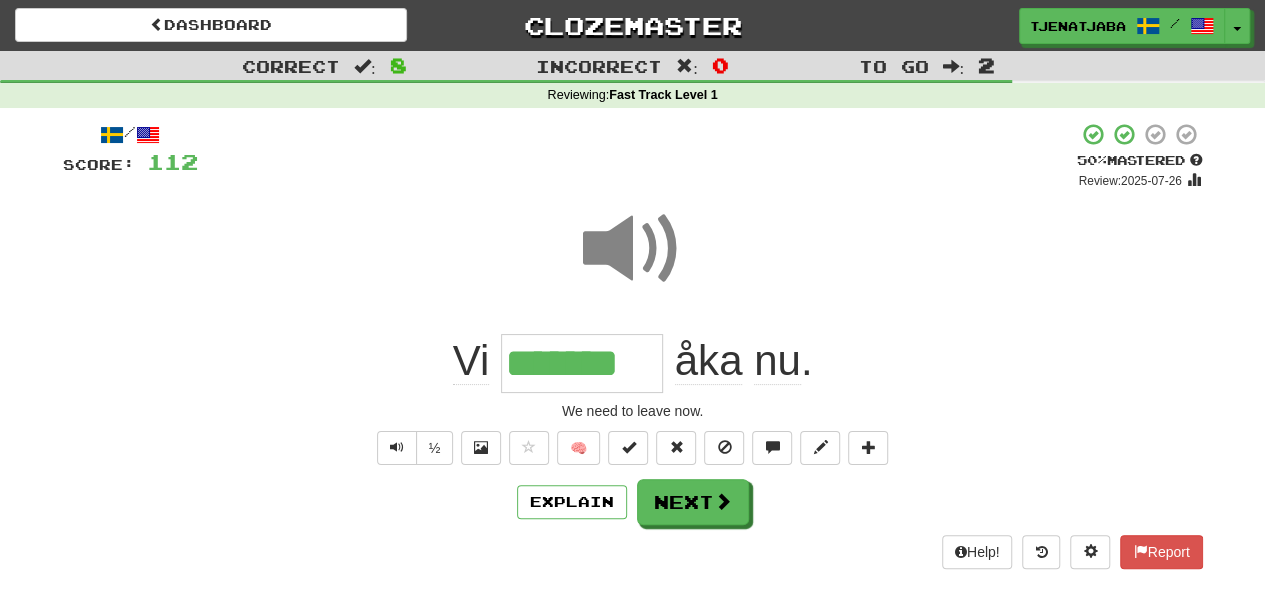 click at bounding box center [633, 249] 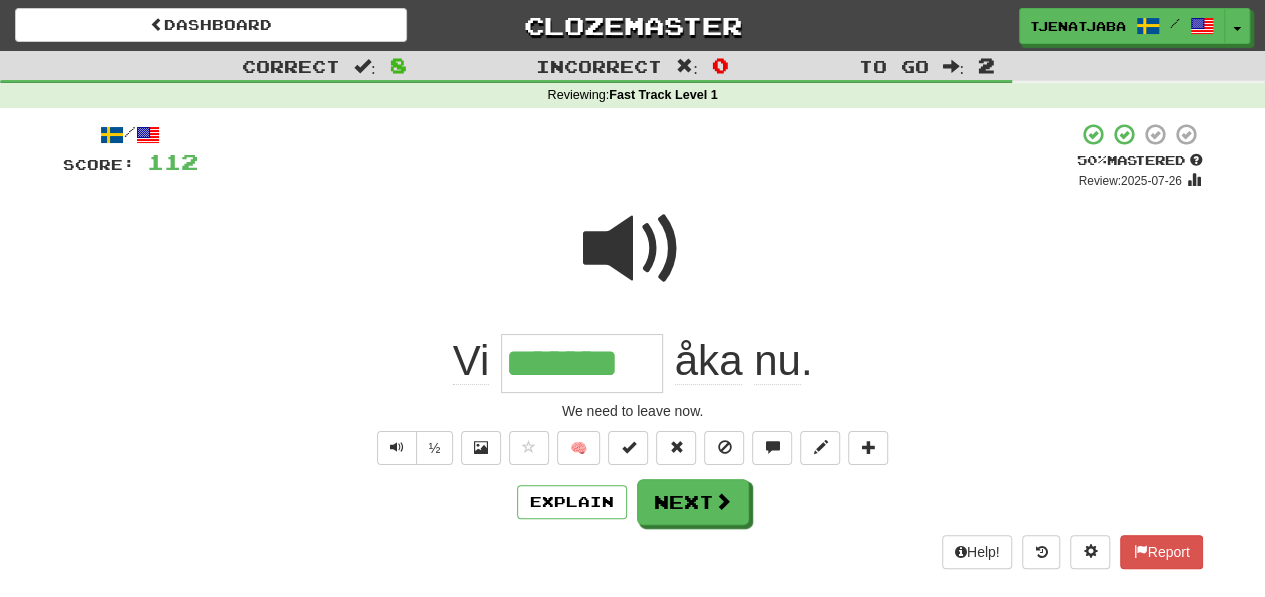 click at bounding box center [633, 249] 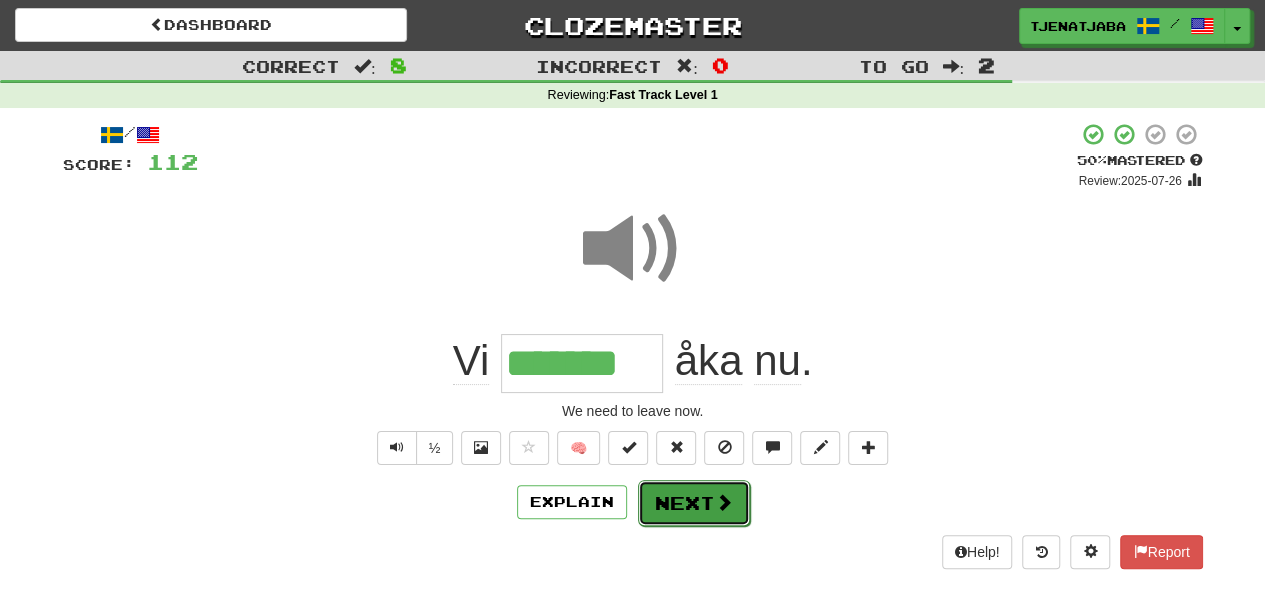 click on "Next" at bounding box center [694, 503] 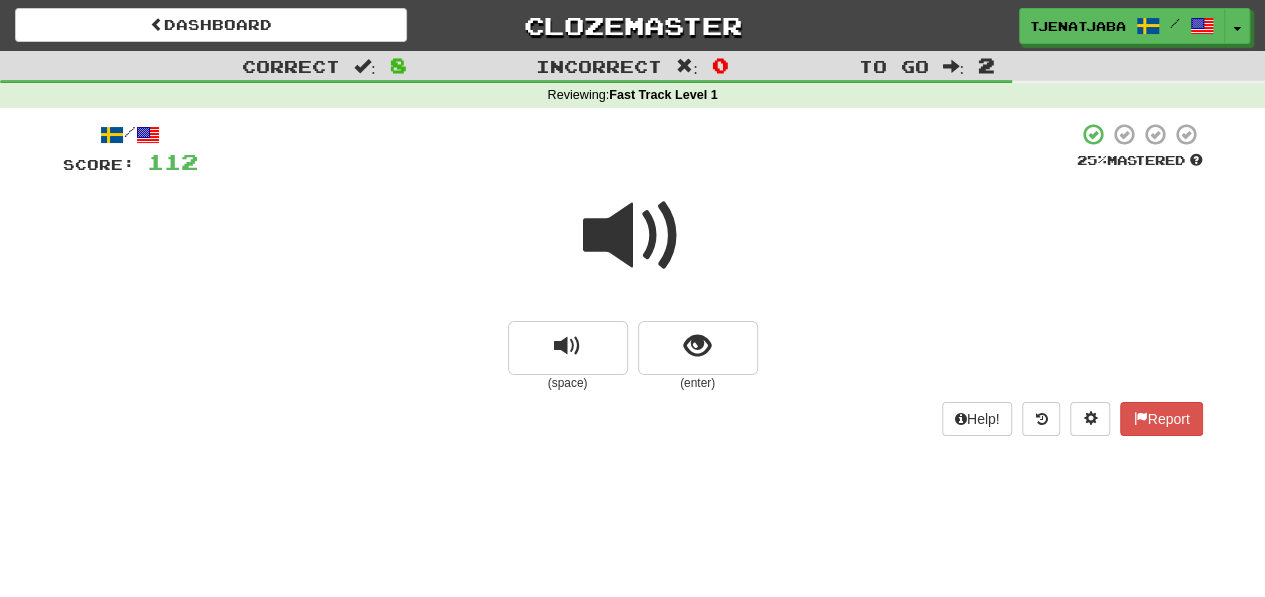 click at bounding box center (633, 236) 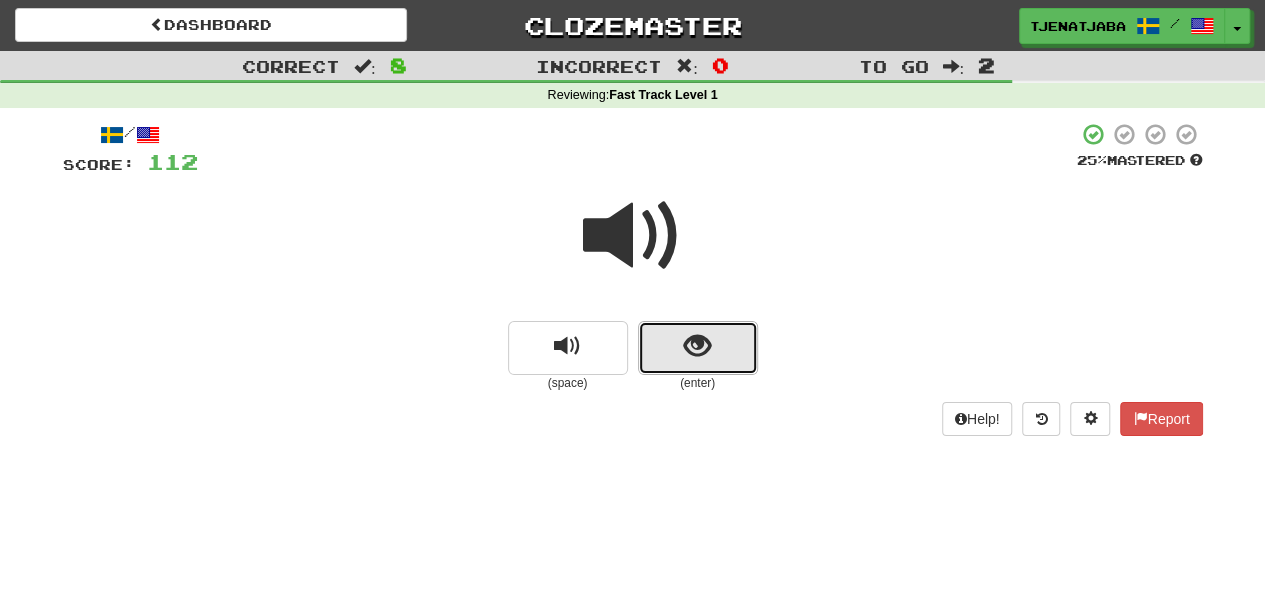 click at bounding box center [698, 348] 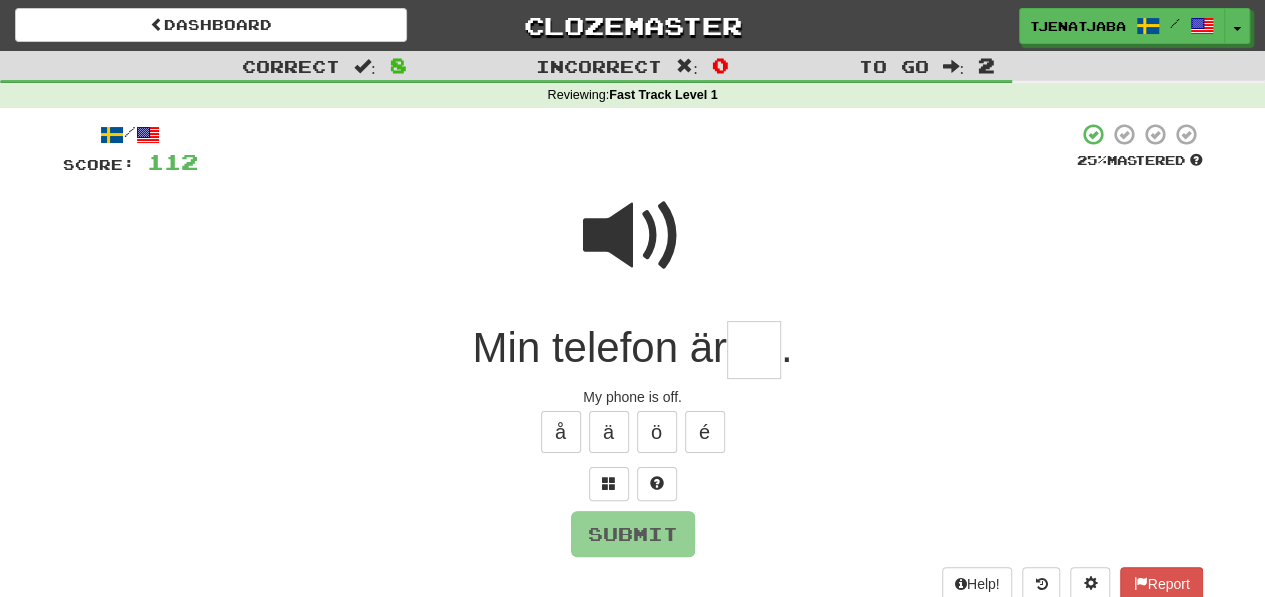 click at bounding box center [754, 350] 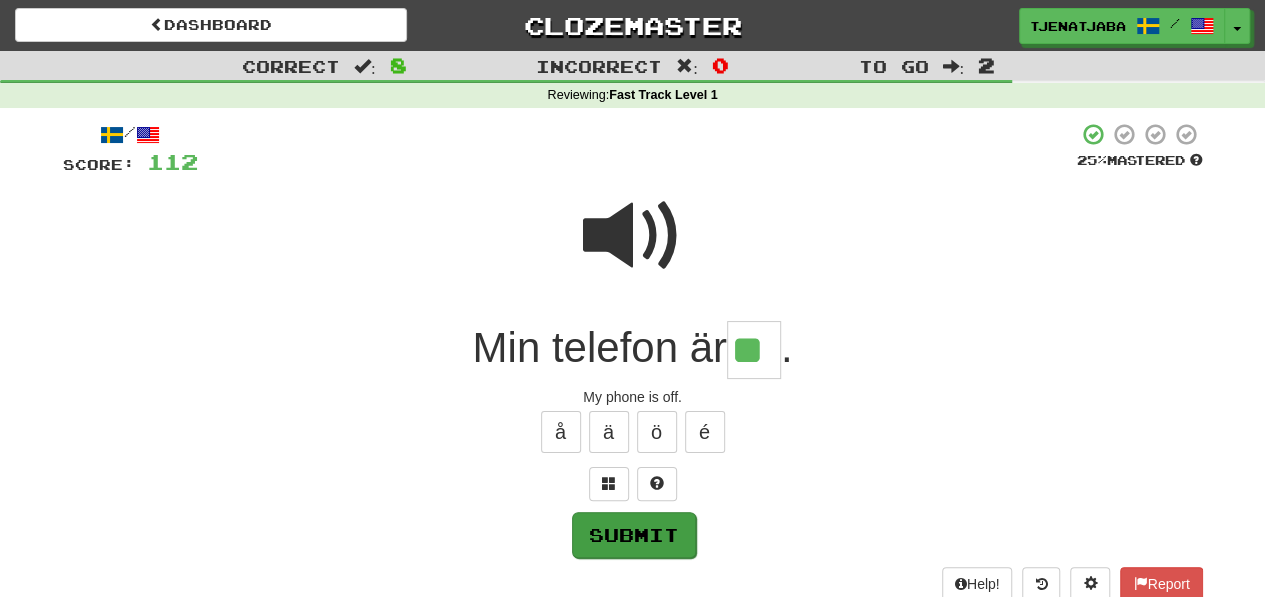type on "**" 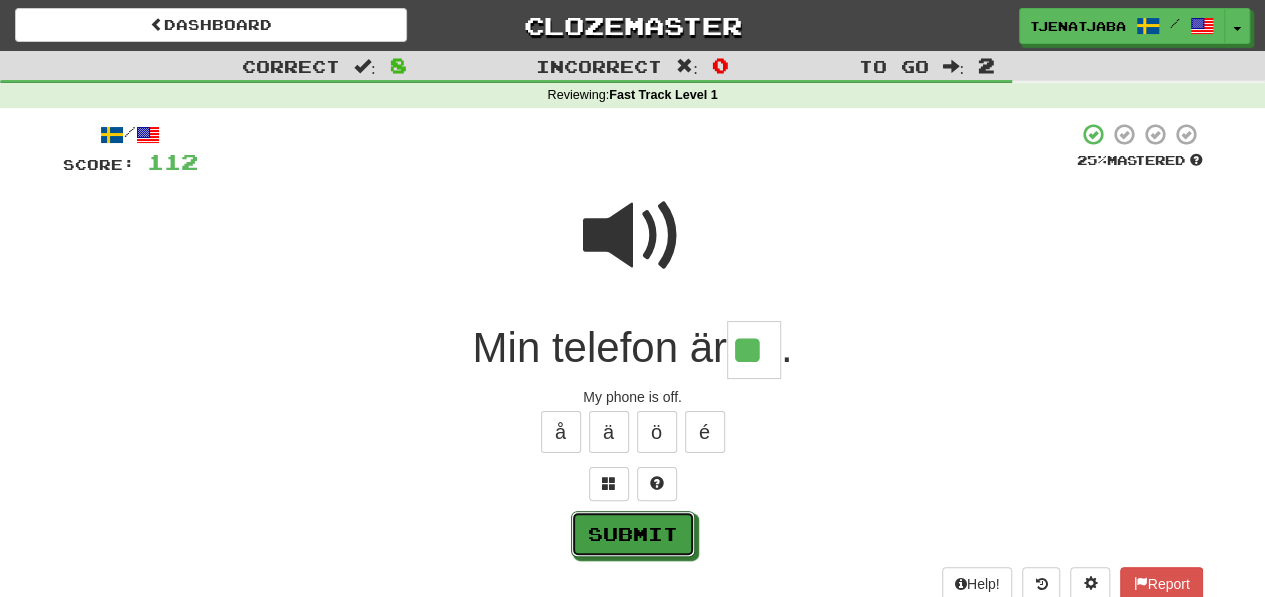 drag, startPoint x: 670, startPoint y: 524, endPoint x: 660, endPoint y: 537, distance: 16.40122 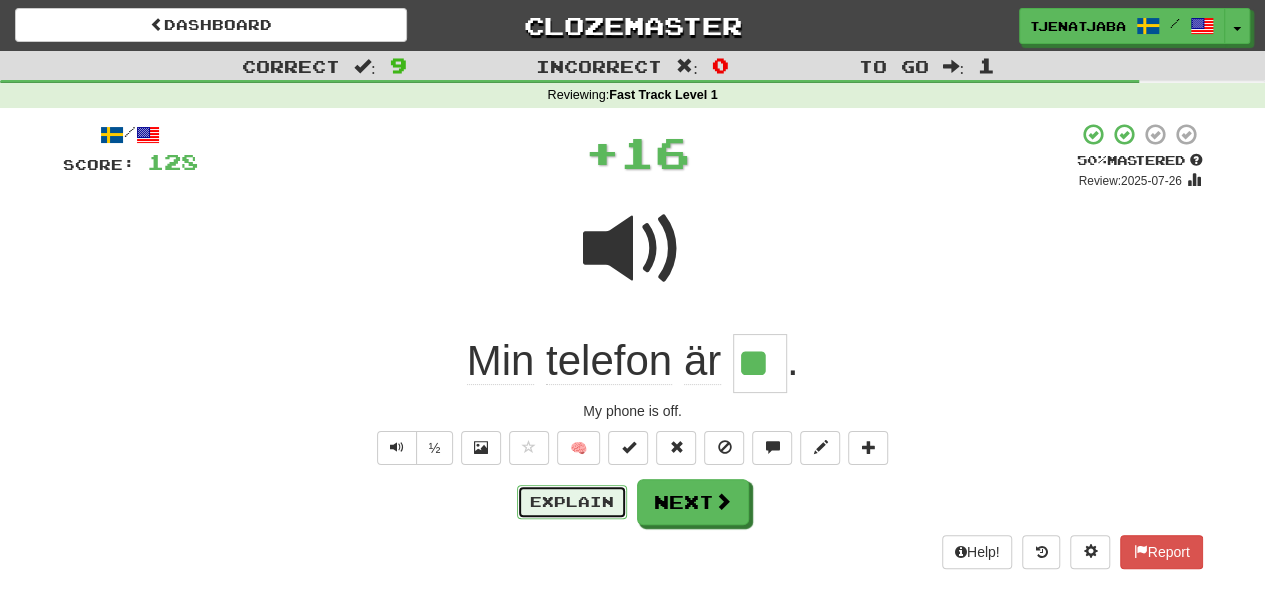 click on "Explain" at bounding box center [572, 502] 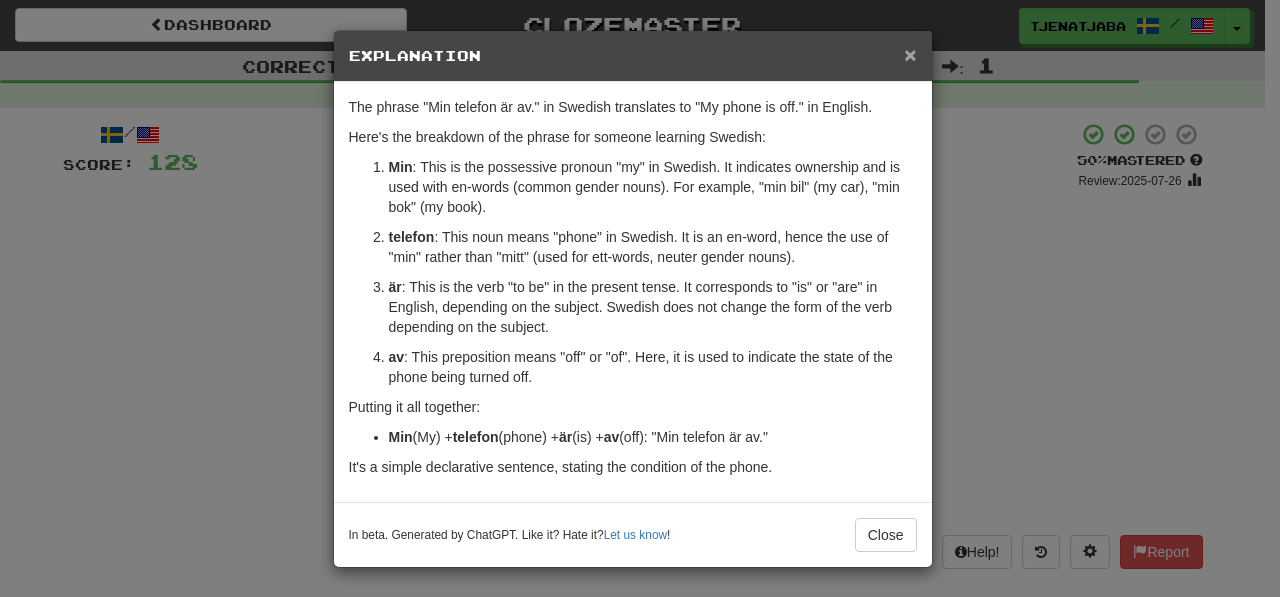 click on "×" at bounding box center [910, 54] 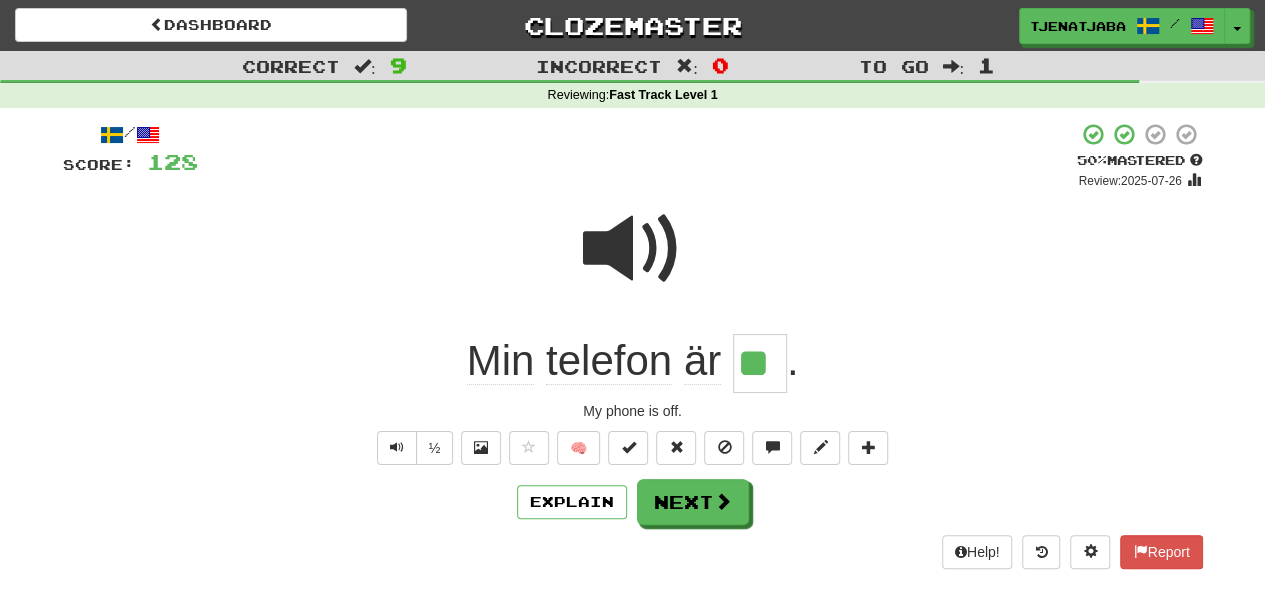 click at bounding box center (633, 249) 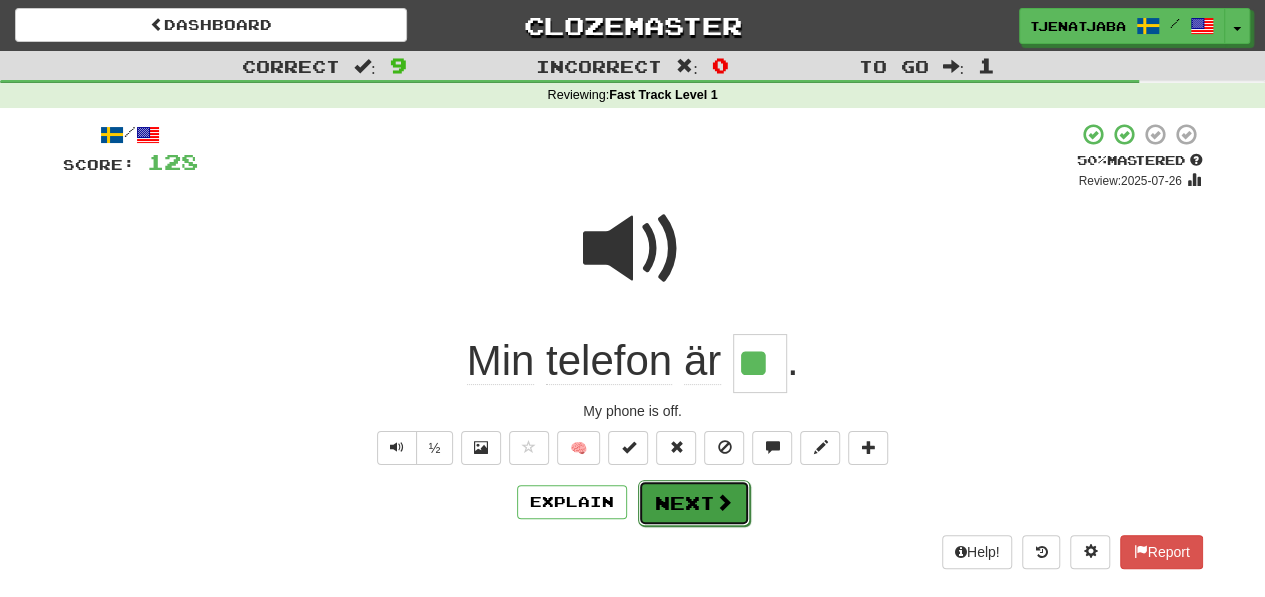 click on "Next" at bounding box center [694, 503] 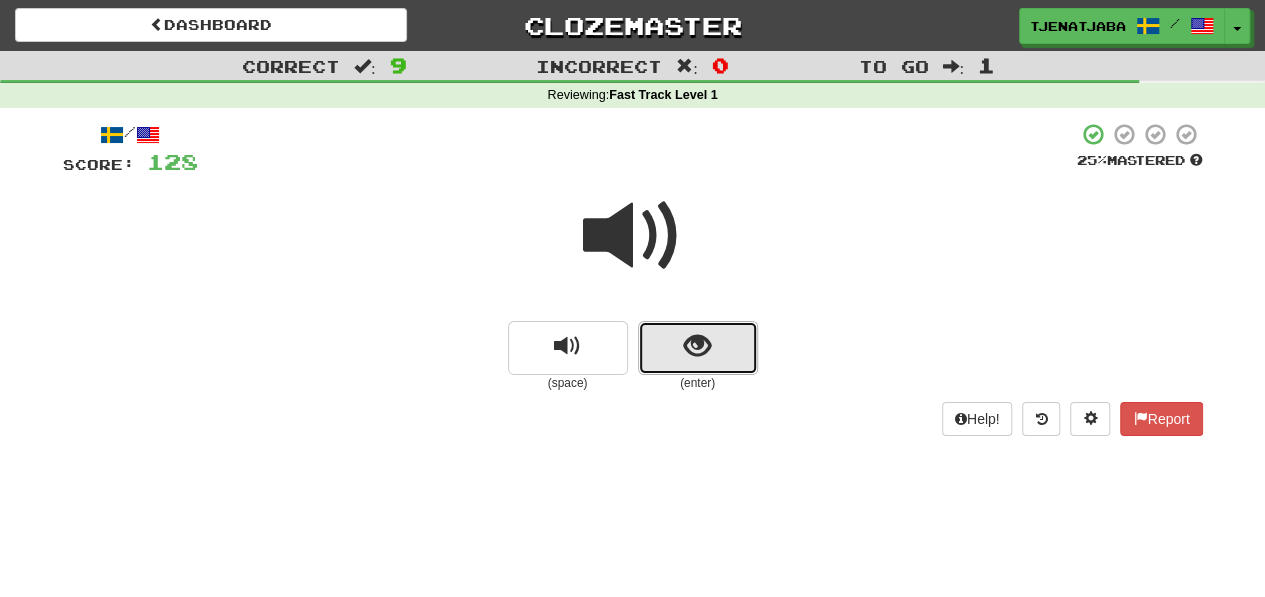 click at bounding box center (697, 346) 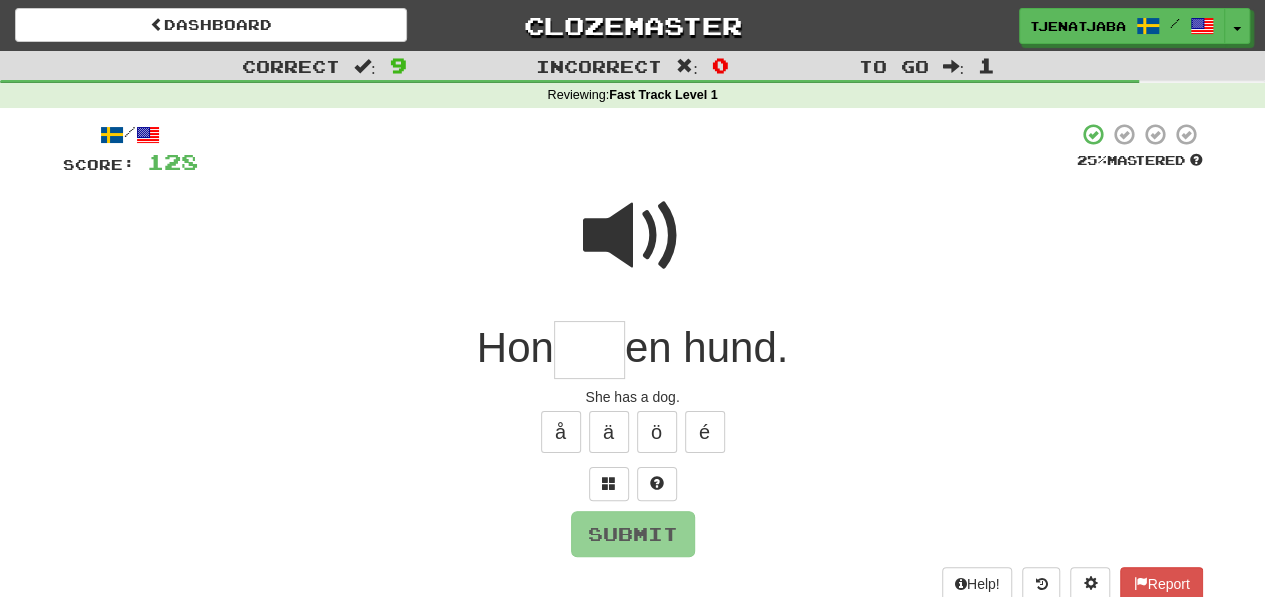 click at bounding box center [589, 350] 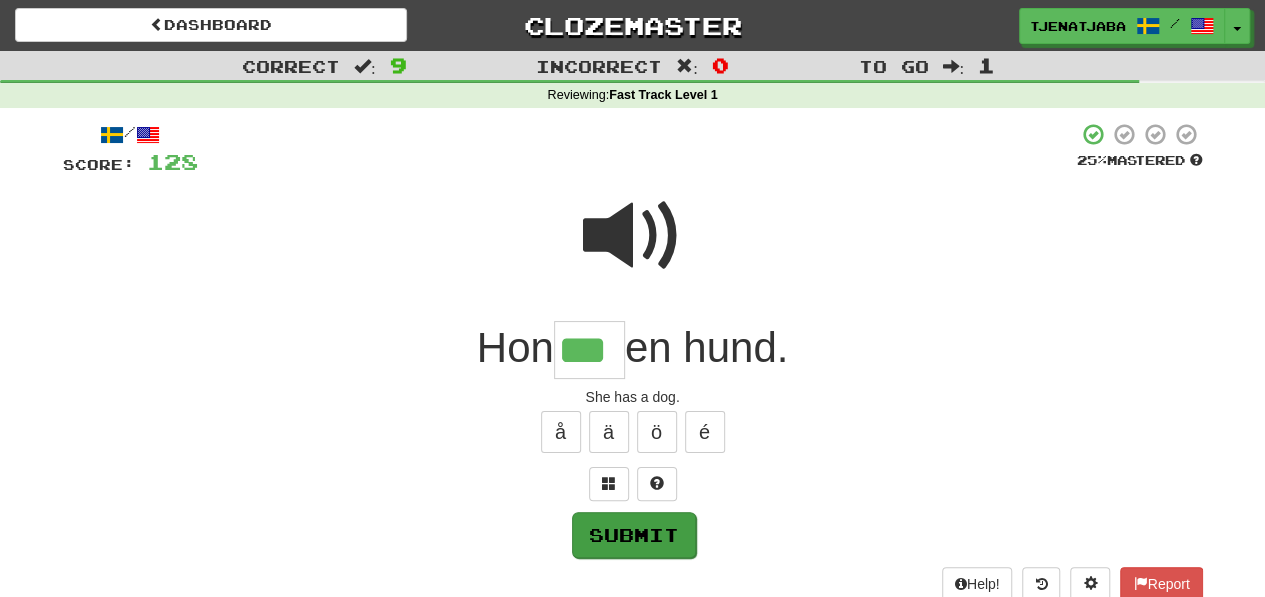 type on "***" 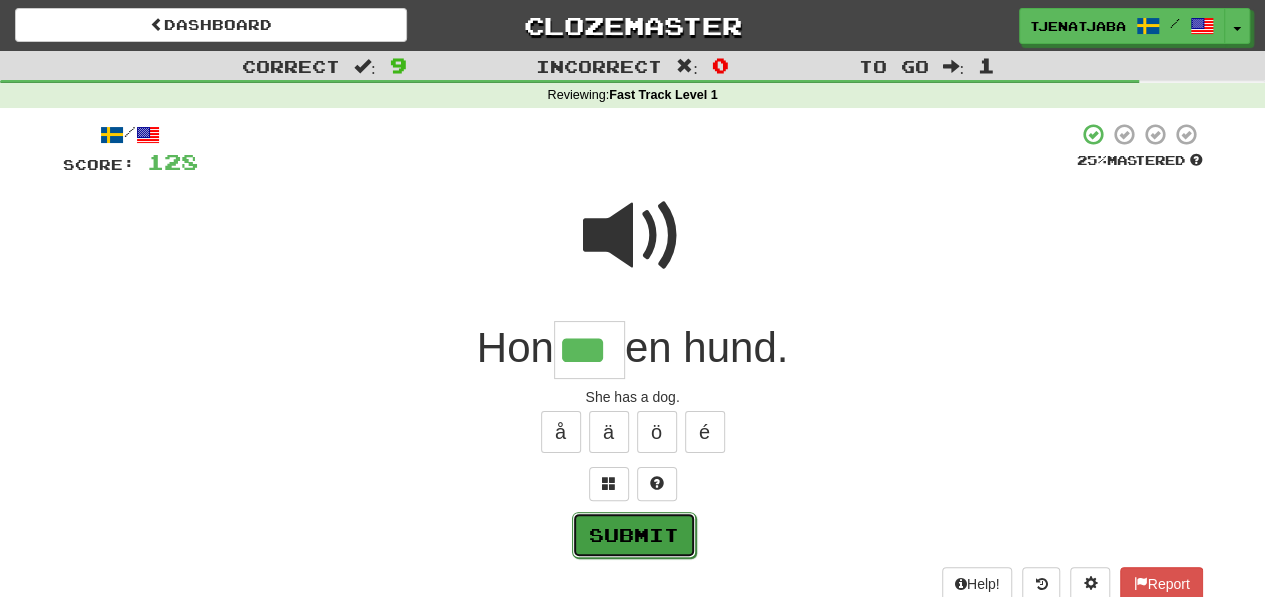 click on "Submit" at bounding box center (634, 535) 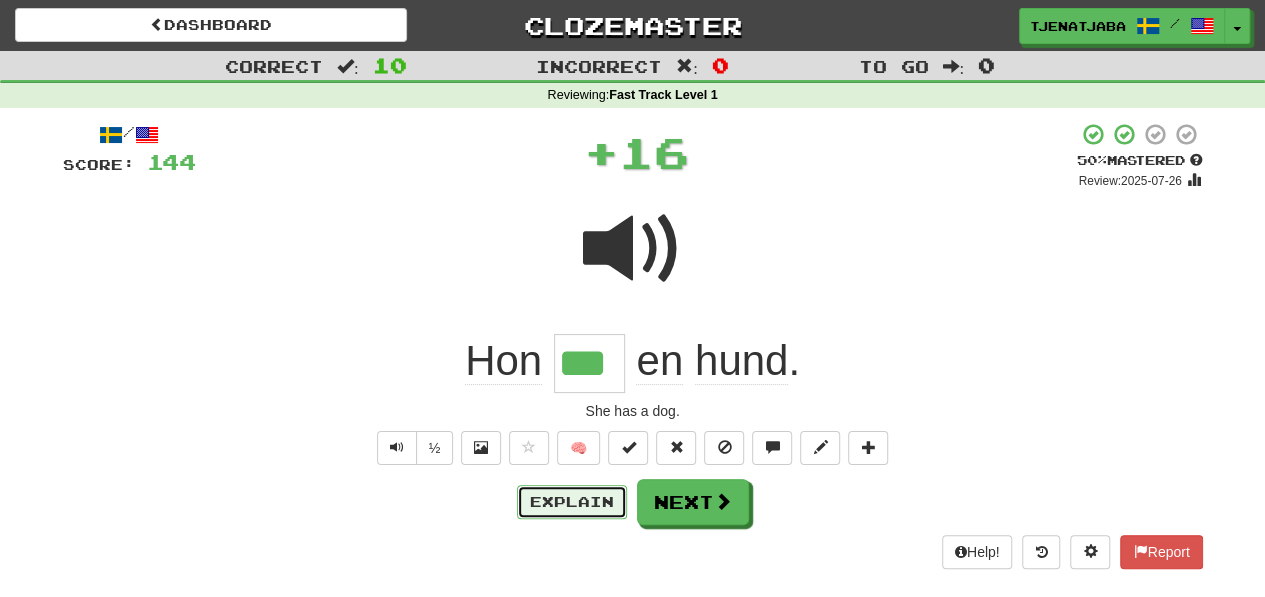 click on "Explain" at bounding box center (572, 502) 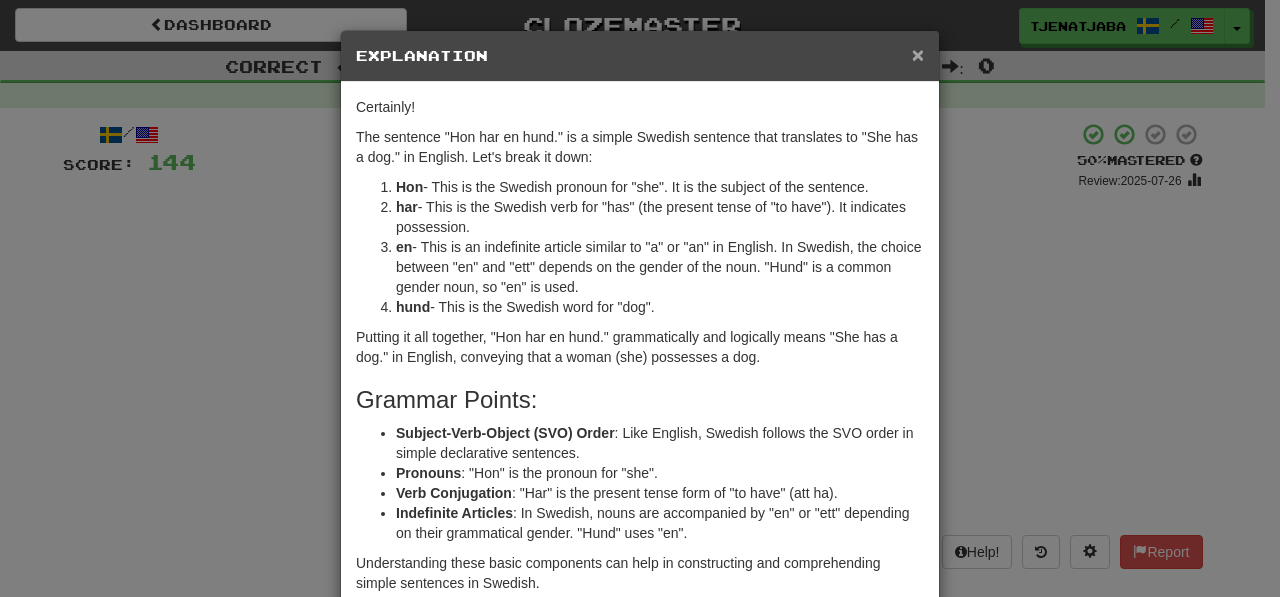 click on "×" at bounding box center [918, 54] 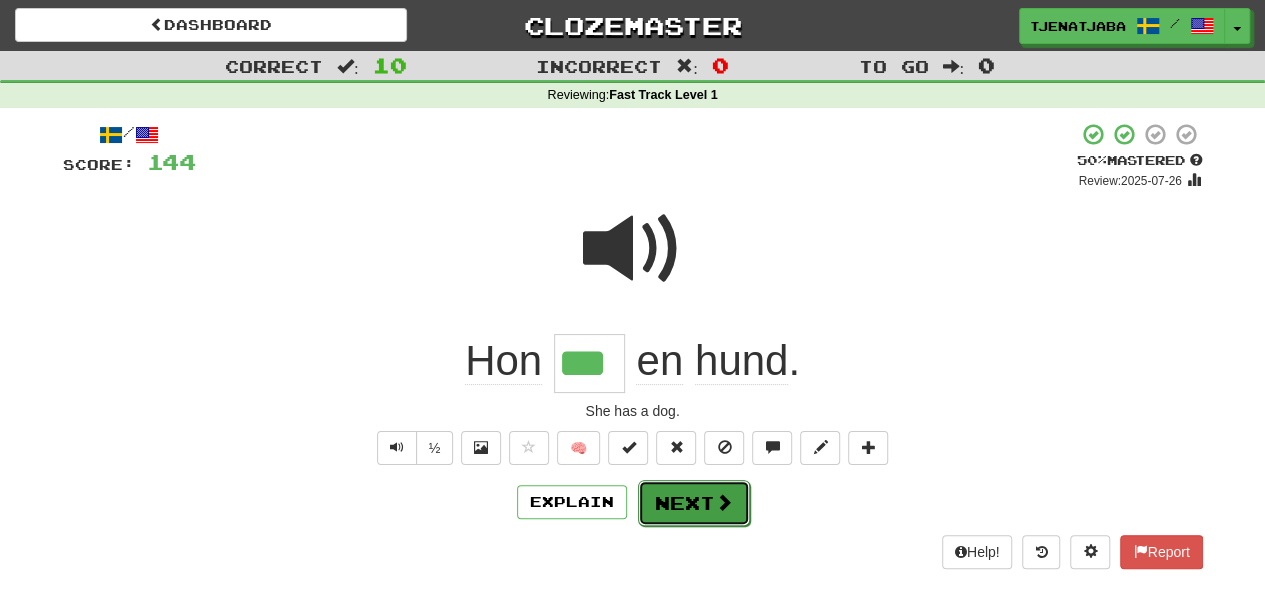 click on "Next" at bounding box center [694, 503] 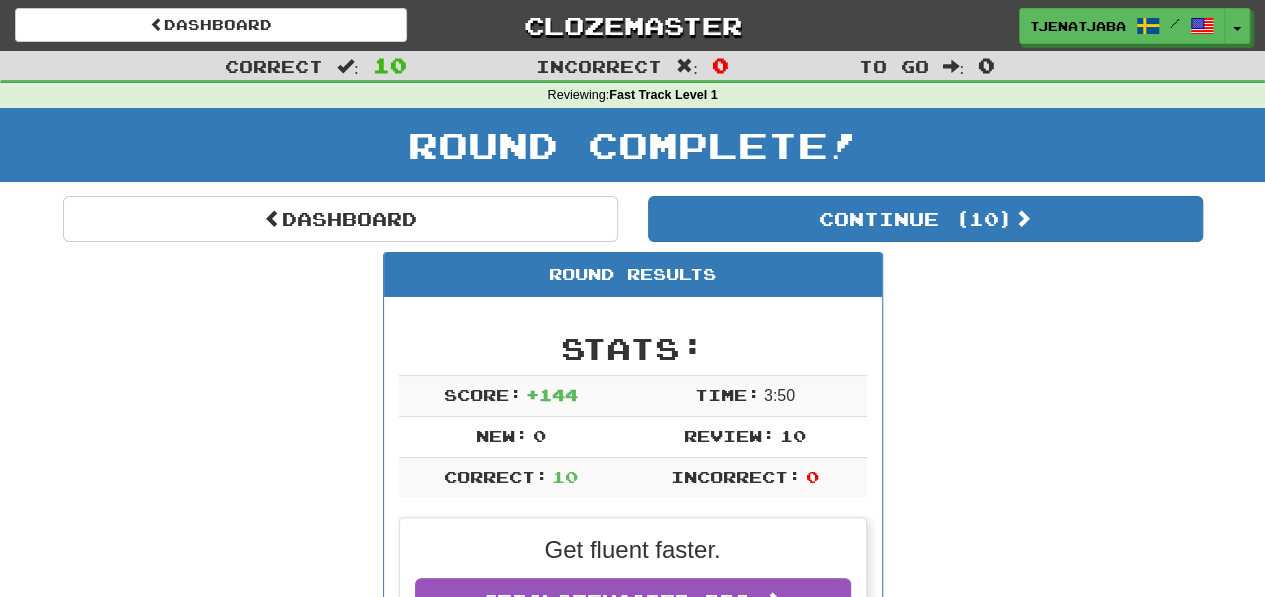 scroll, scrollTop: 5, scrollLeft: 0, axis: vertical 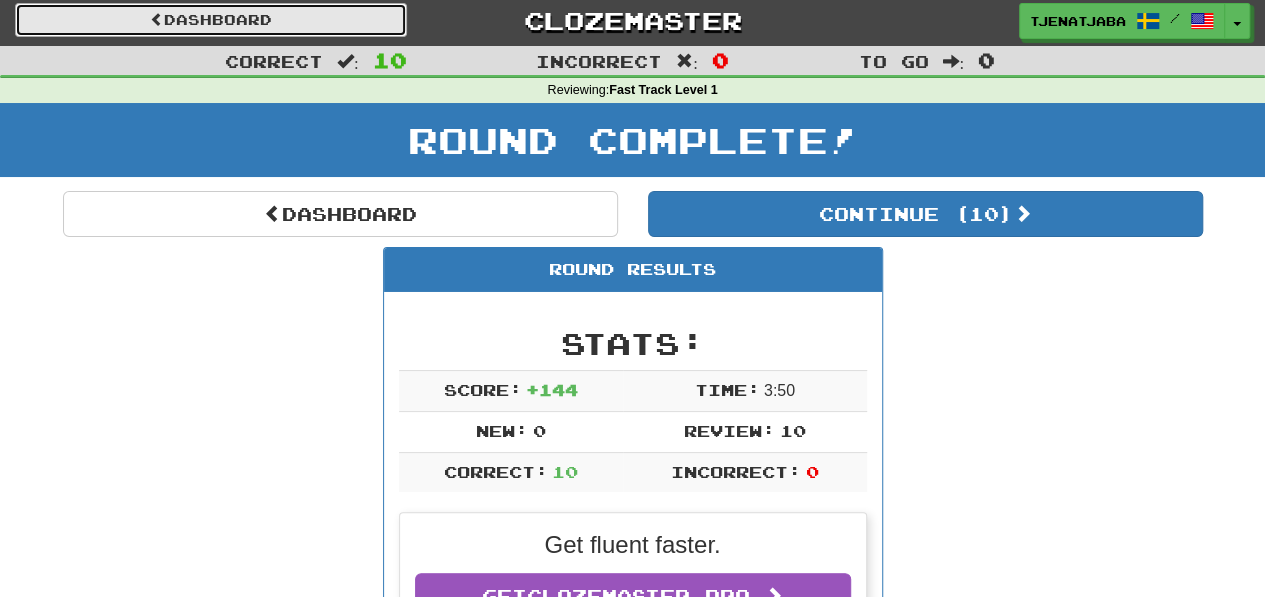 click on "Dashboard" at bounding box center [211, 20] 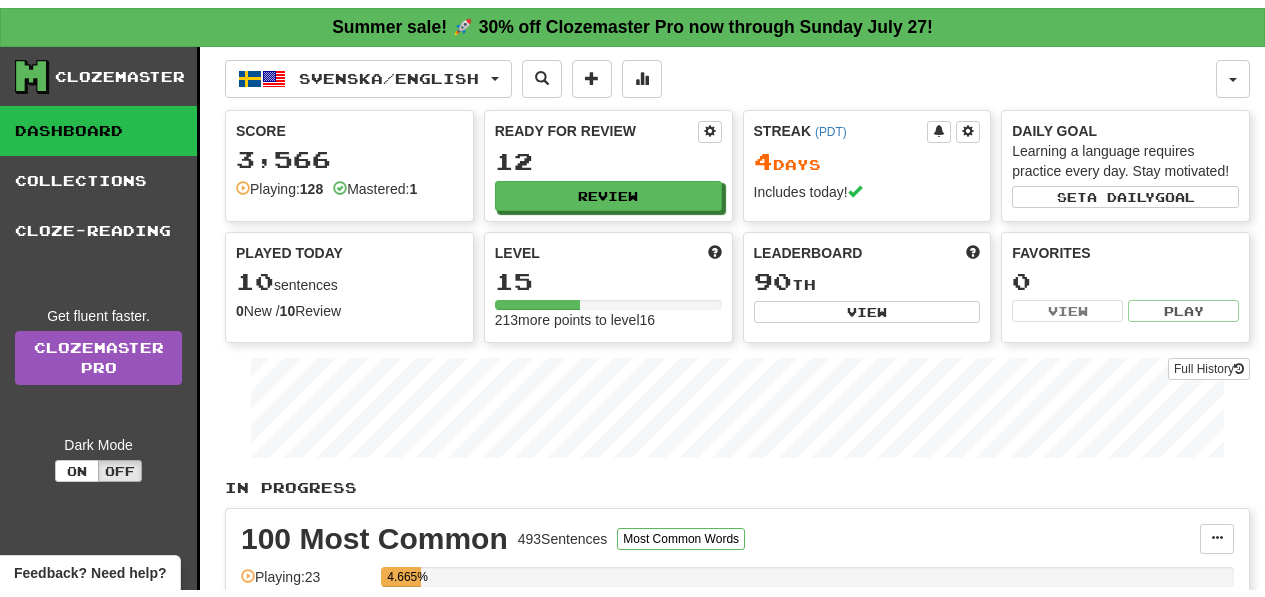 scroll, scrollTop: 0, scrollLeft: 0, axis: both 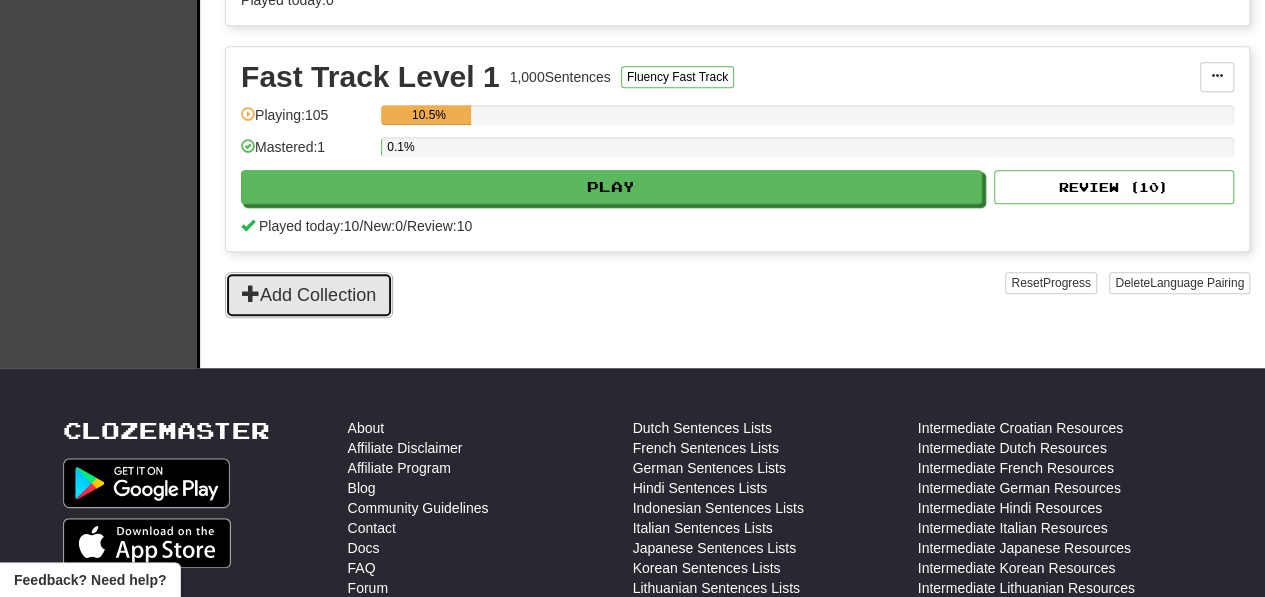click on "Add Collection" at bounding box center (309, 295) 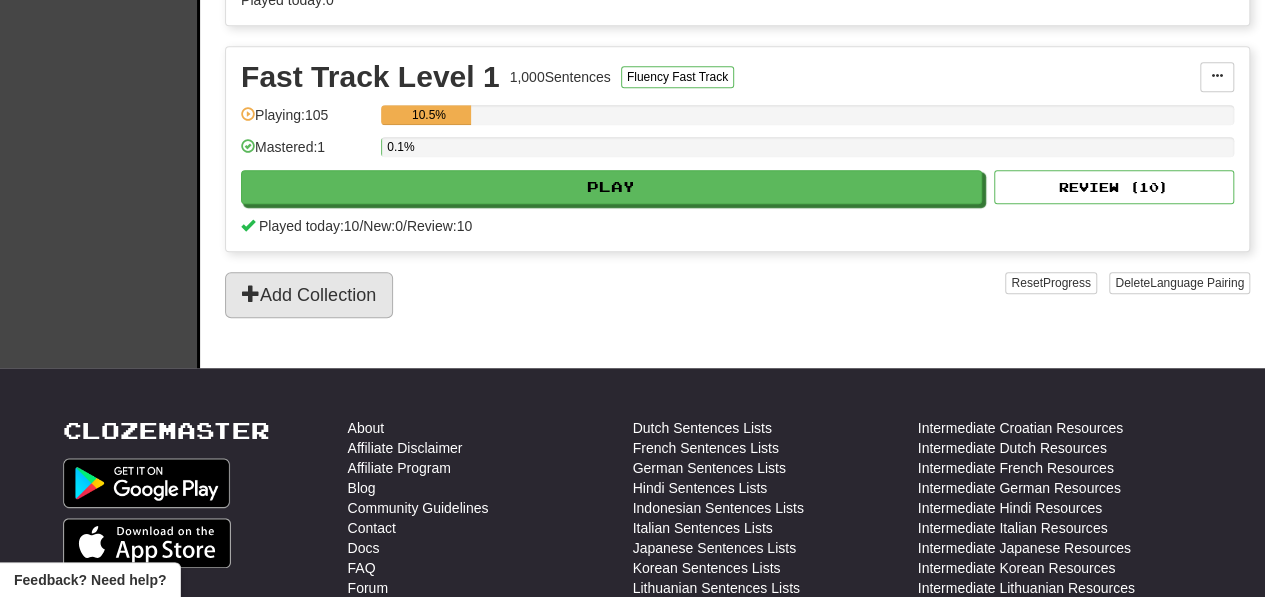 scroll, scrollTop: 0, scrollLeft: 0, axis: both 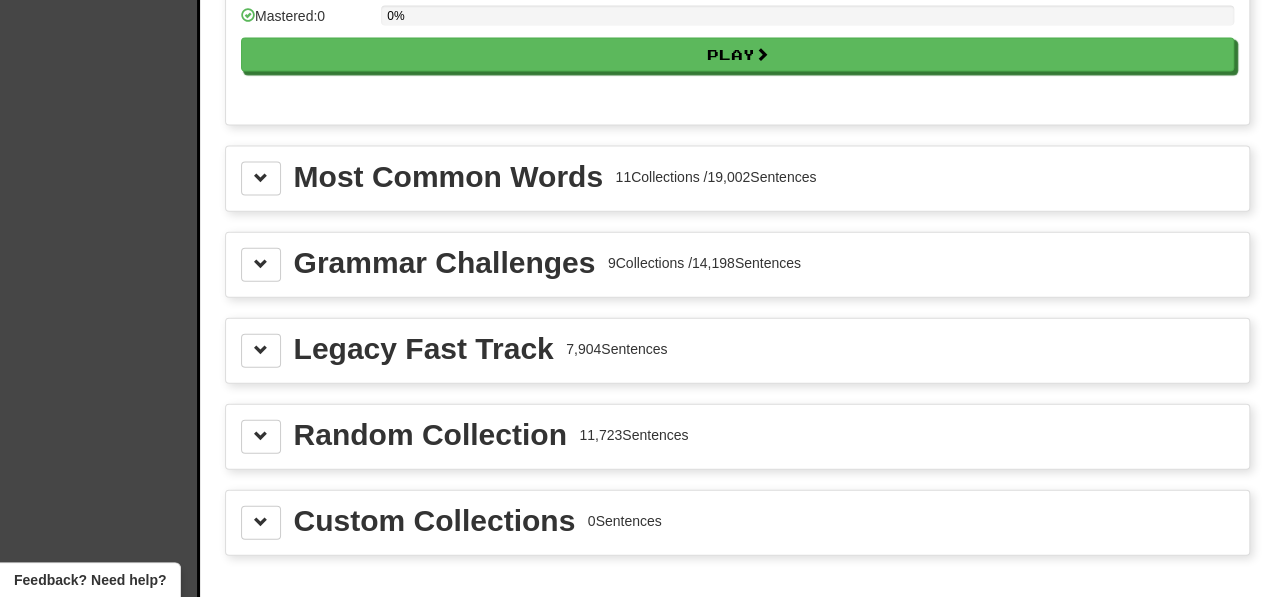 click on "Grammar Challenges 9  Collections /  14,198  Sentences" at bounding box center [737, 265] 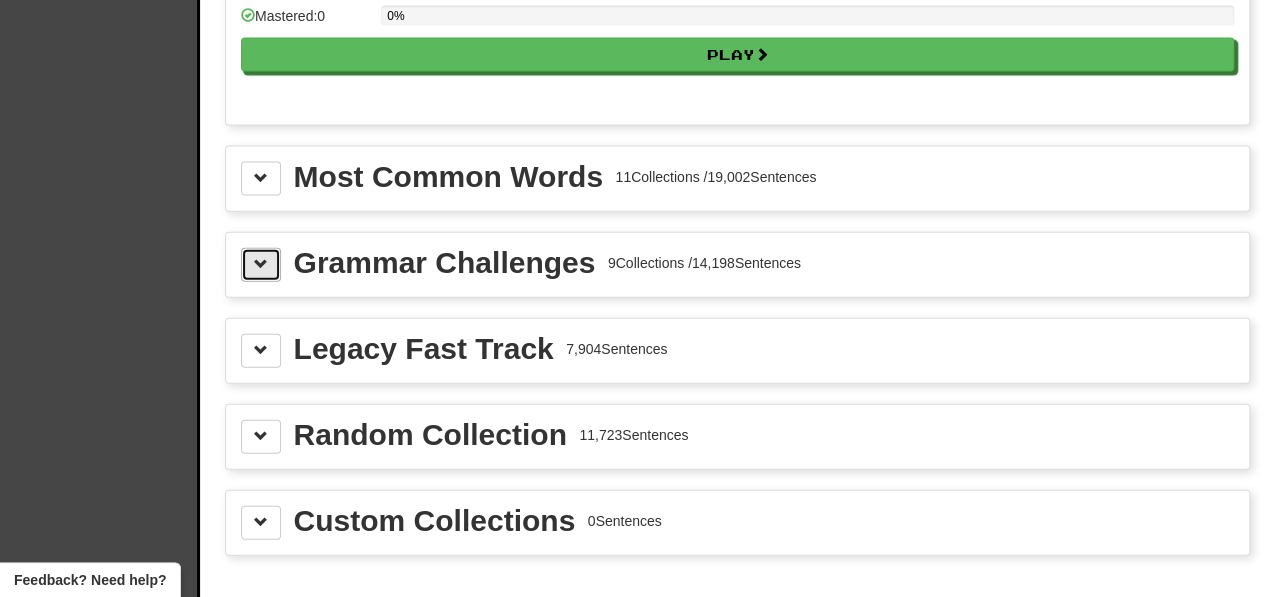 click at bounding box center (261, 264) 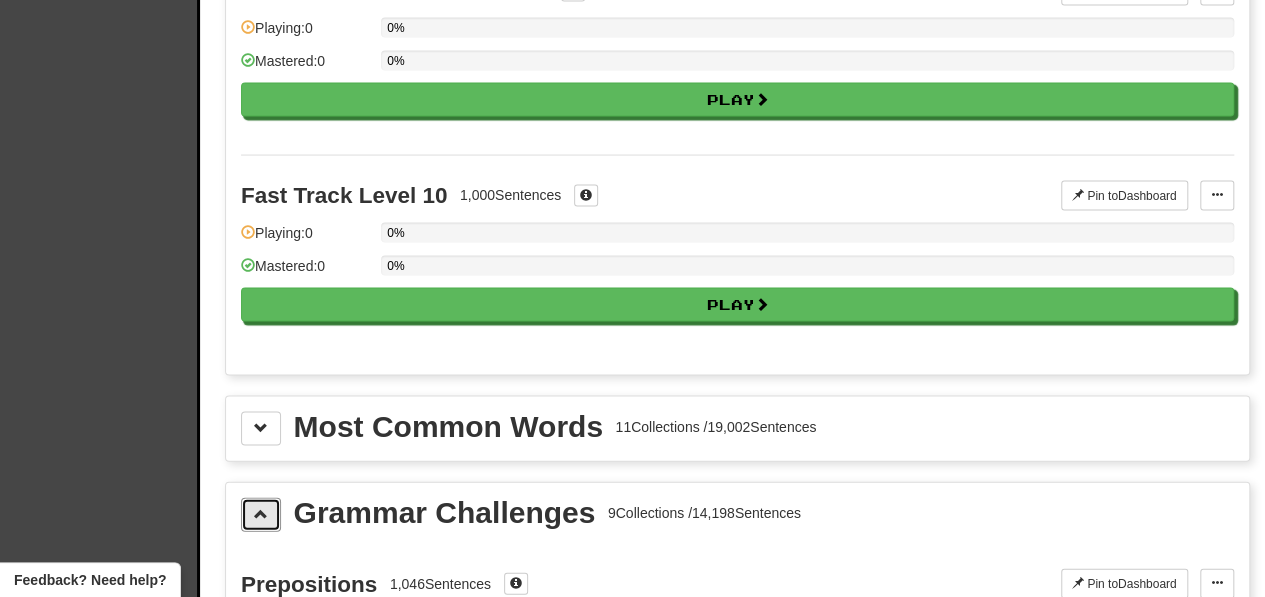 scroll, scrollTop: 1951, scrollLeft: 0, axis: vertical 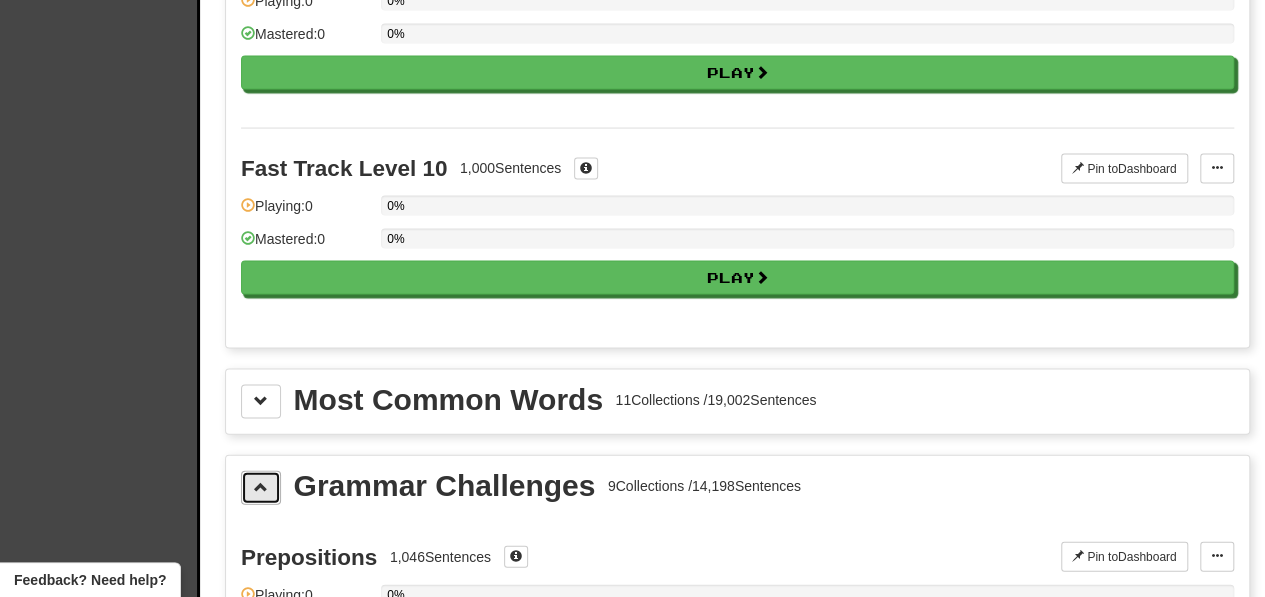 click at bounding box center [261, 487] 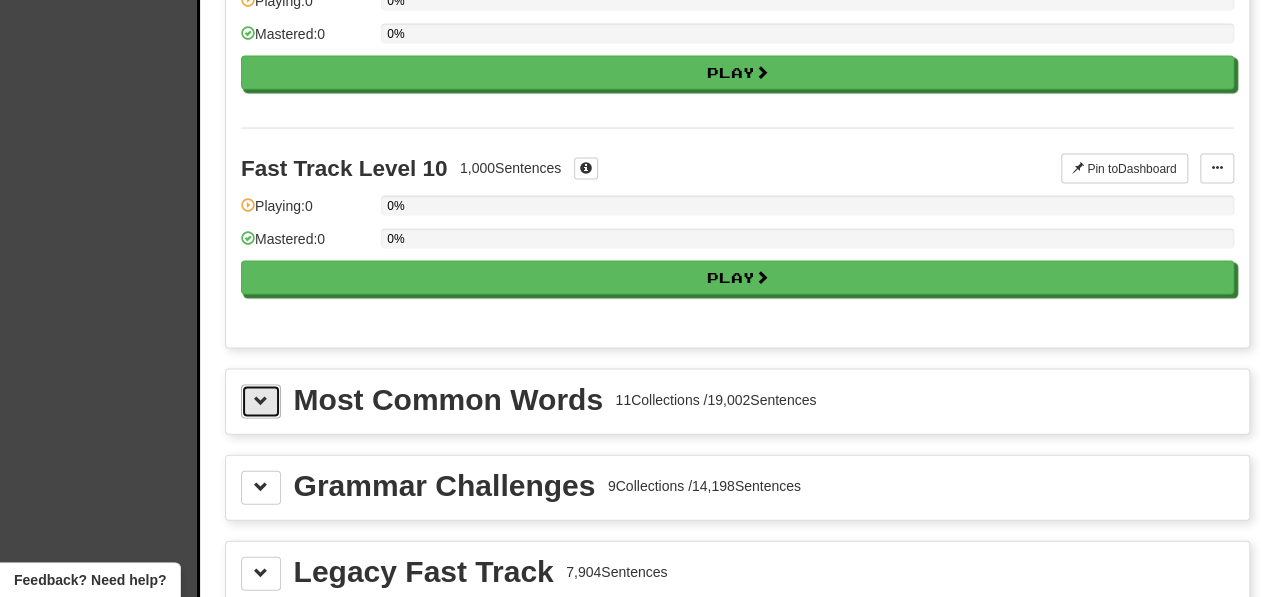 click at bounding box center [261, 402] 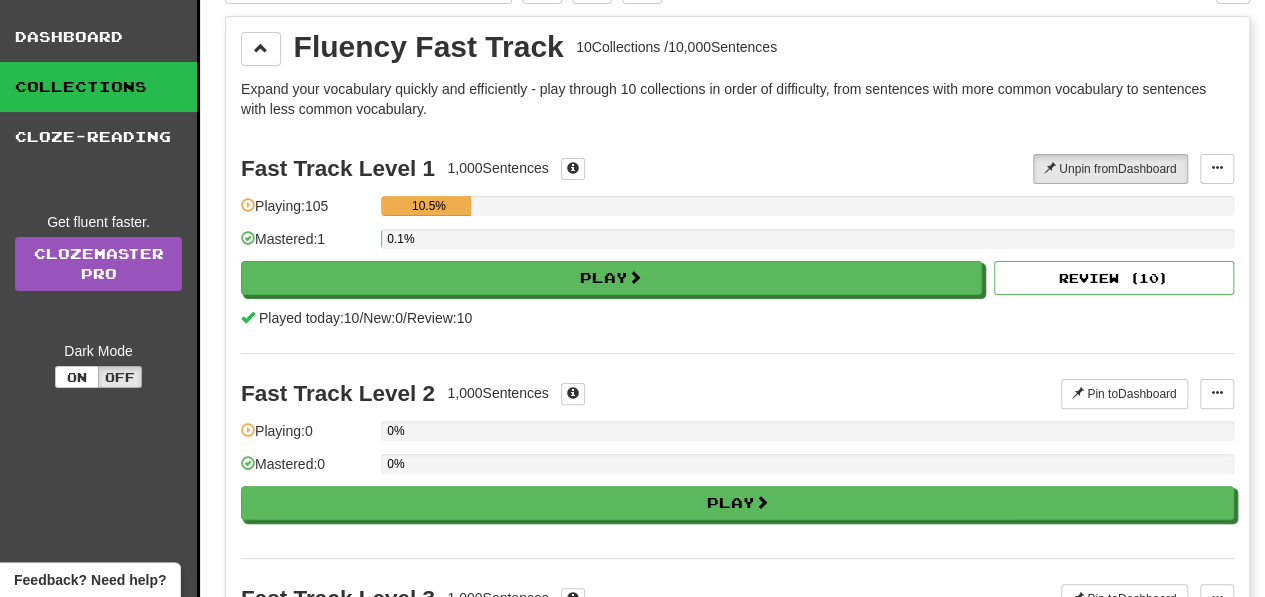 scroll, scrollTop: 0, scrollLeft: 0, axis: both 